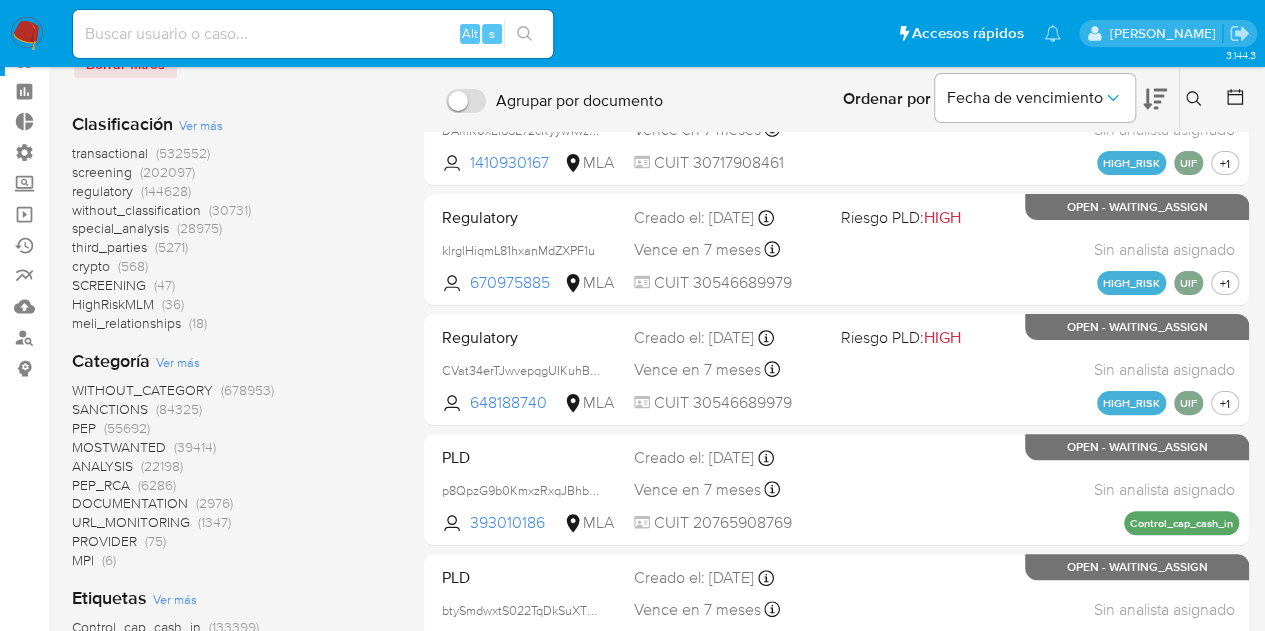 scroll, scrollTop: 0, scrollLeft: 0, axis: both 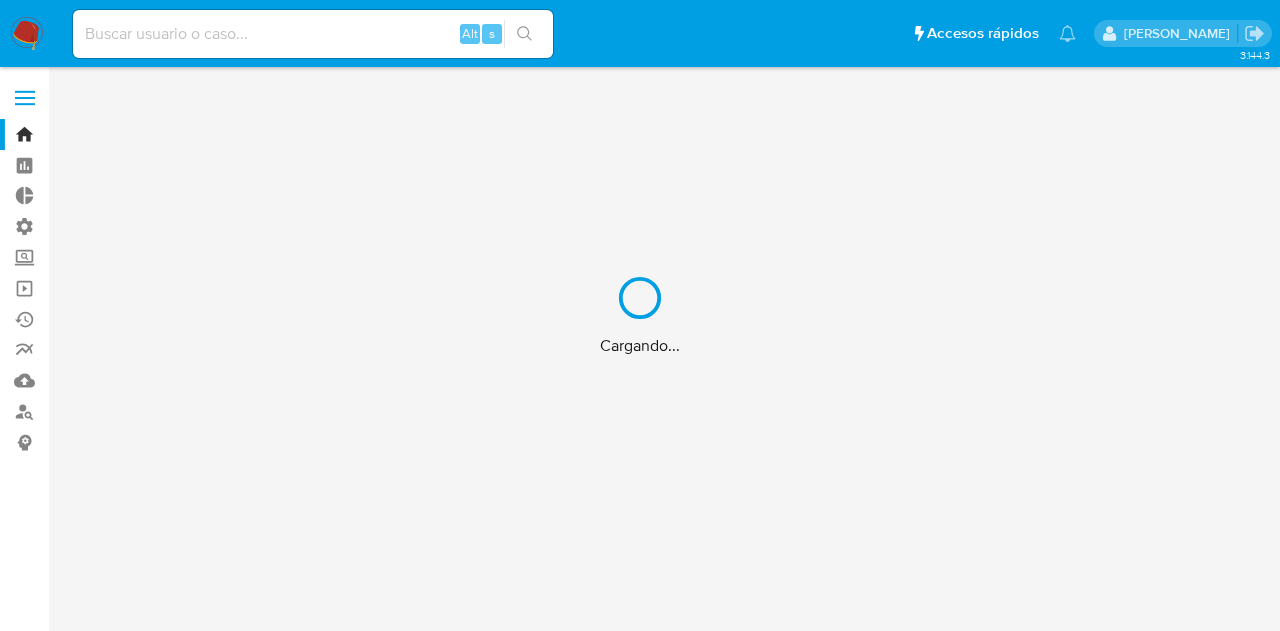 click on "Cargando..." at bounding box center (640, 315) 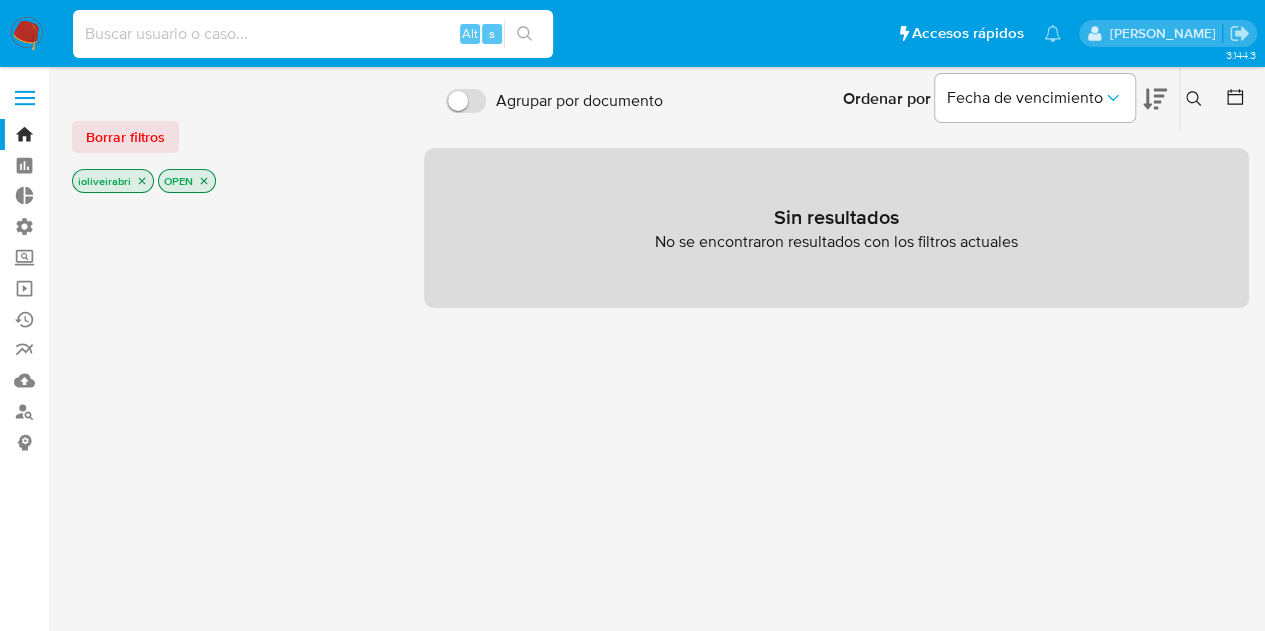 click at bounding box center (313, 34) 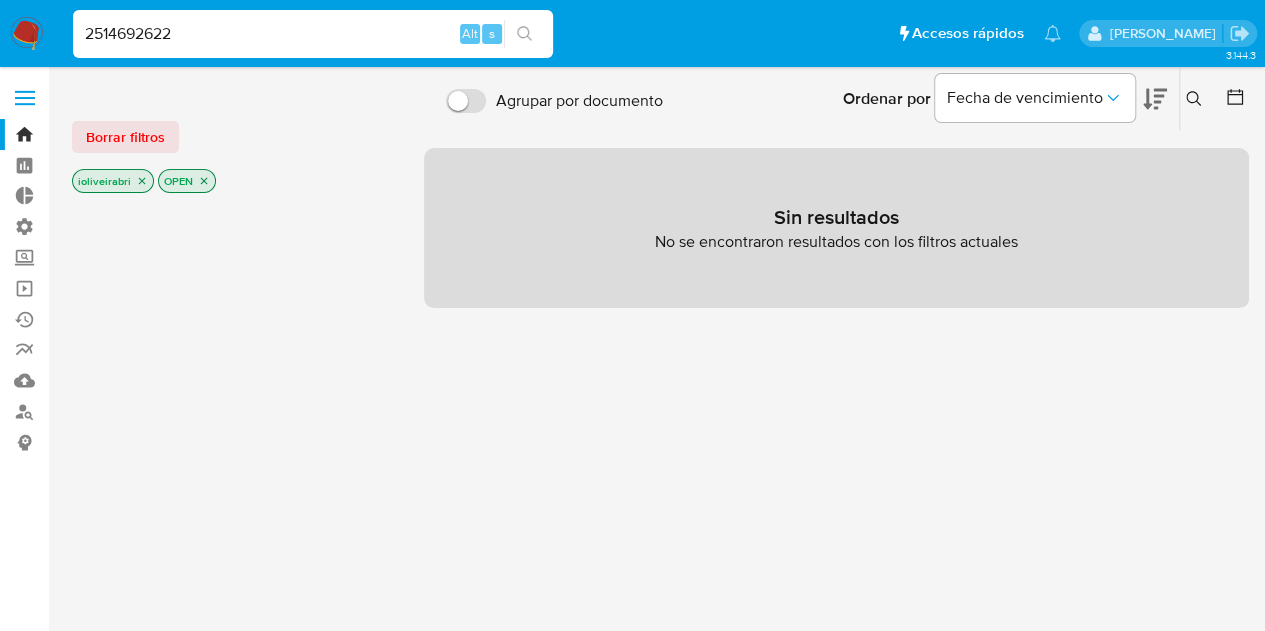 type on "2514692622" 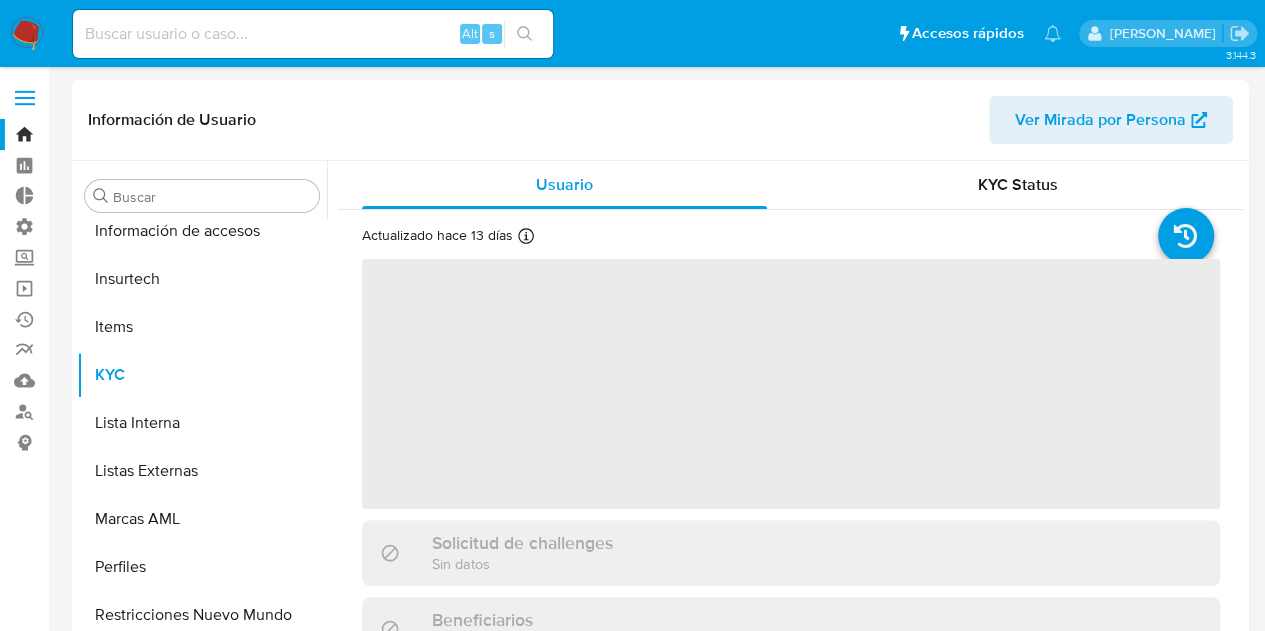 scroll, scrollTop: 749, scrollLeft: 0, axis: vertical 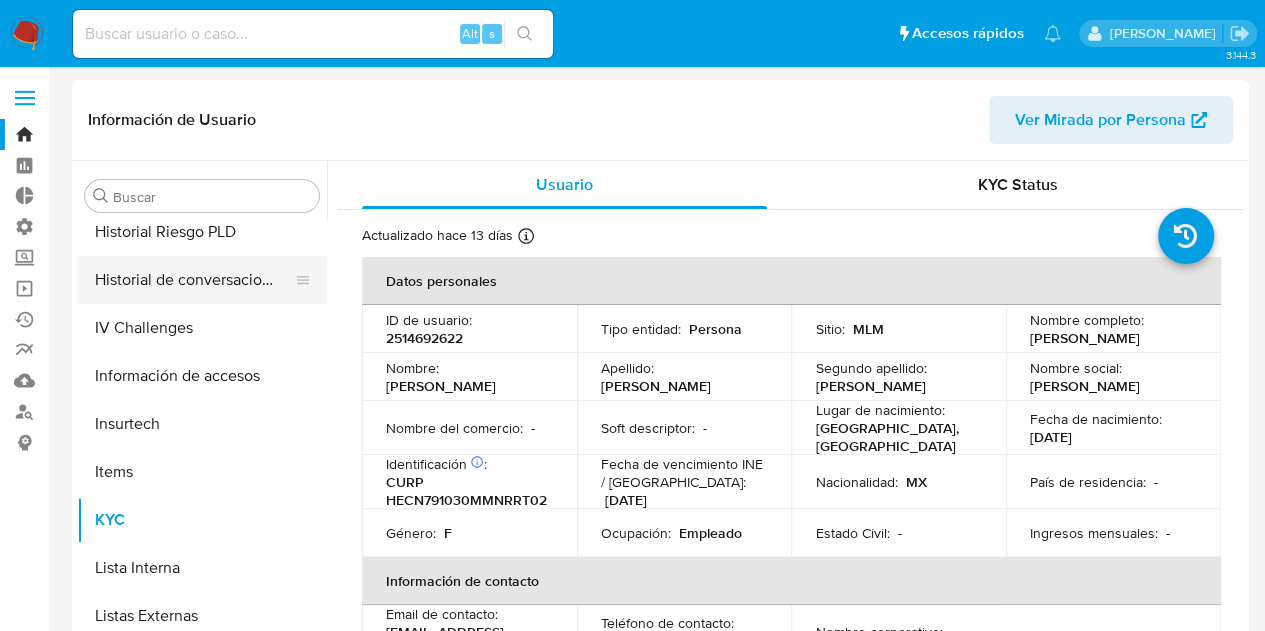 select on "10" 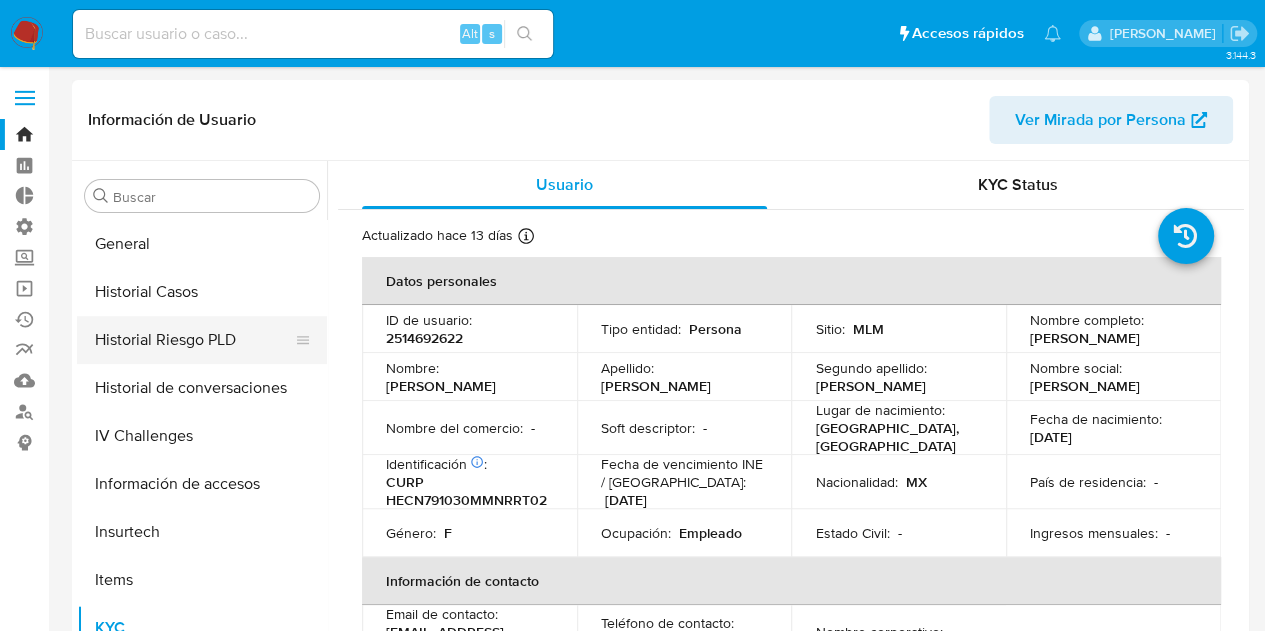 scroll, scrollTop: 449, scrollLeft: 0, axis: vertical 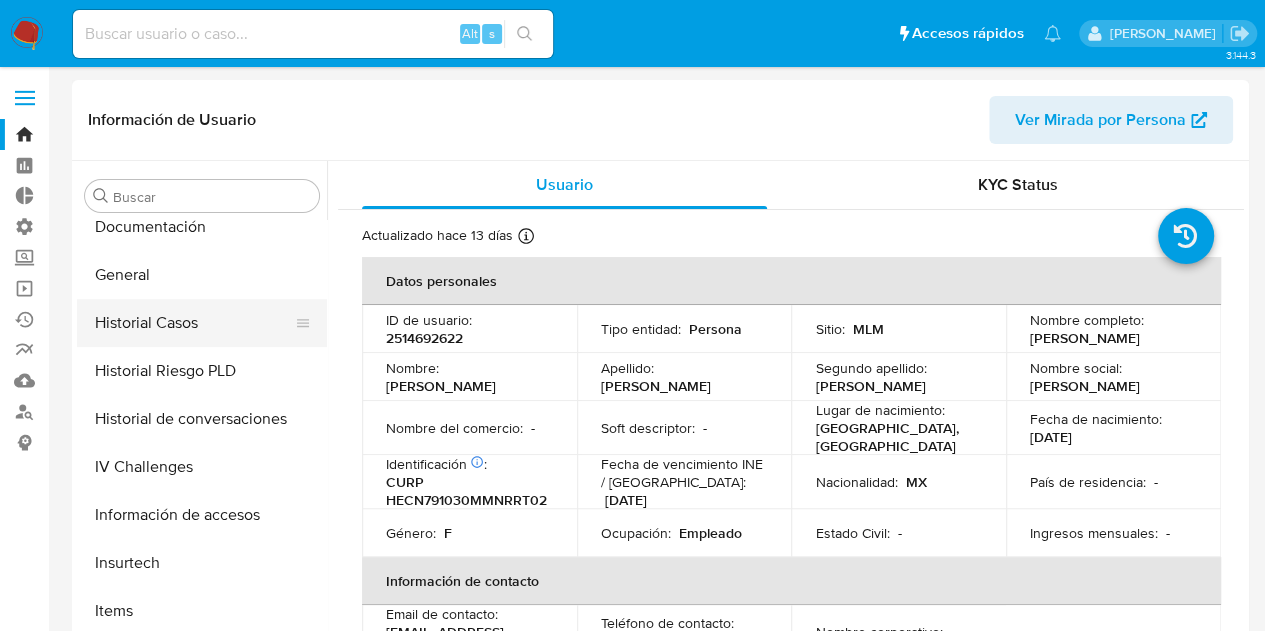 click on "Historial Casos" at bounding box center [194, 323] 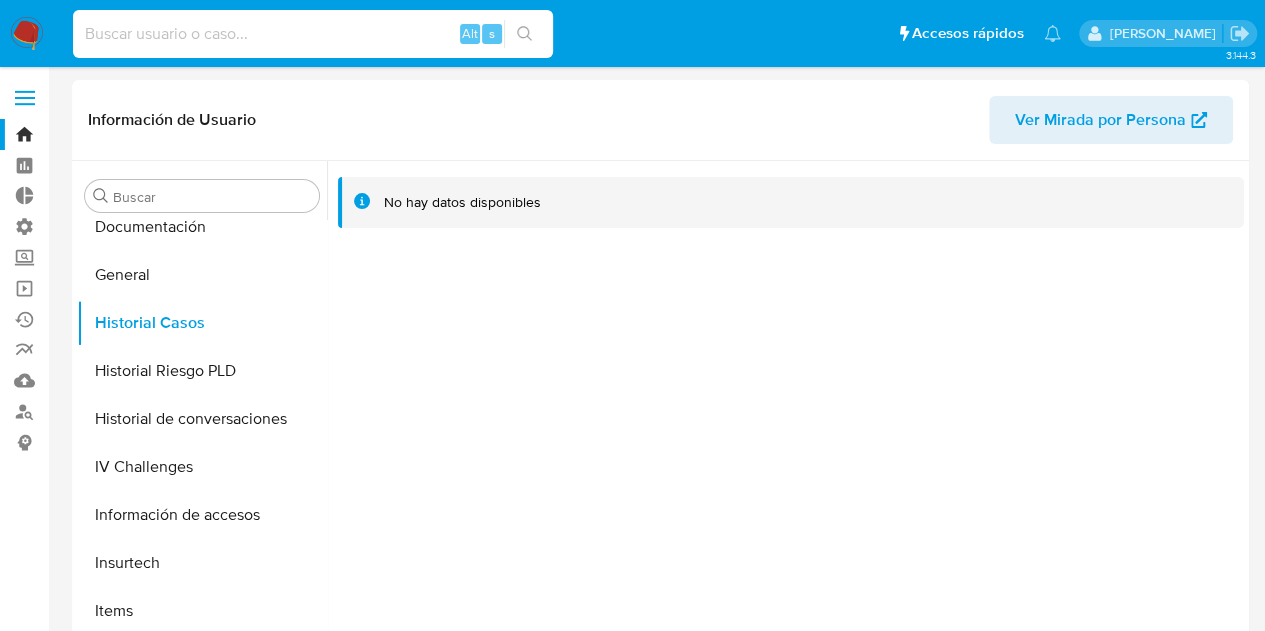click at bounding box center (313, 34) 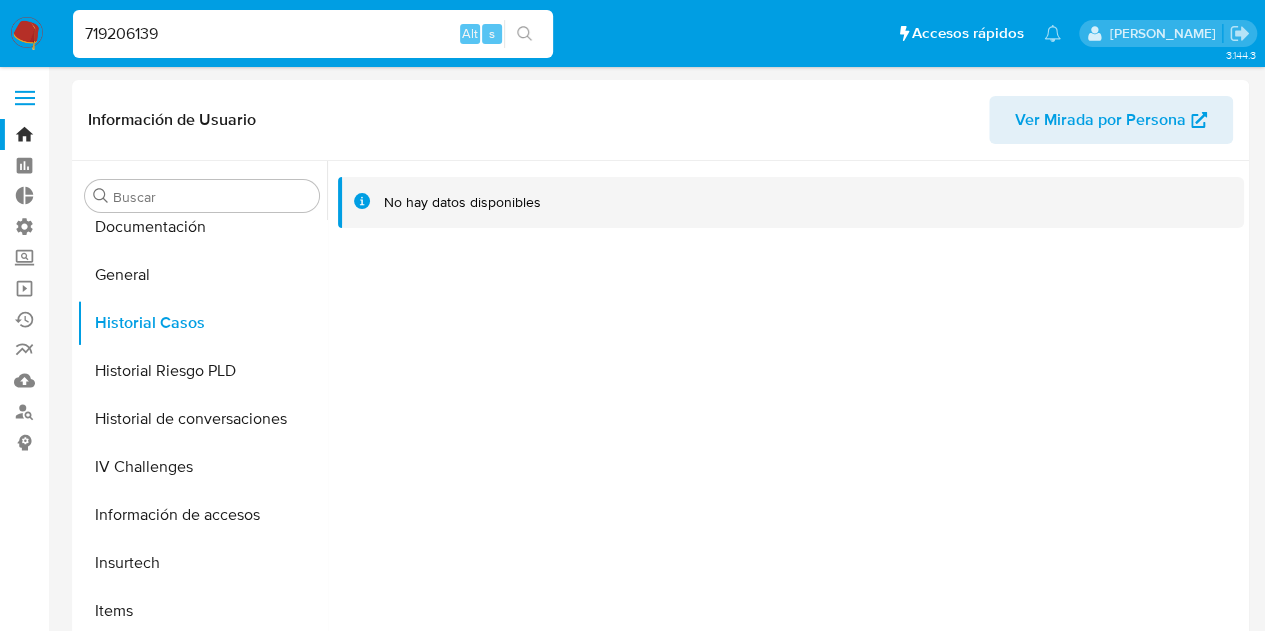 type on "719206139" 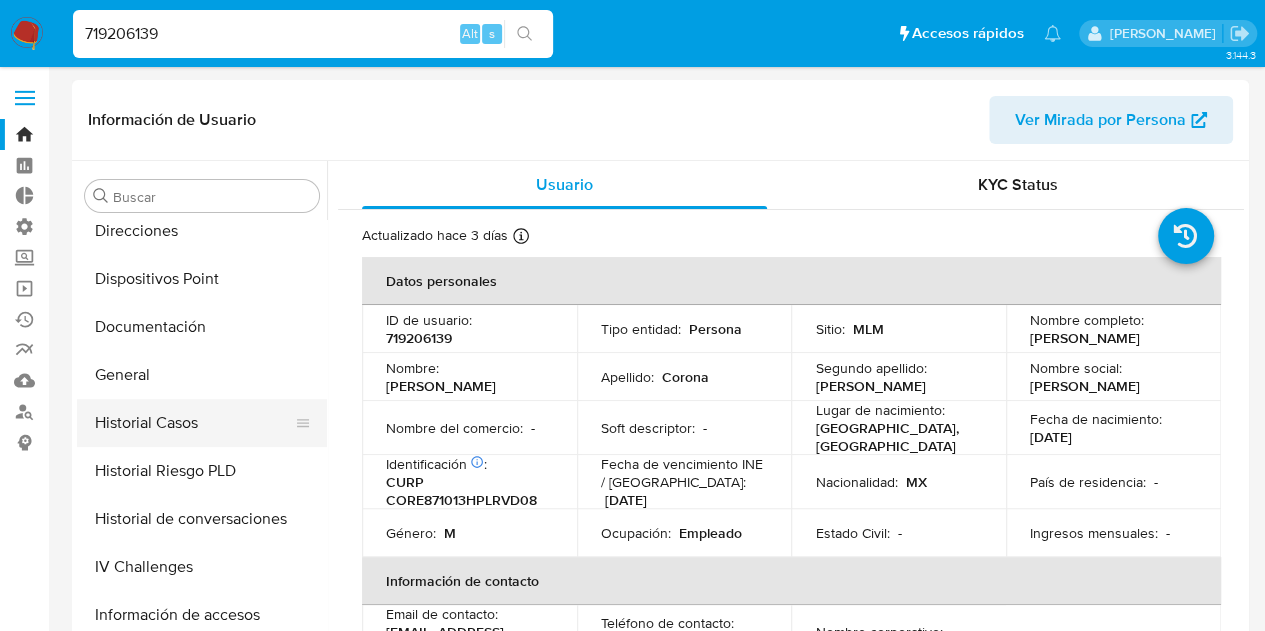 select on "10" 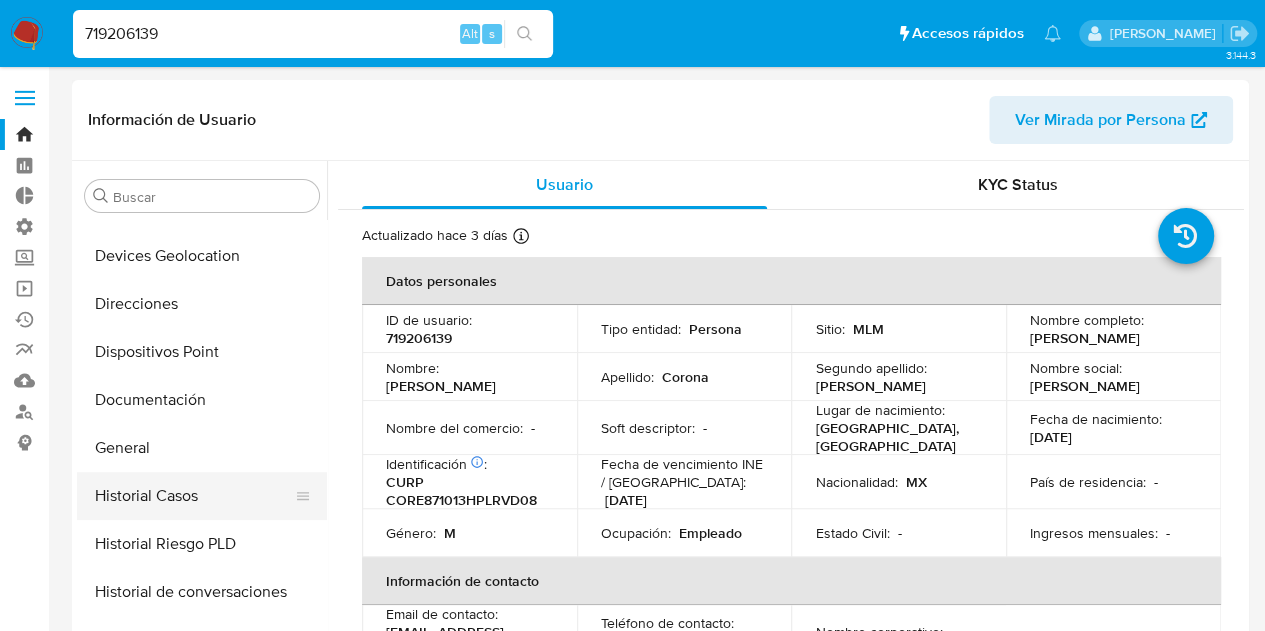 scroll, scrollTop: 349, scrollLeft: 0, axis: vertical 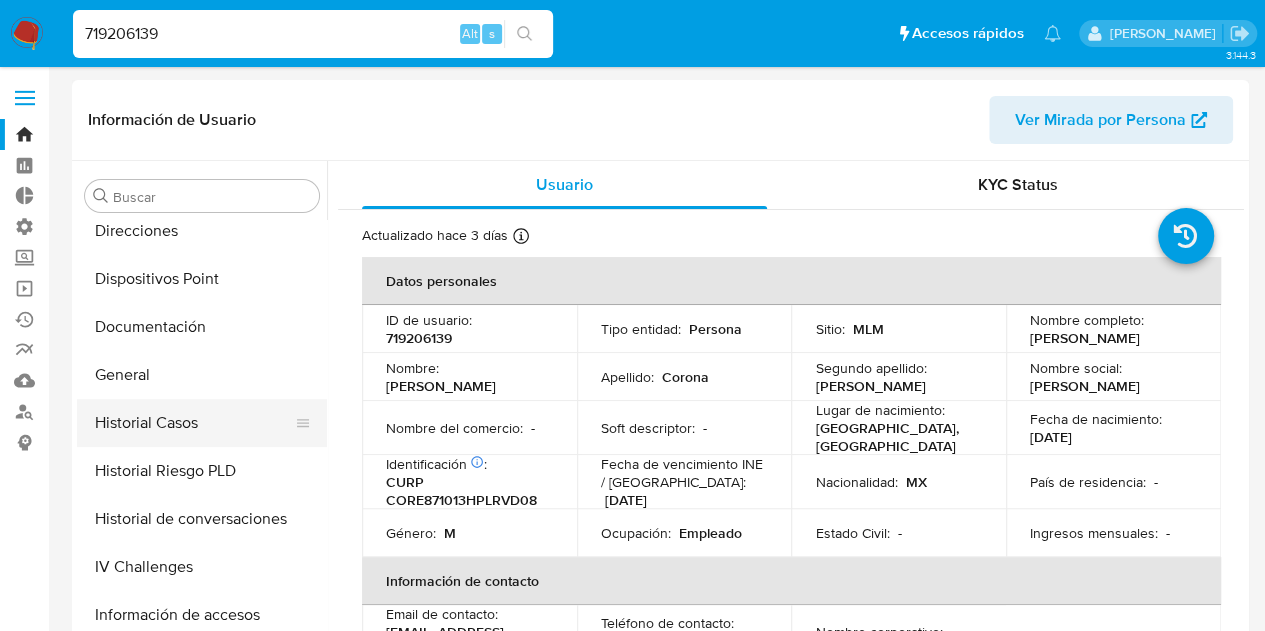 click on "Historial Casos" at bounding box center (194, 423) 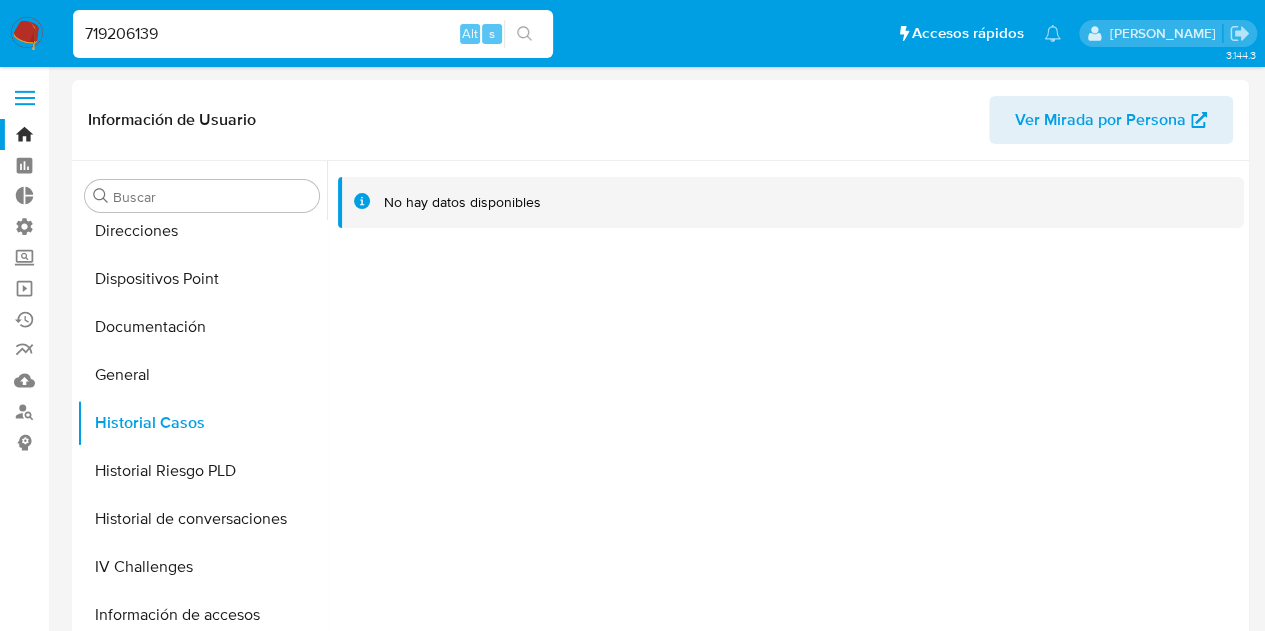 drag, startPoint x: 376, startPoint y: 34, endPoint x: 0, endPoint y: -9, distance: 378.45078 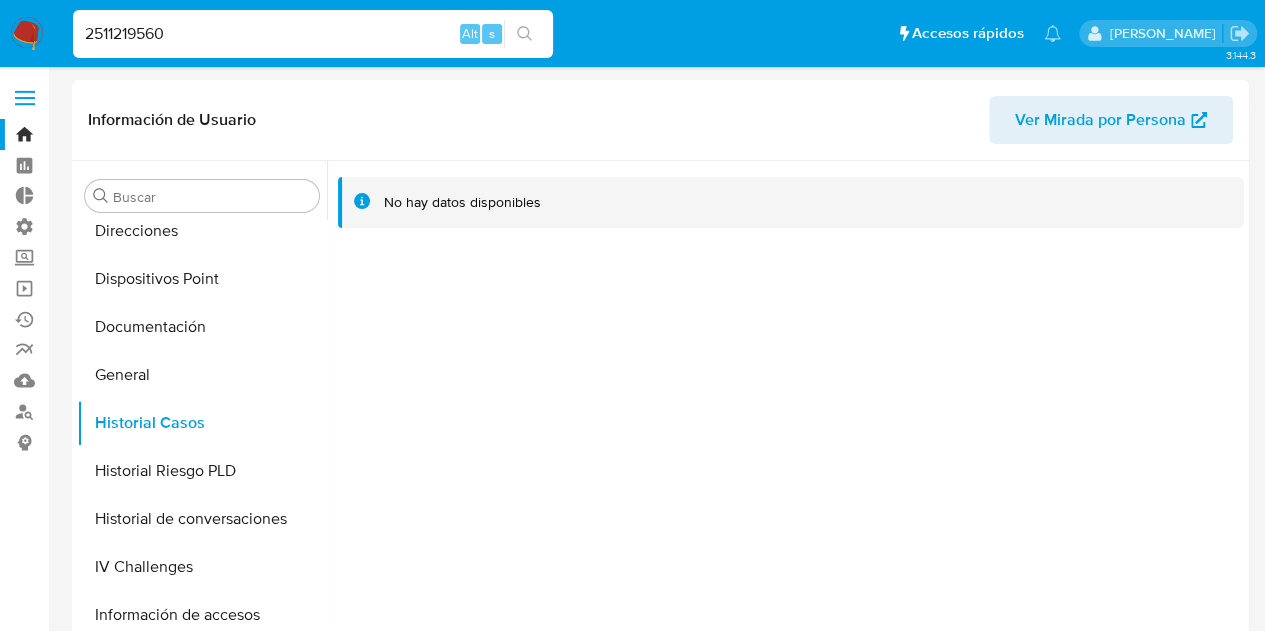 type on "2511219560" 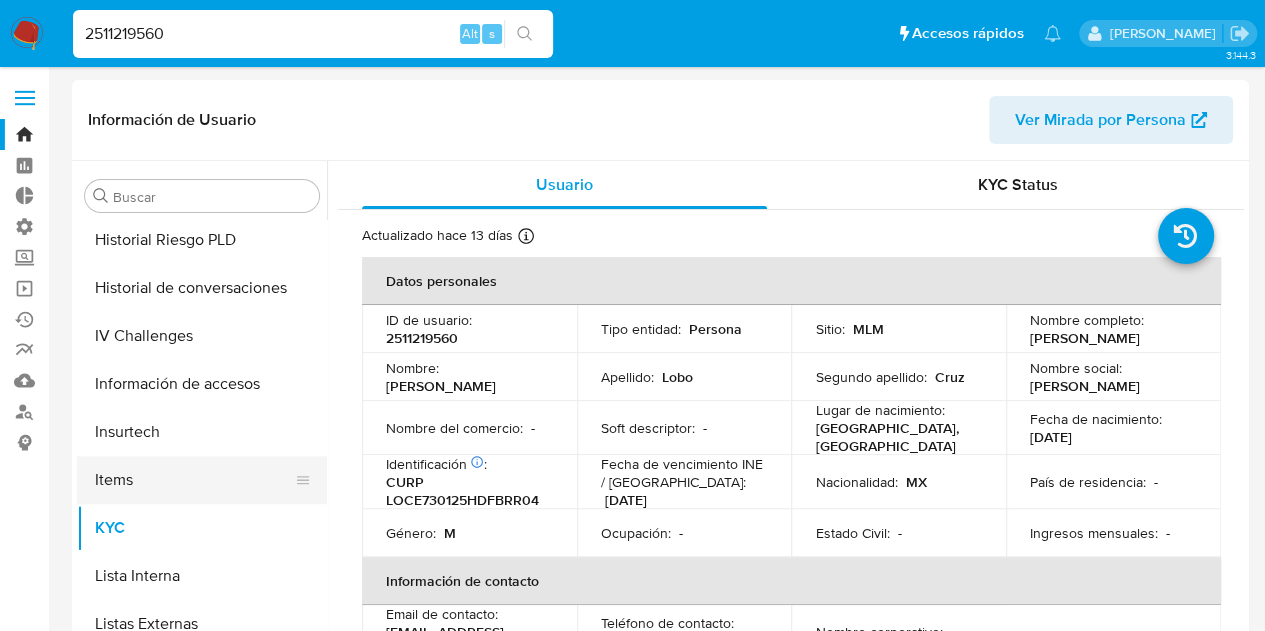 select on "10" 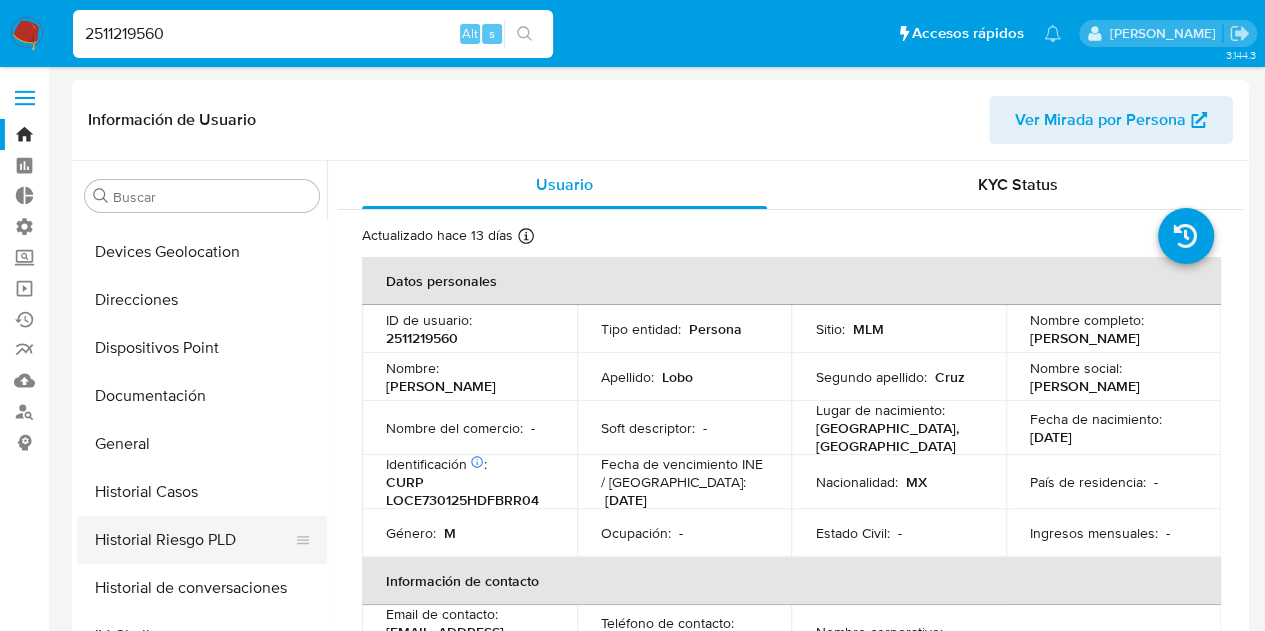 scroll, scrollTop: 249, scrollLeft: 0, axis: vertical 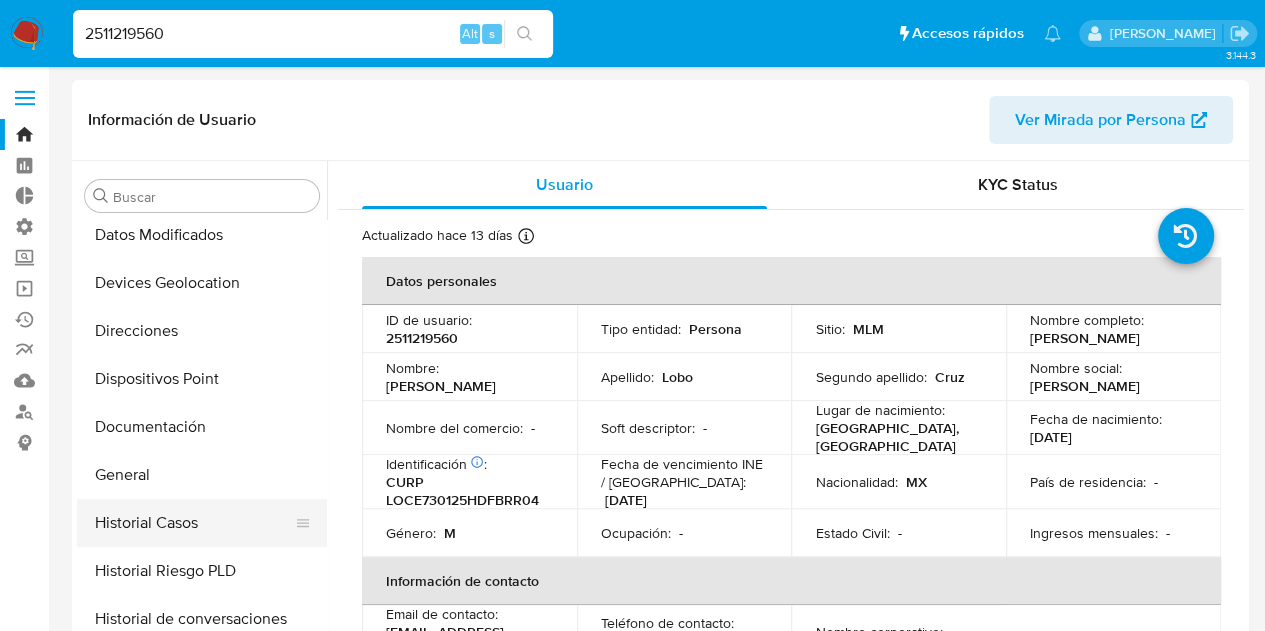 click on "Historial Casos" at bounding box center (194, 523) 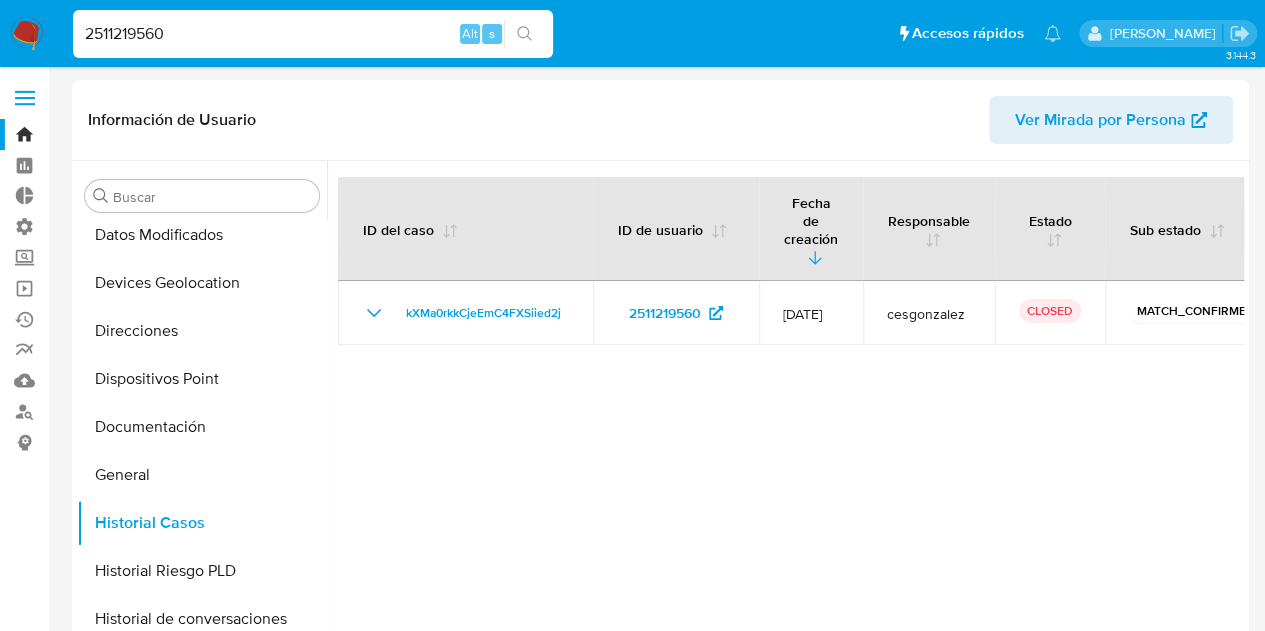 type 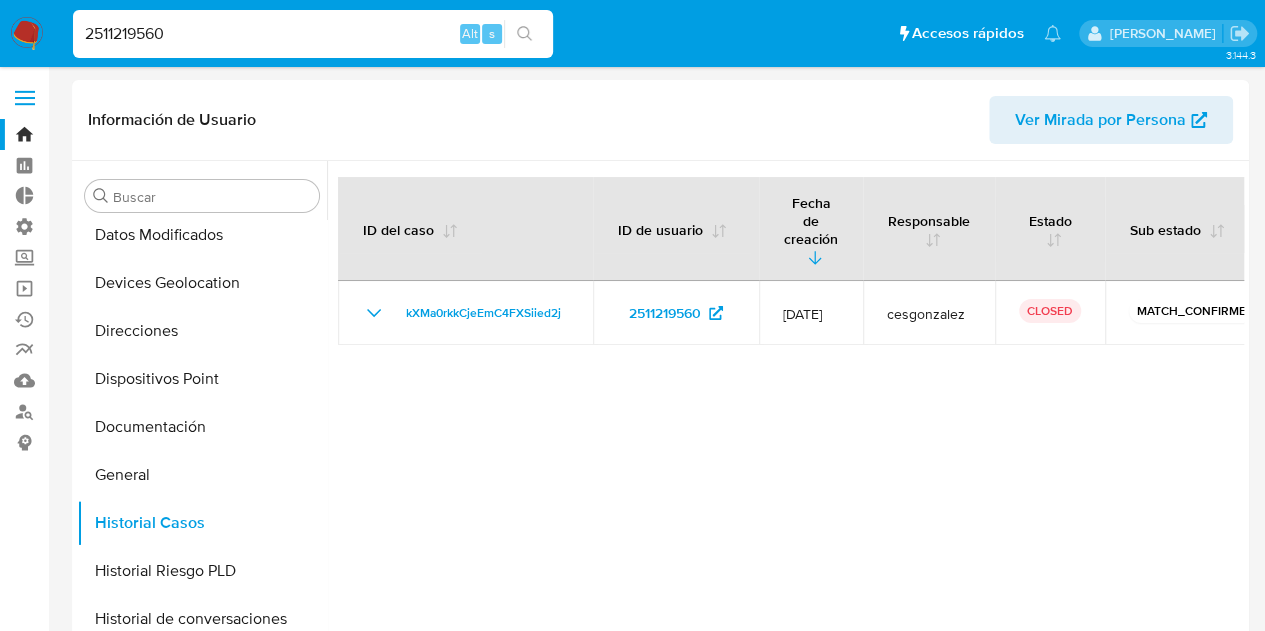 drag, startPoint x: 294, startPoint y: 49, endPoint x: 0, endPoint y: 88, distance: 296.57544 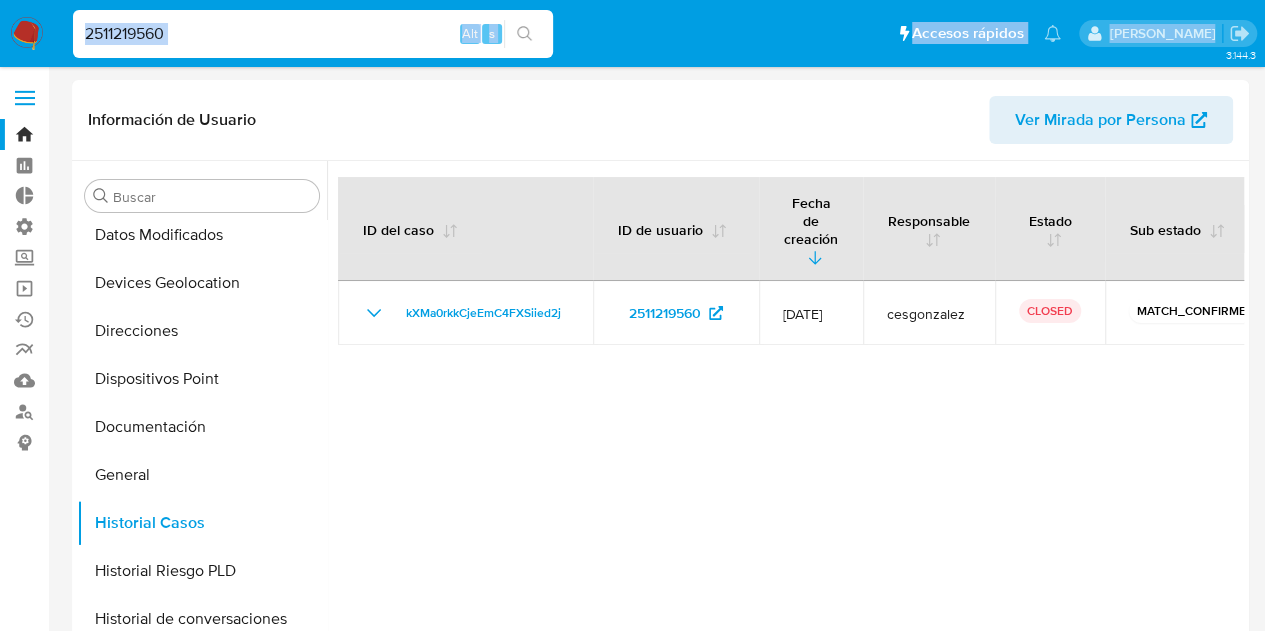 drag, startPoint x: 414, startPoint y: 50, endPoint x: 419, endPoint y: 39, distance: 12.083046 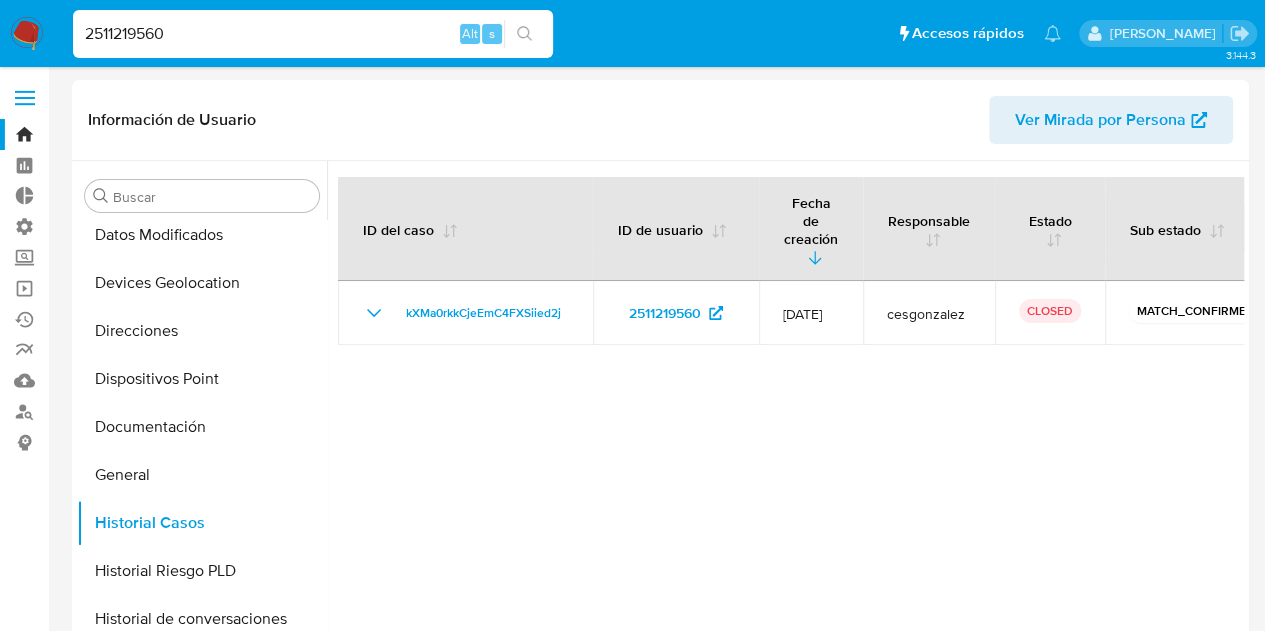 paste on "2739199" 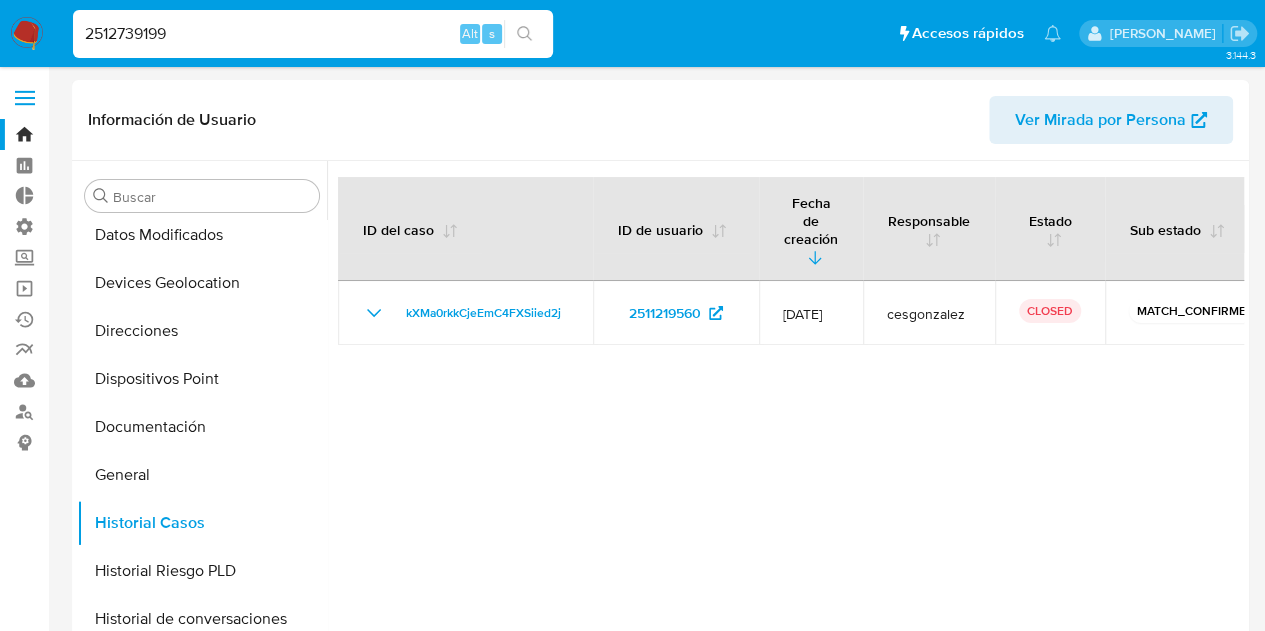type on "2512739199" 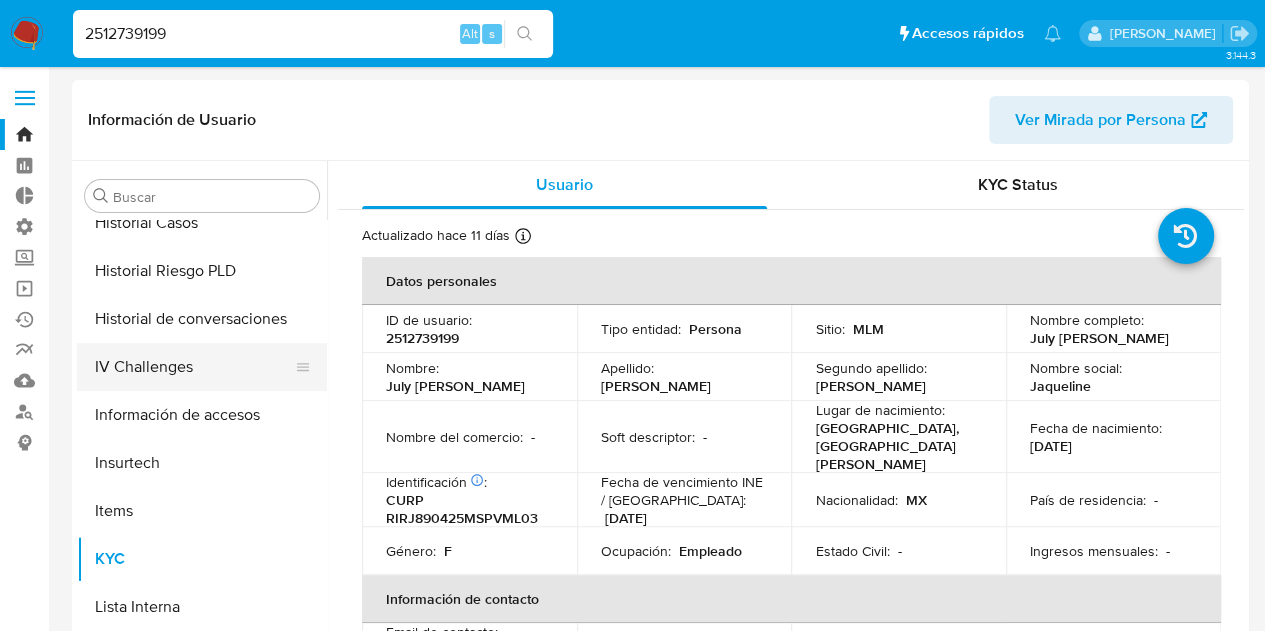 select on "10" 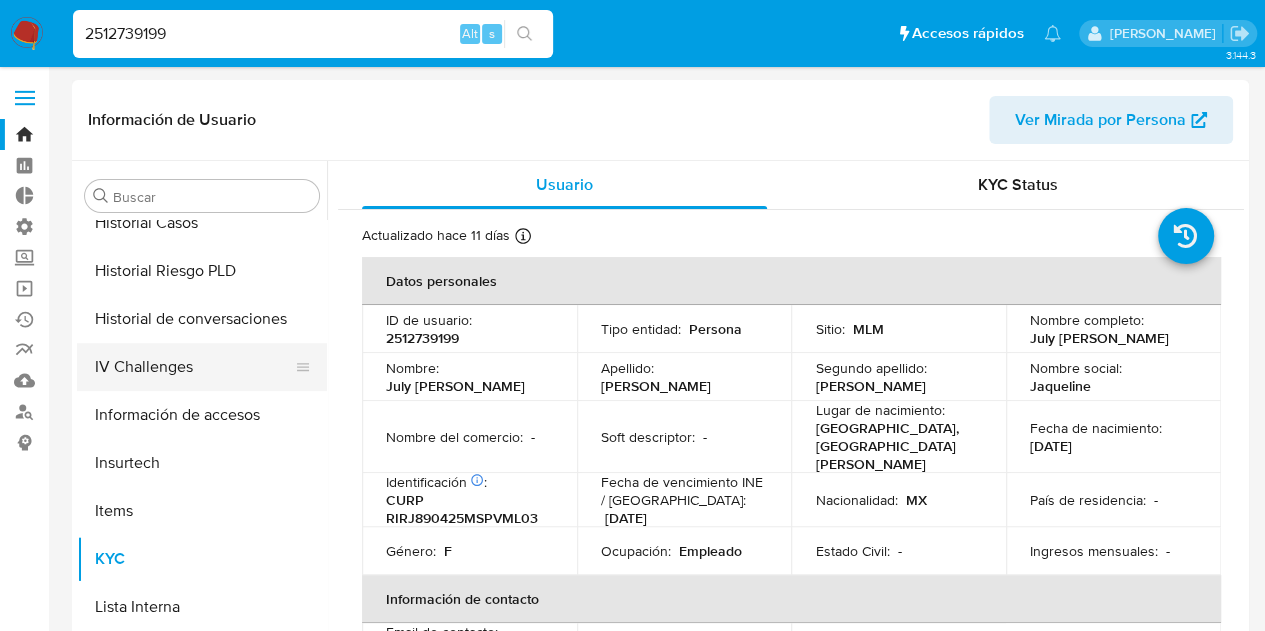 scroll, scrollTop: 349, scrollLeft: 0, axis: vertical 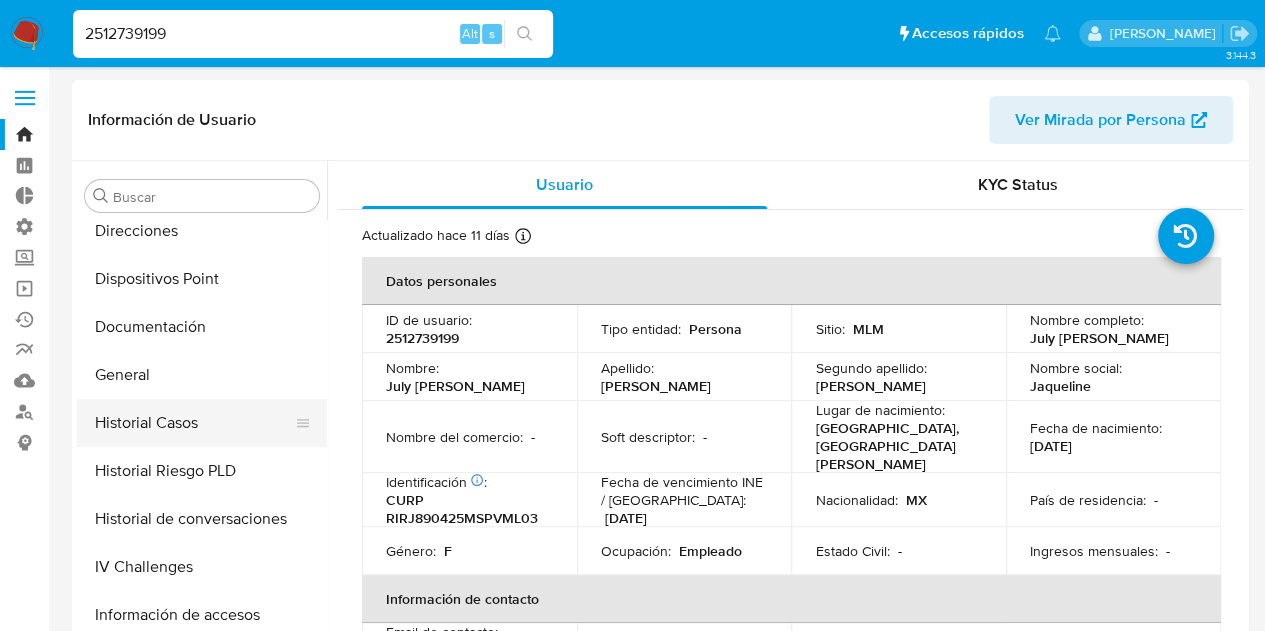 click on "Historial Casos" at bounding box center (194, 423) 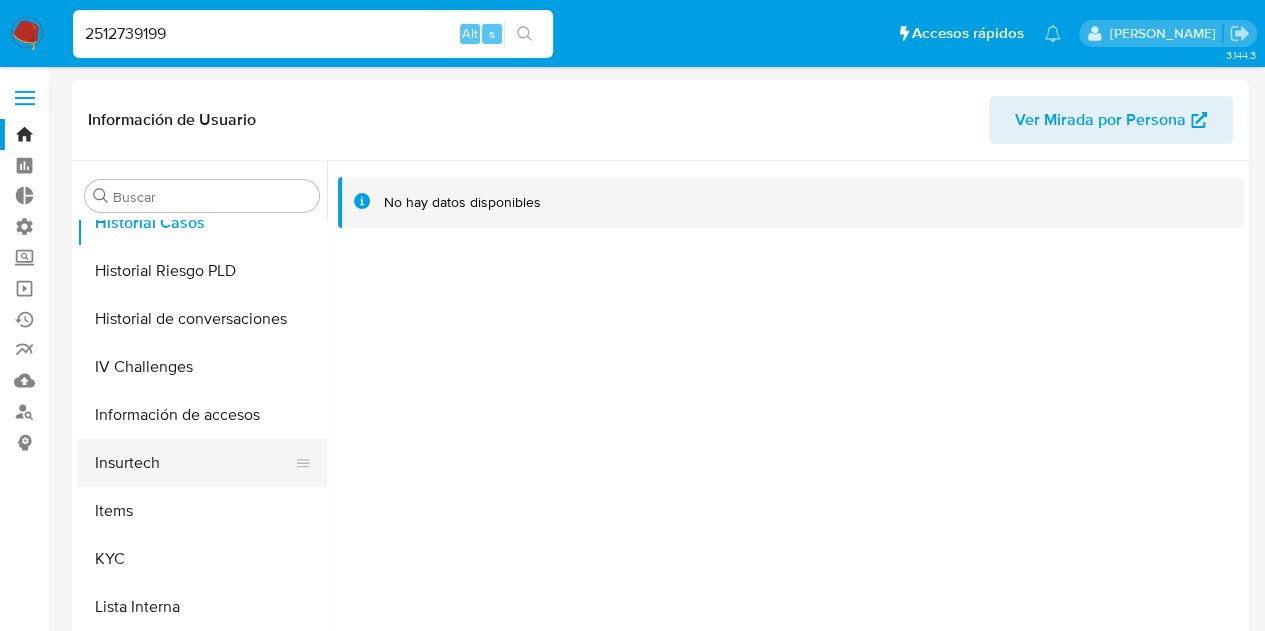 scroll, scrollTop: 649, scrollLeft: 0, axis: vertical 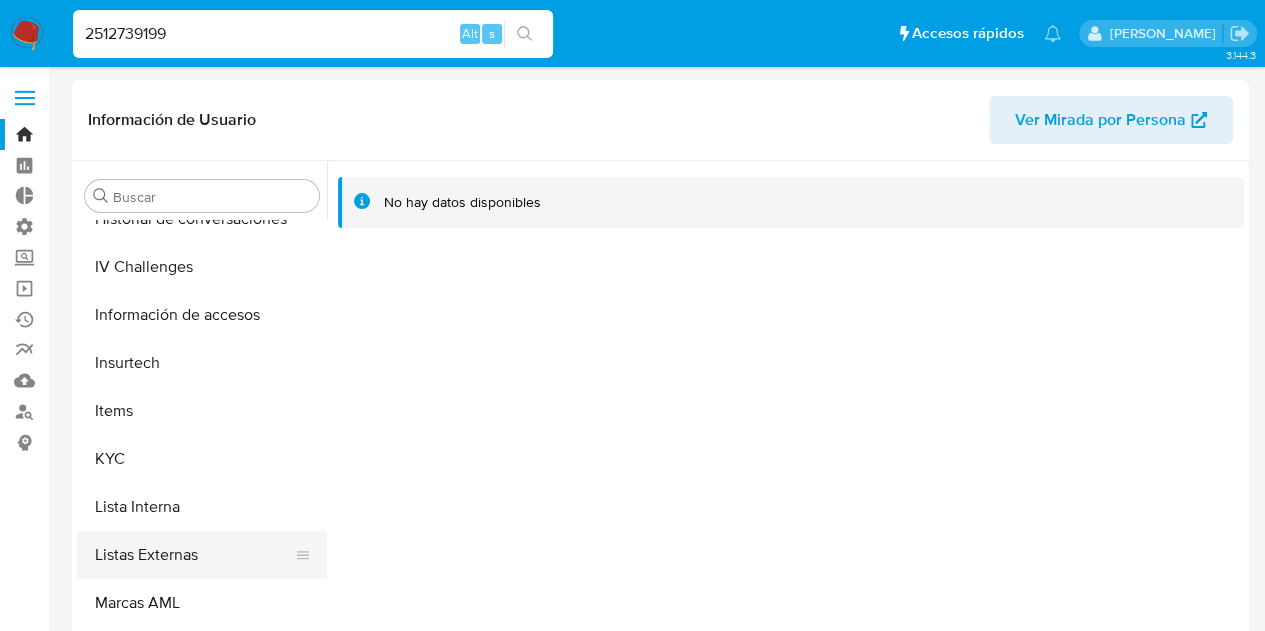 click on "Listas Externas" at bounding box center [194, 555] 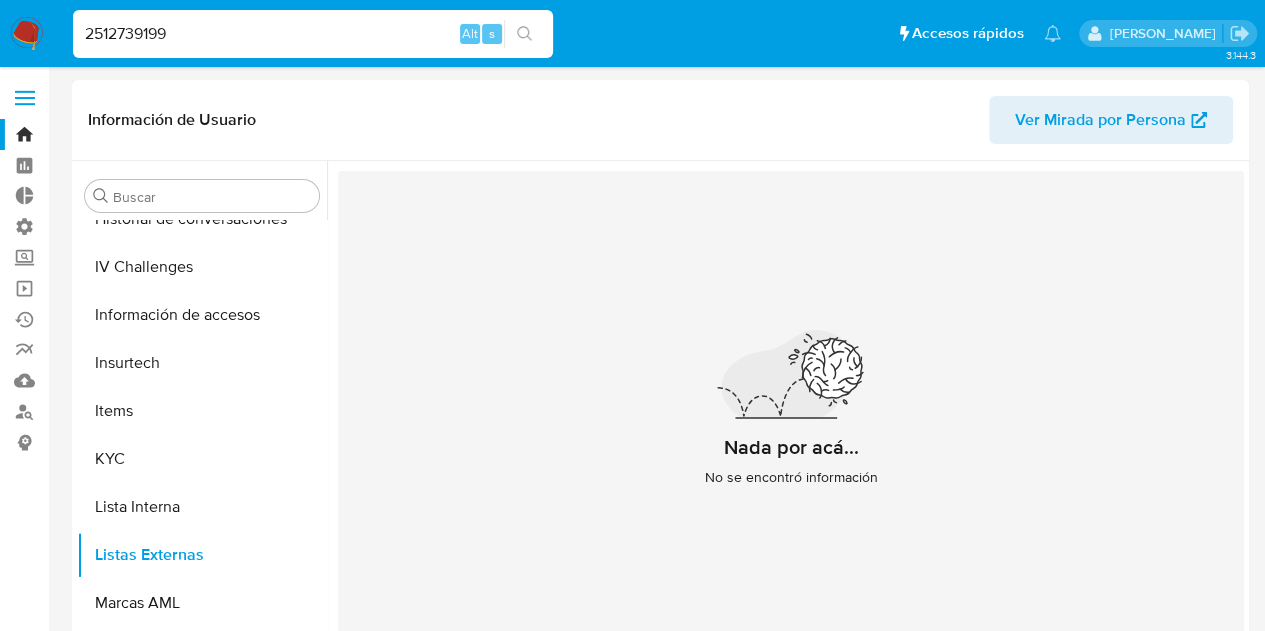 scroll, scrollTop: 100, scrollLeft: 0, axis: vertical 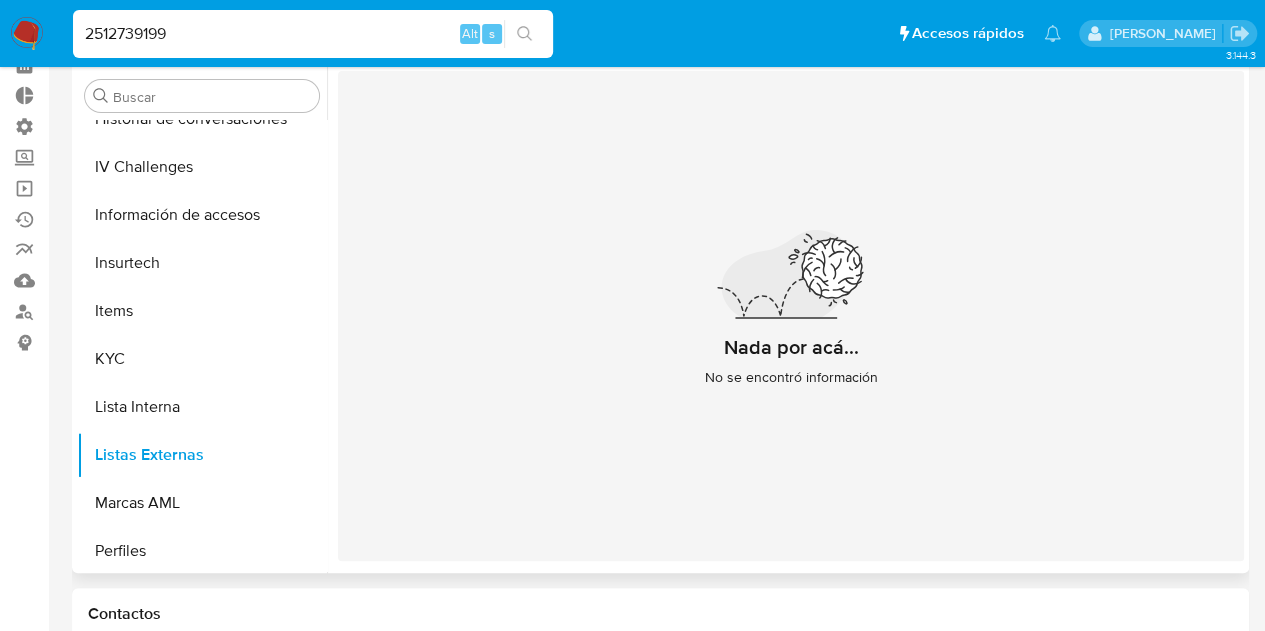 drag, startPoint x: 701, startPoint y: 381, endPoint x: 924, endPoint y: 371, distance: 223.2241 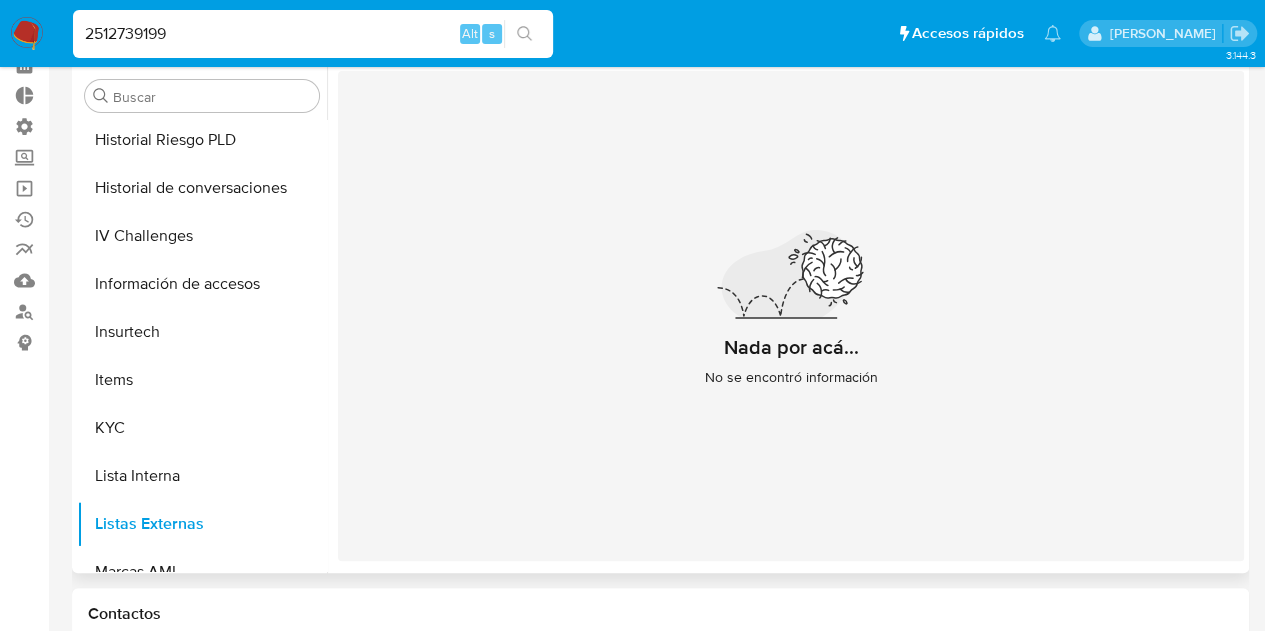 scroll, scrollTop: 549, scrollLeft: 0, axis: vertical 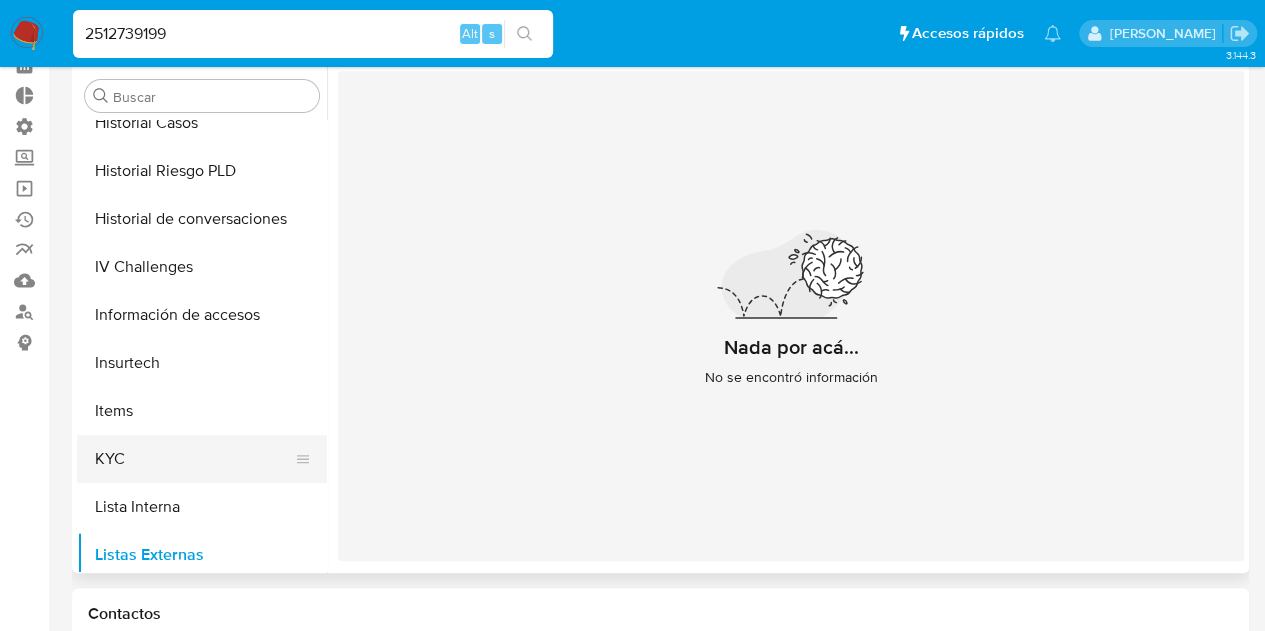 click on "KYC" at bounding box center (194, 459) 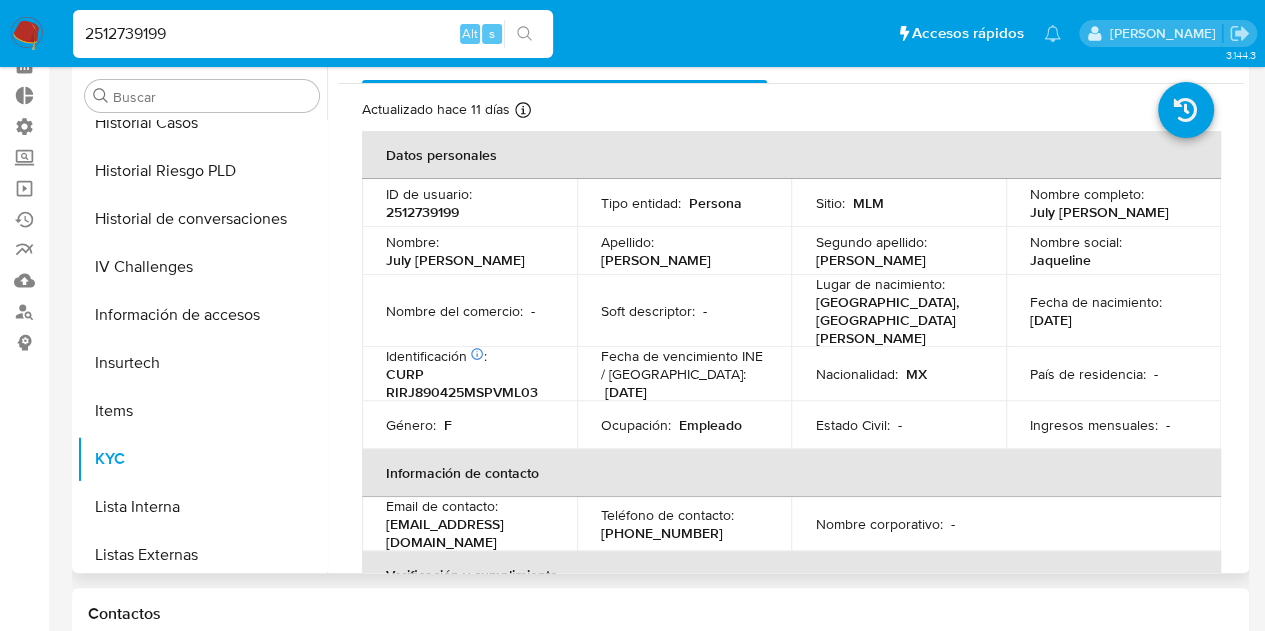 scroll, scrollTop: 0, scrollLeft: 0, axis: both 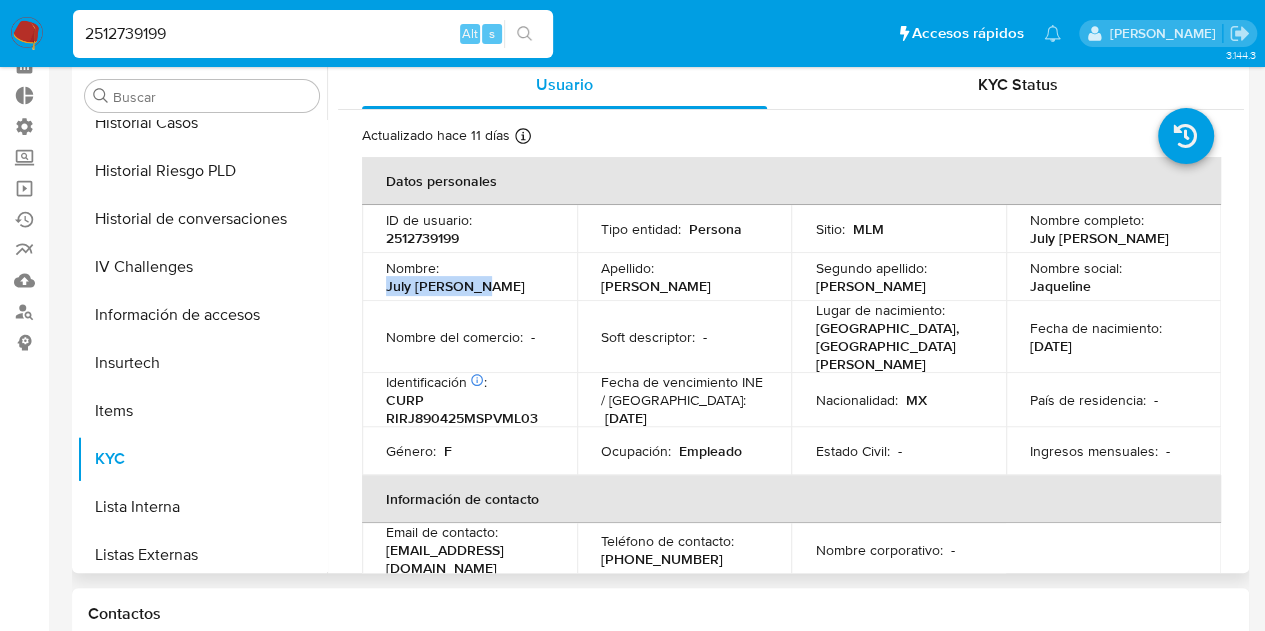 drag, startPoint x: 446, startPoint y: 286, endPoint x: 536, endPoint y: 286, distance: 90 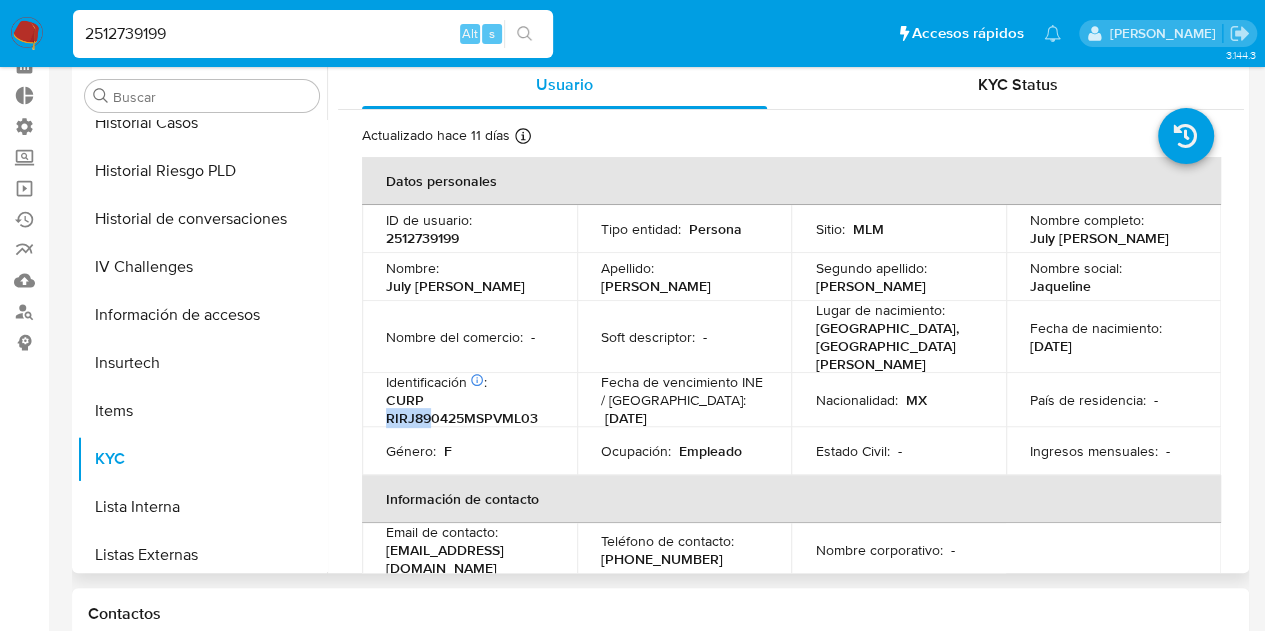 drag, startPoint x: 390, startPoint y: 404, endPoint x: 532, endPoint y: 399, distance: 142.088 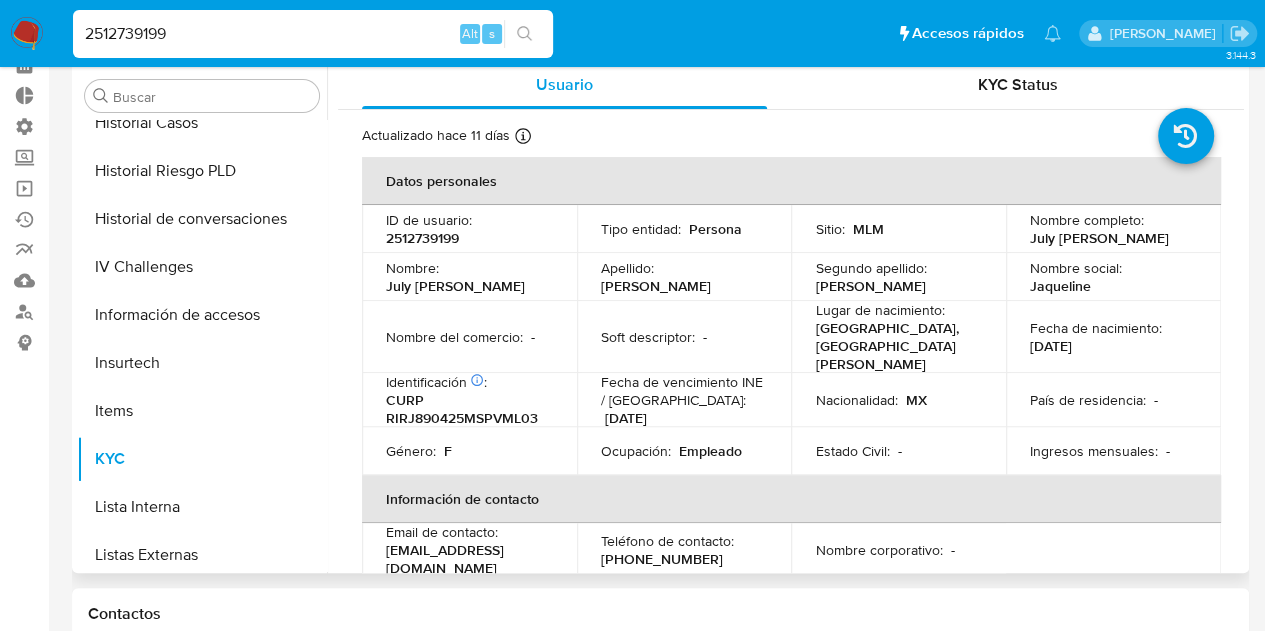 click on "Identificación   CIC: 143369316 :    CURP RIRJ890425MSPVML03" at bounding box center [469, 400] 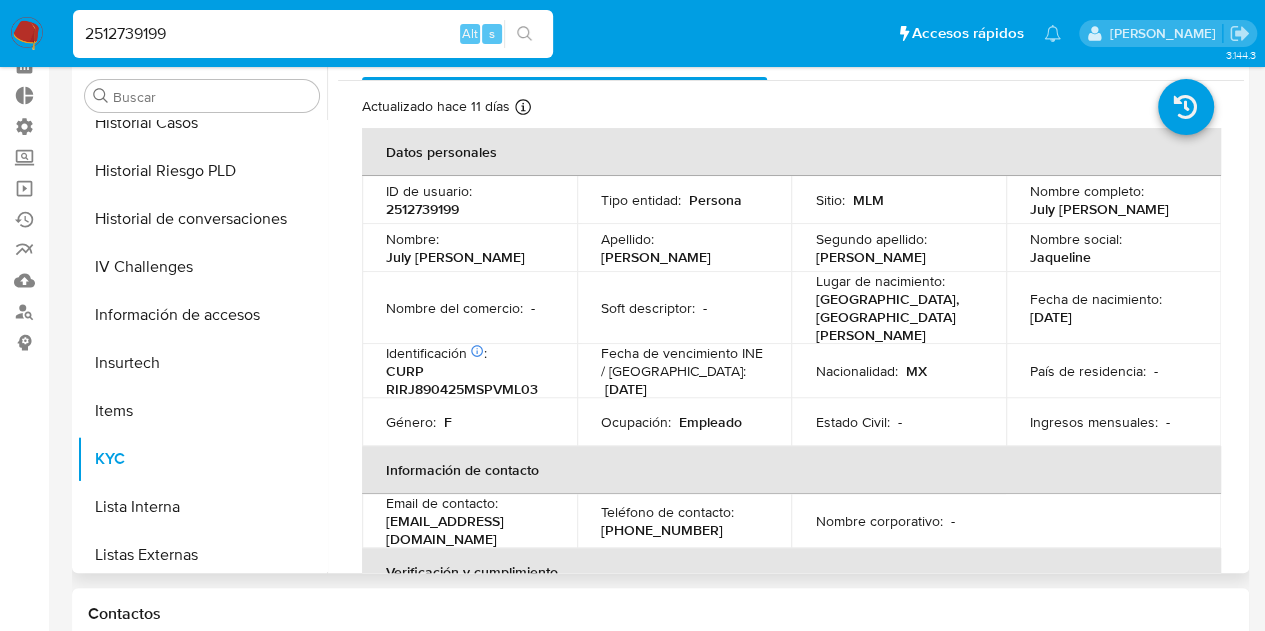 scroll, scrollTop: 0, scrollLeft: 0, axis: both 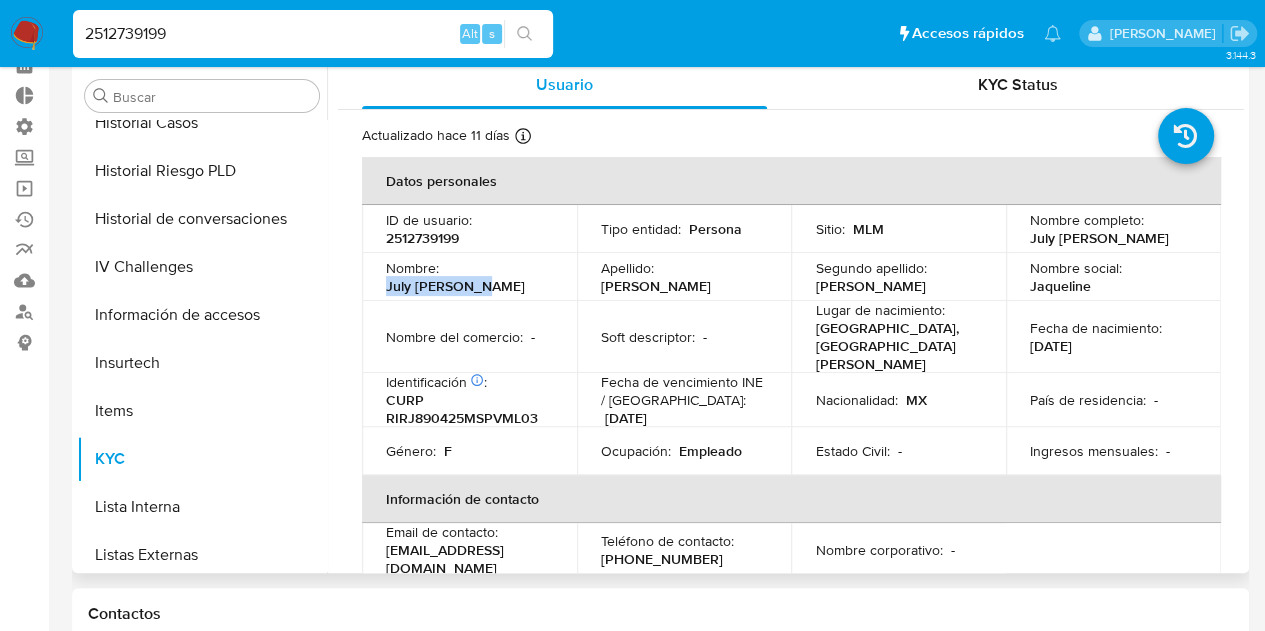 drag, startPoint x: 458, startPoint y: 285, endPoint x: 552, endPoint y: 276, distance: 94.42987 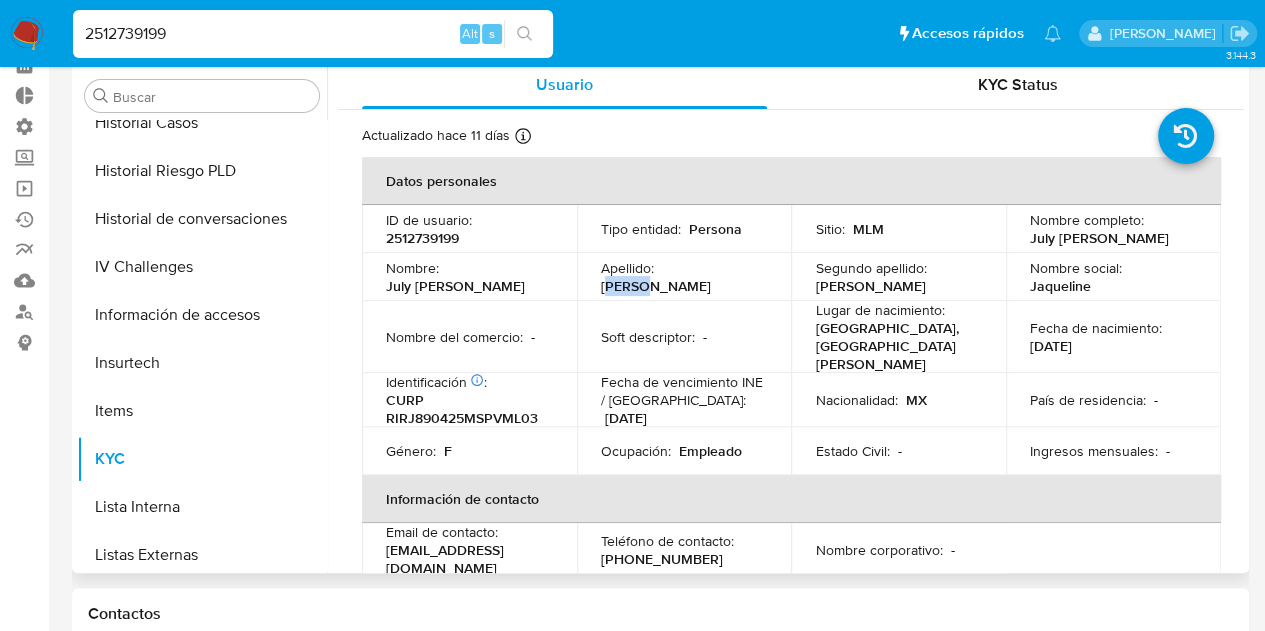 drag, startPoint x: 664, startPoint y: 287, endPoint x: 736, endPoint y: 274, distance: 73.1642 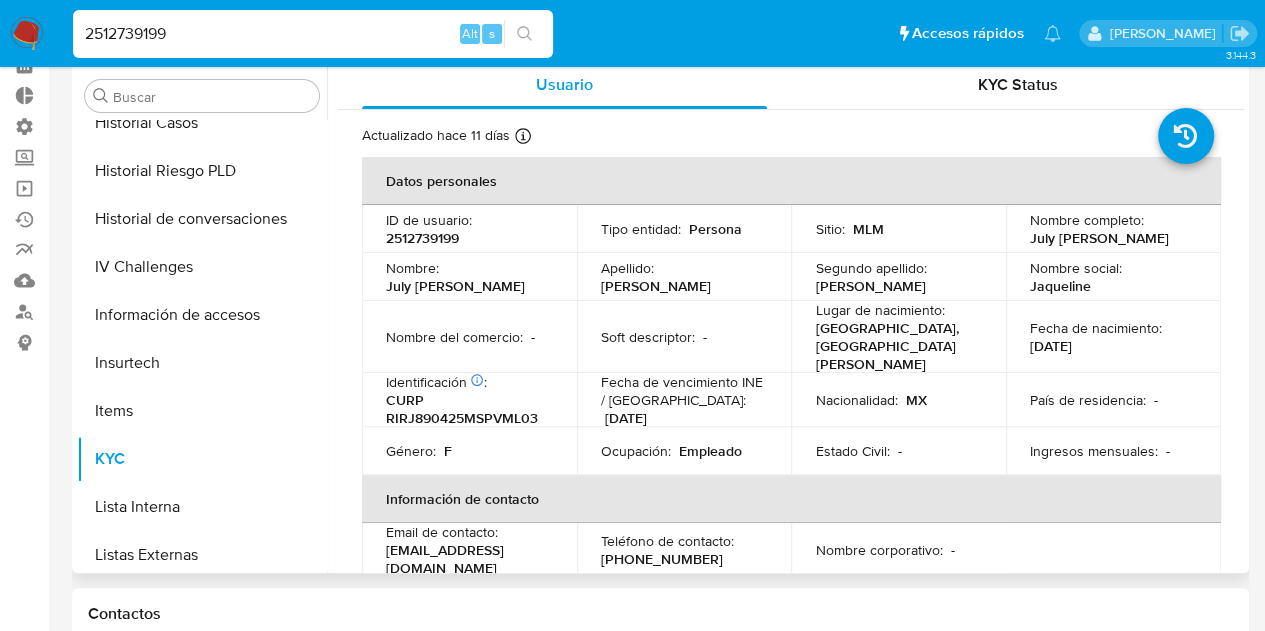 click on "Apellido :    Rivera" at bounding box center [684, 277] 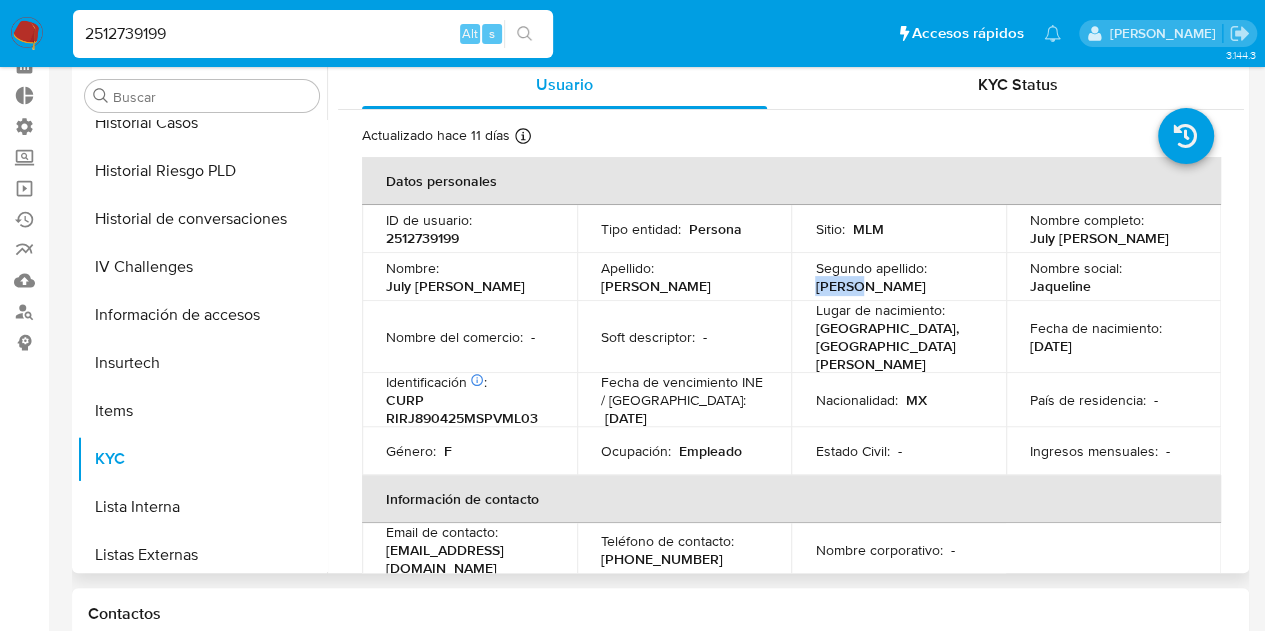 drag, startPoint x: 814, startPoint y: 287, endPoint x: 866, endPoint y: 295, distance: 52.611786 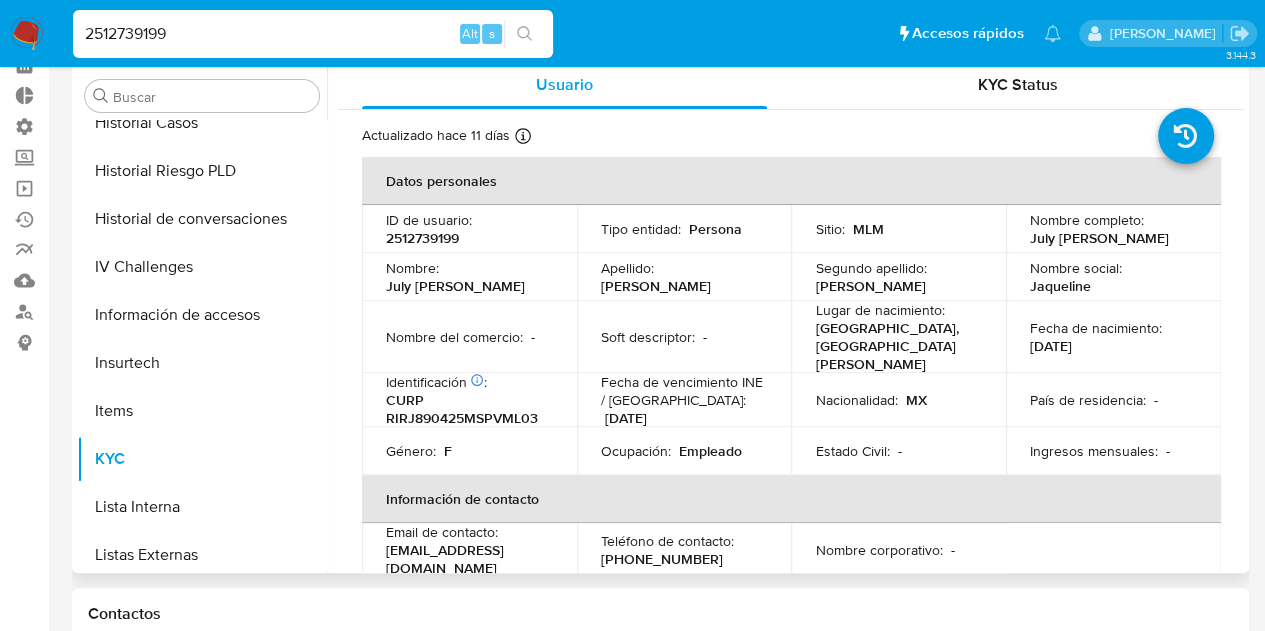 scroll, scrollTop: 0, scrollLeft: 0, axis: both 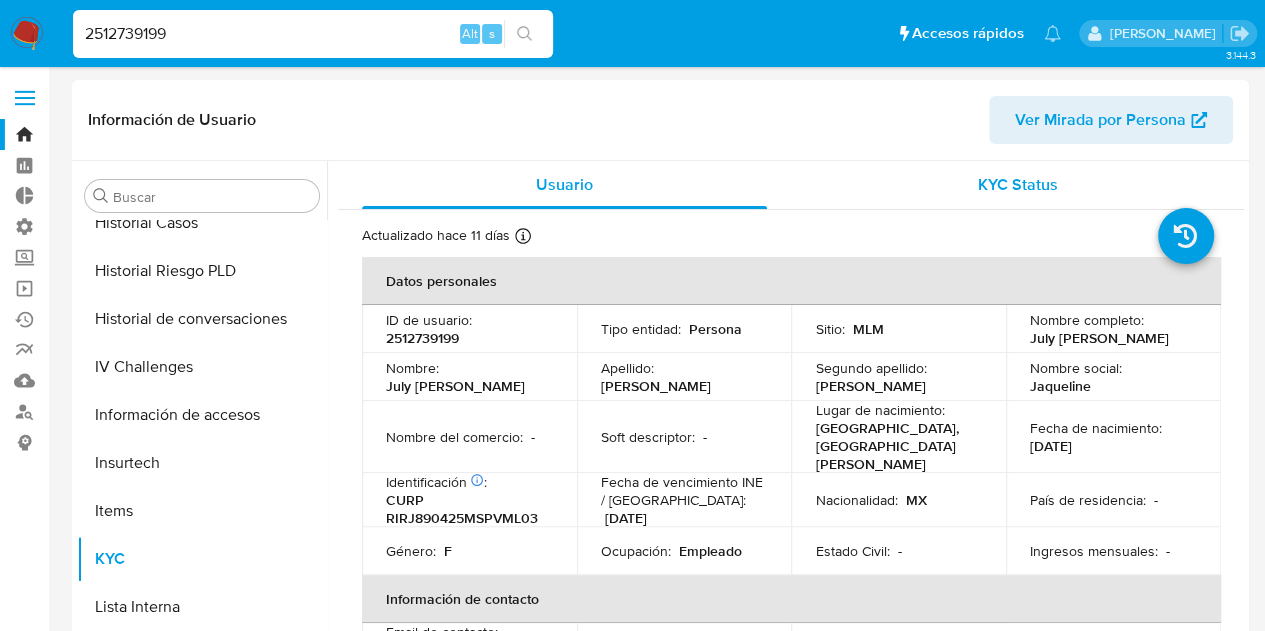 click on "KYC Status" at bounding box center [1018, 184] 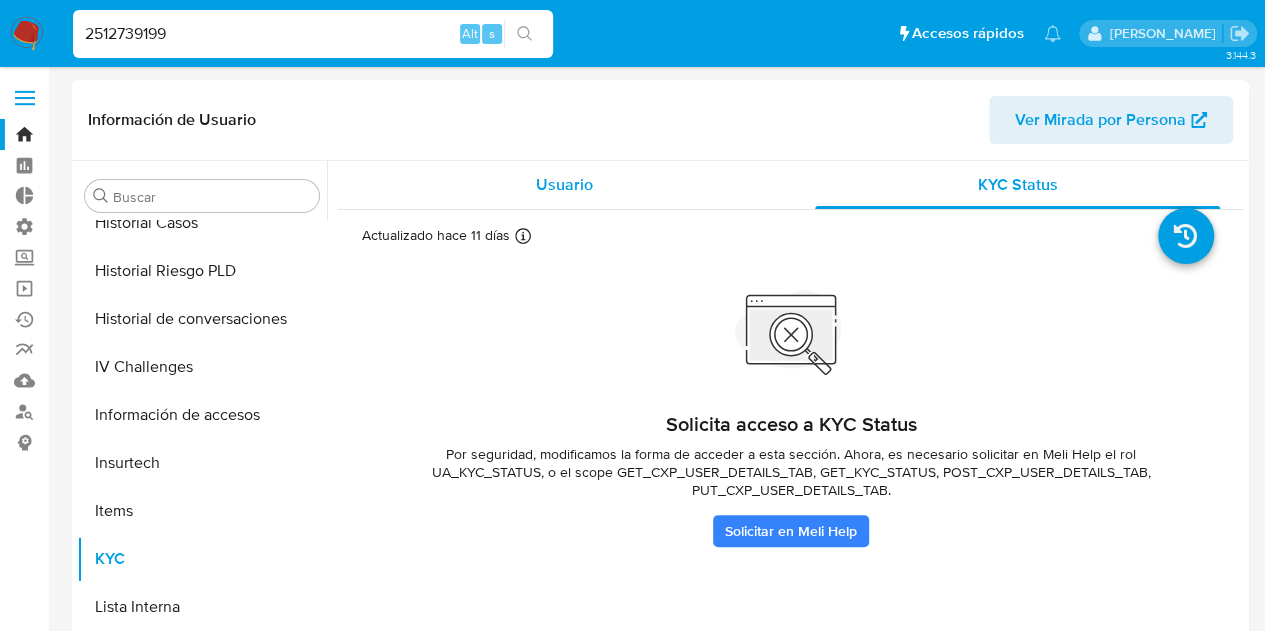 click on "Usuario" at bounding box center (564, 185) 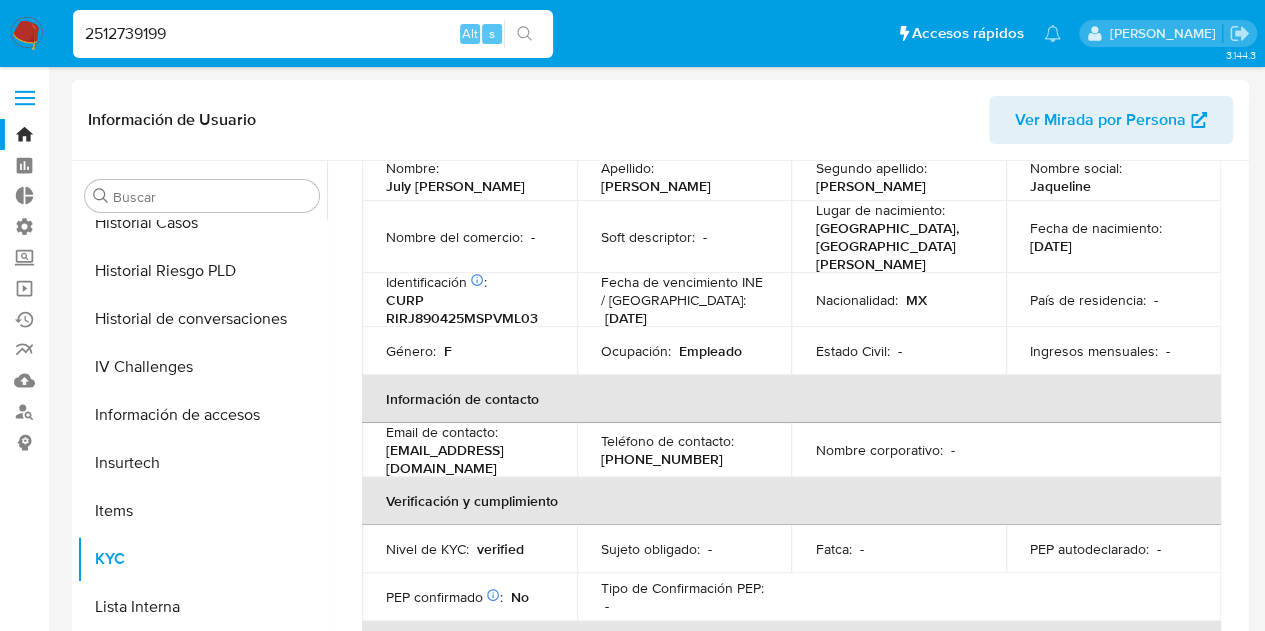scroll, scrollTop: 400, scrollLeft: 0, axis: vertical 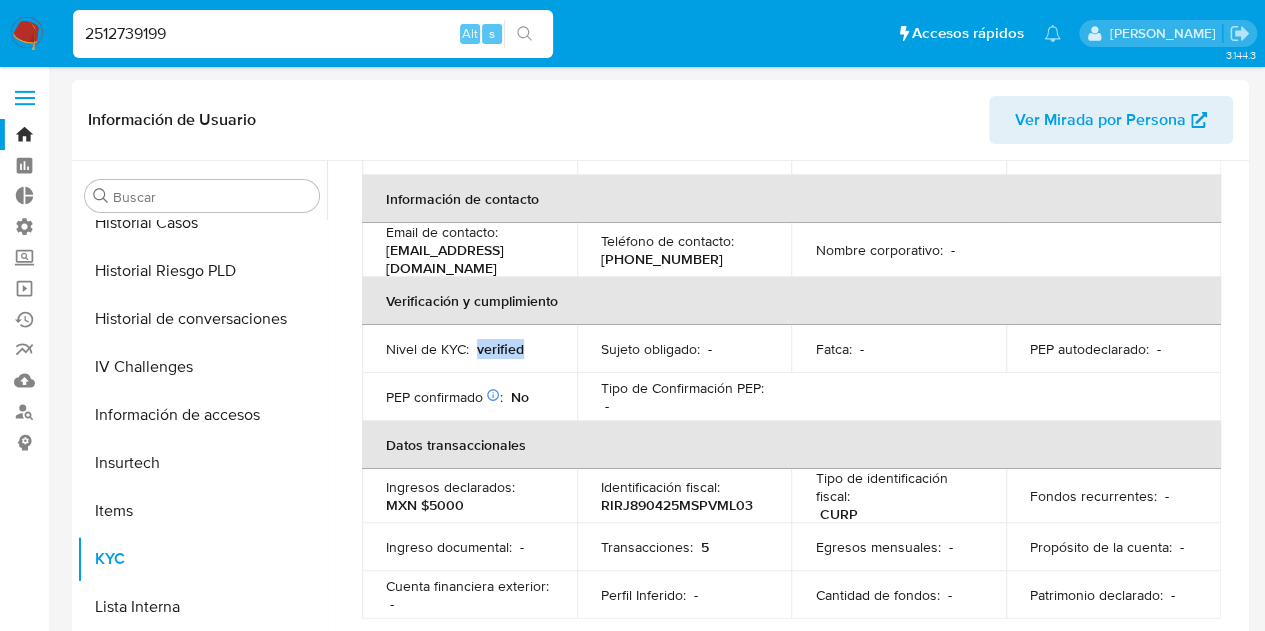 drag, startPoint x: 475, startPoint y: 329, endPoint x: 542, endPoint y: 321, distance: 67.47592 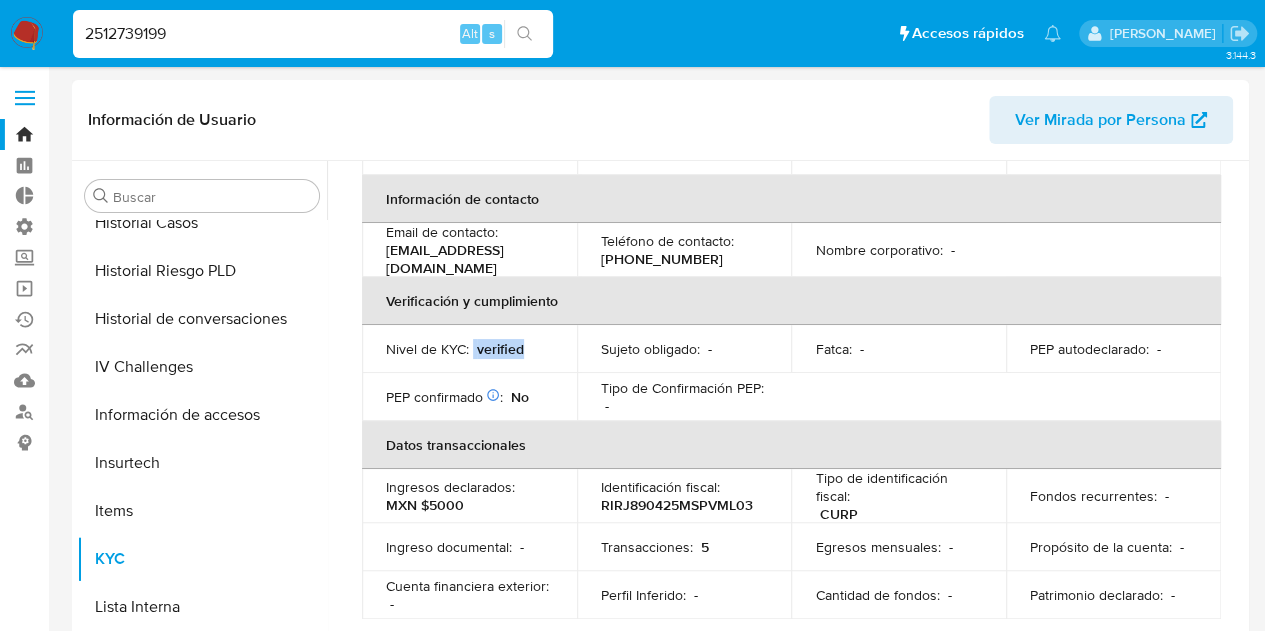 drag, startPoint x: 474, startPoint y: 325, endPoint x: 536, endPoint y: 331, distance: 62.289646 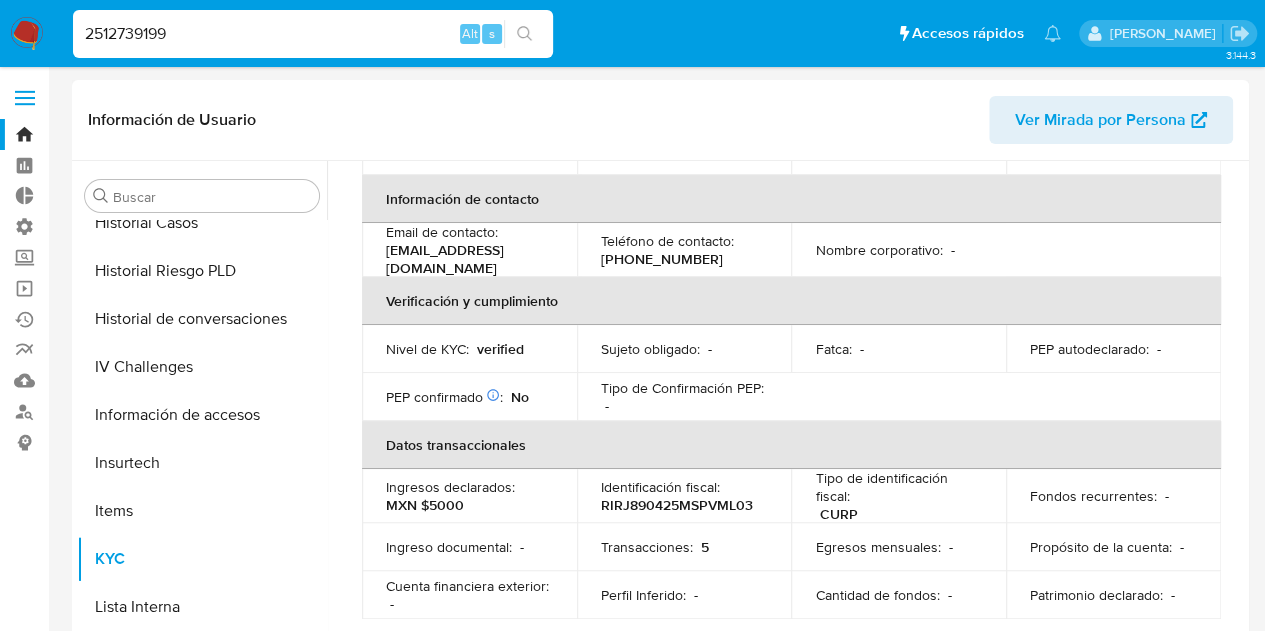 scroll, scrollTop: 0, scrollLeft: 0, axis: both 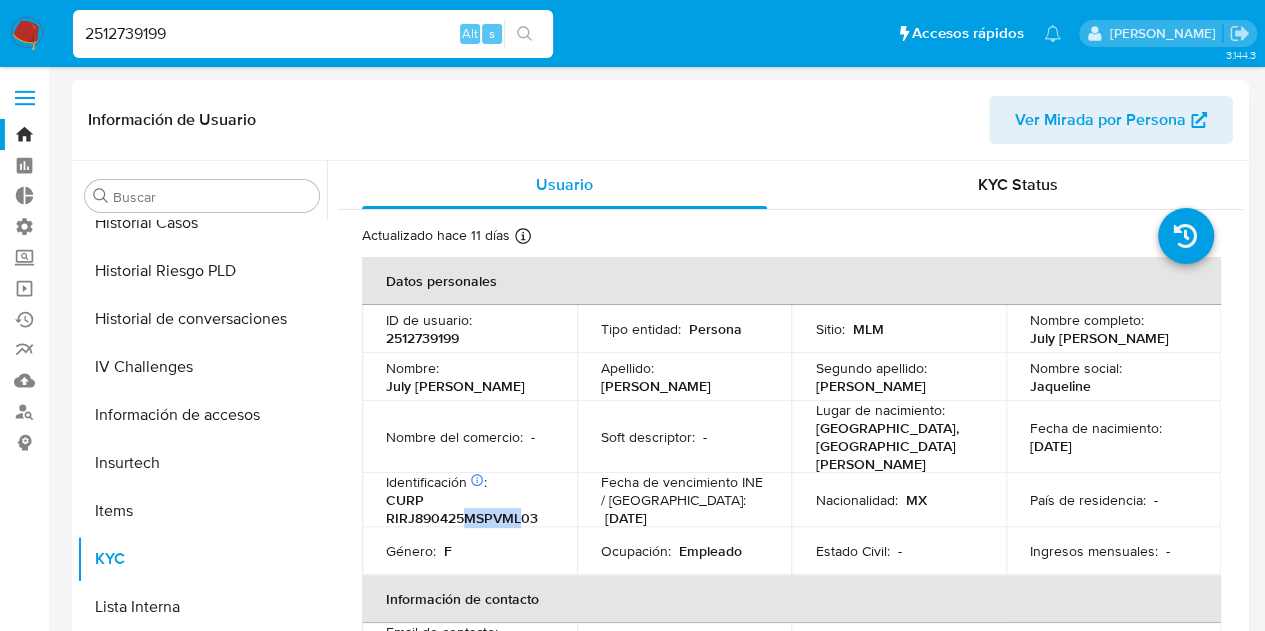 drag, startPoint x: 466, startPoint y: 503, endPoint x: 522, endPoint y: 509, distance: 56.32051 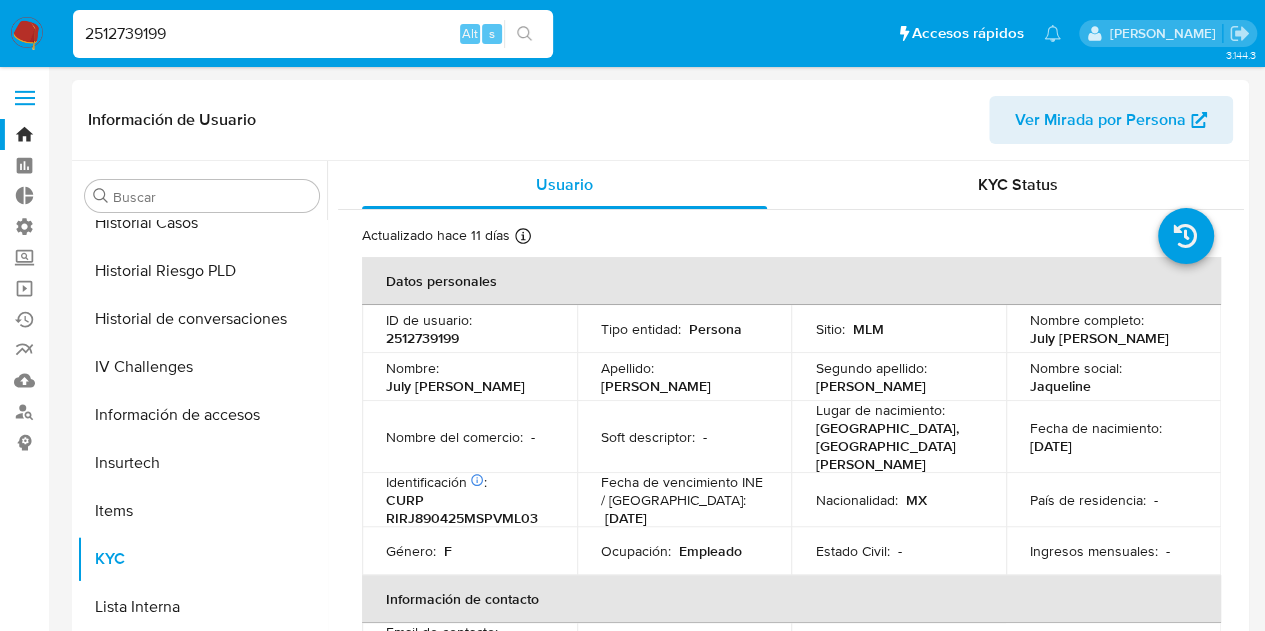 click on "Fecha de nacimiento :    25/04/1989" at bounding box center [1113, 437] 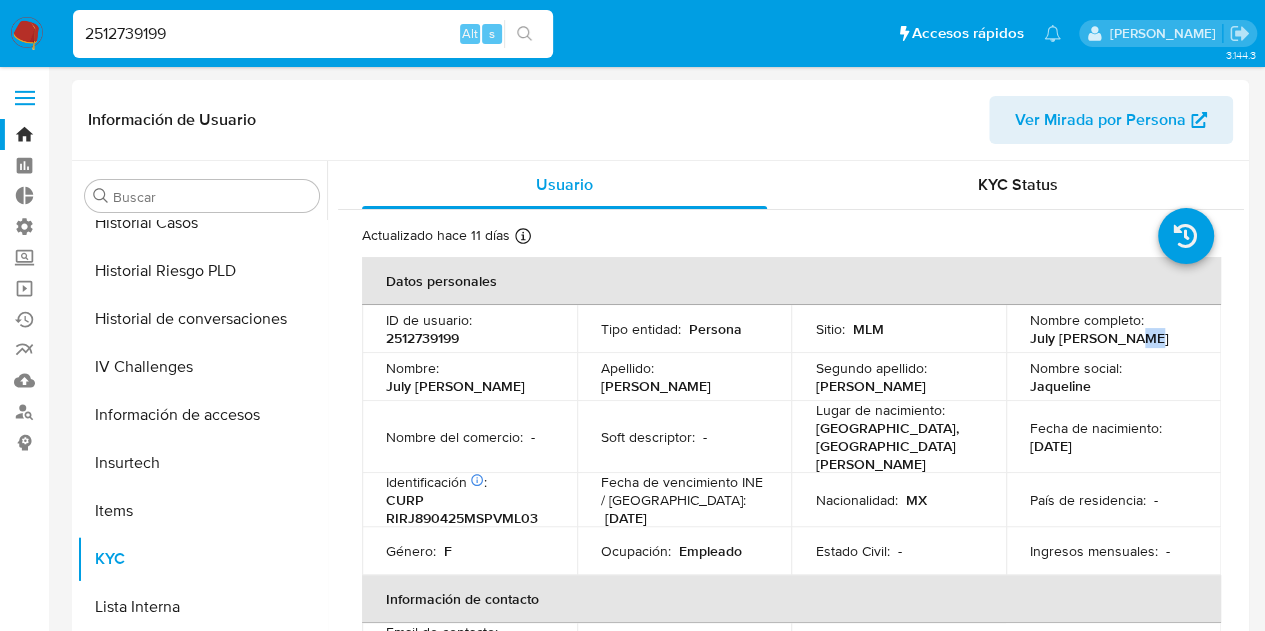 drag, startPoint x: 1117, startPoint y: 329, endPoint x: 1130, endPoint y: 333, distance: 13.601471 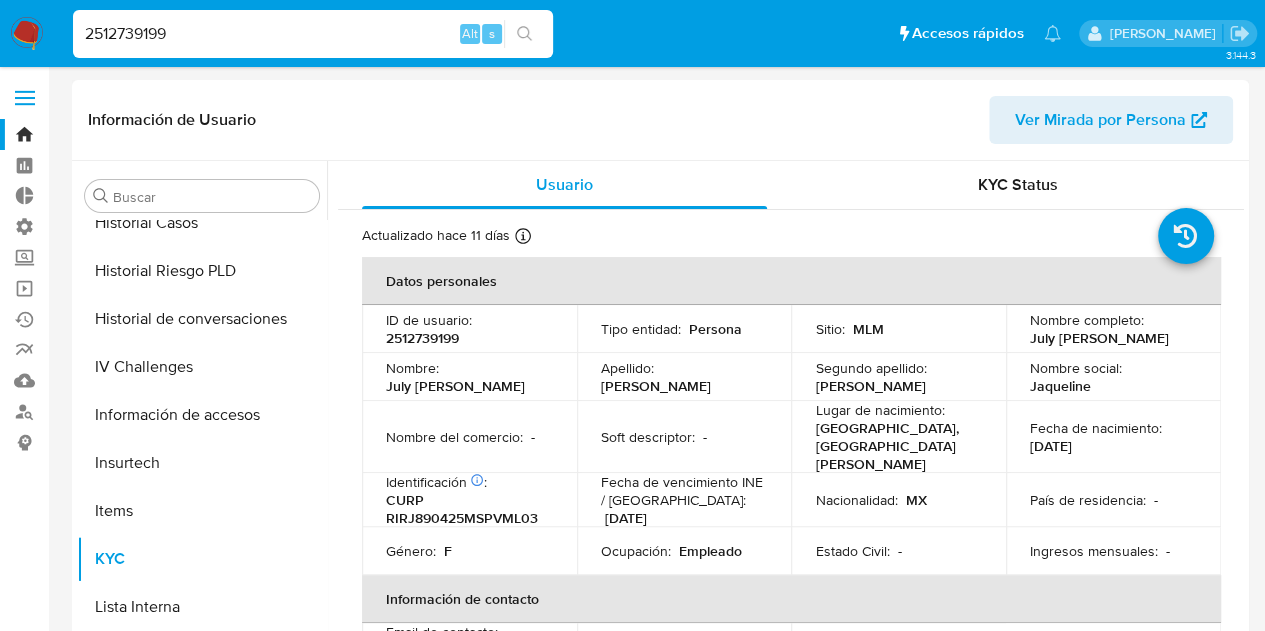 click on "July Jaqueline Rivera Romero" at bounding box center (1099, 338) 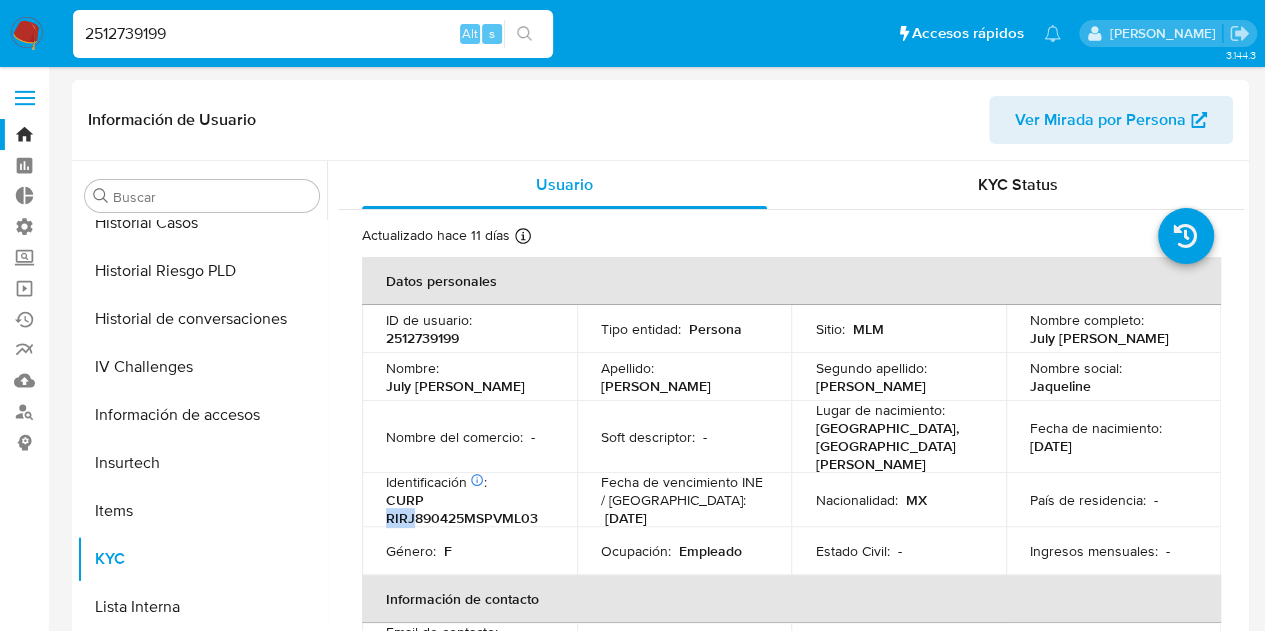 drag, startPoint x: 414, startPoint y: 509, endPoint x: 386, endPoint y: 511, distance: 28.071337 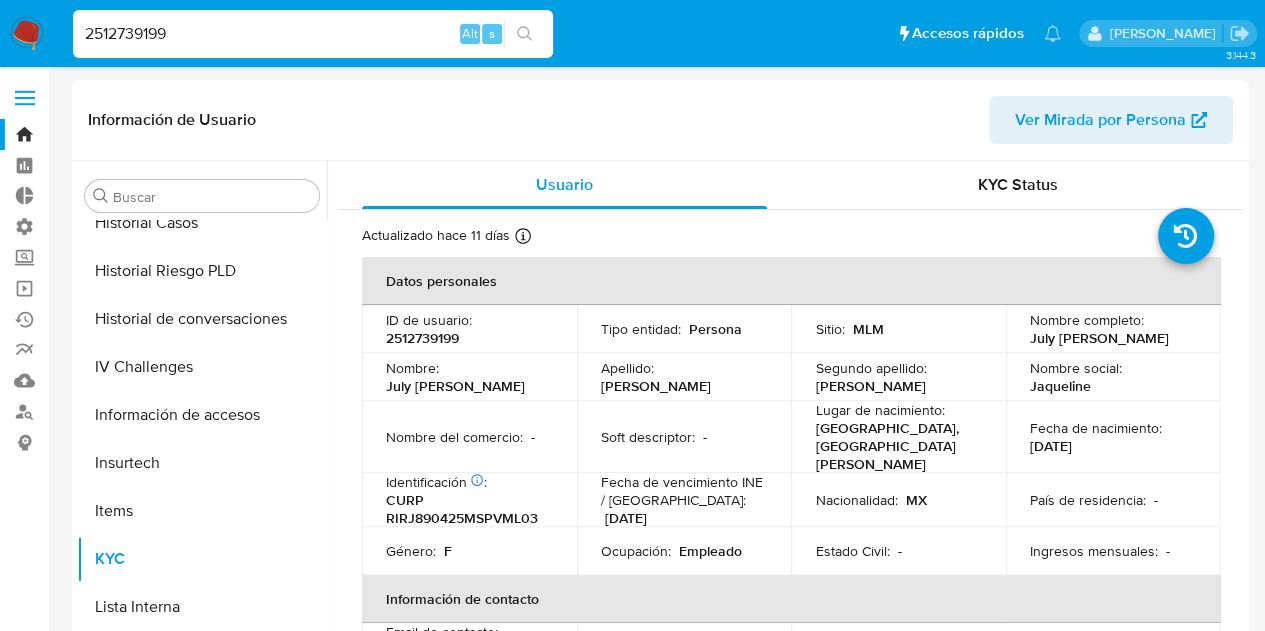 drag, startPoint x: 0, startPoint y: 31, endPoint x: 0, endPoint y: -3, distance: 34 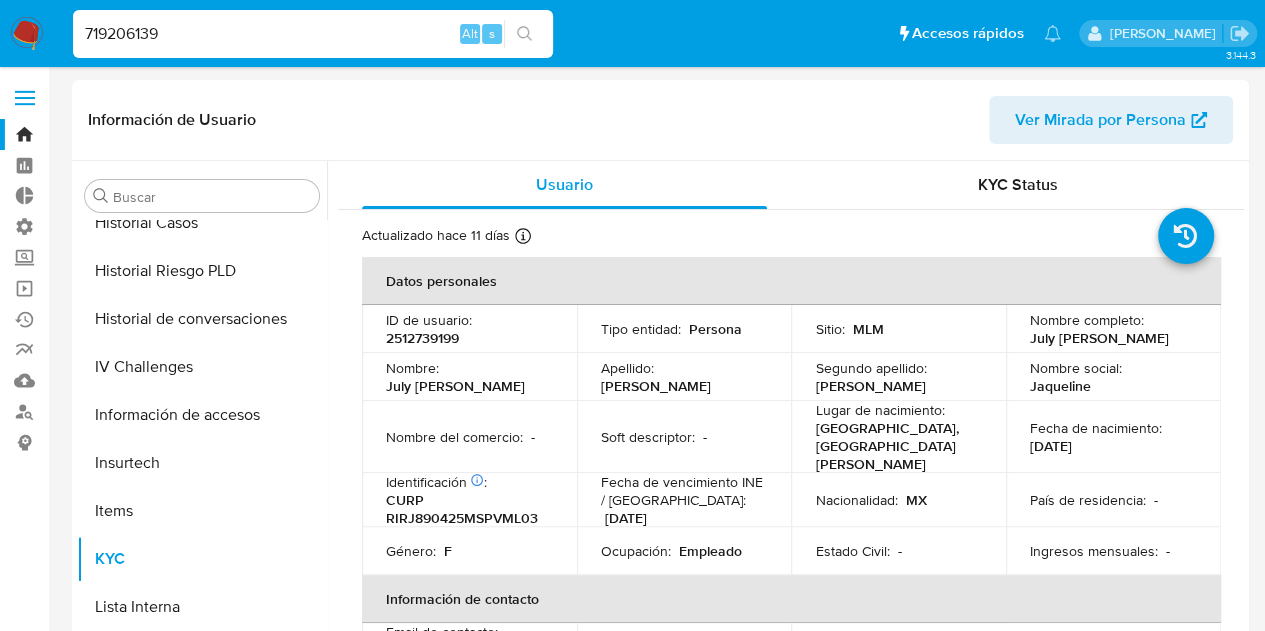 type on "719206139" 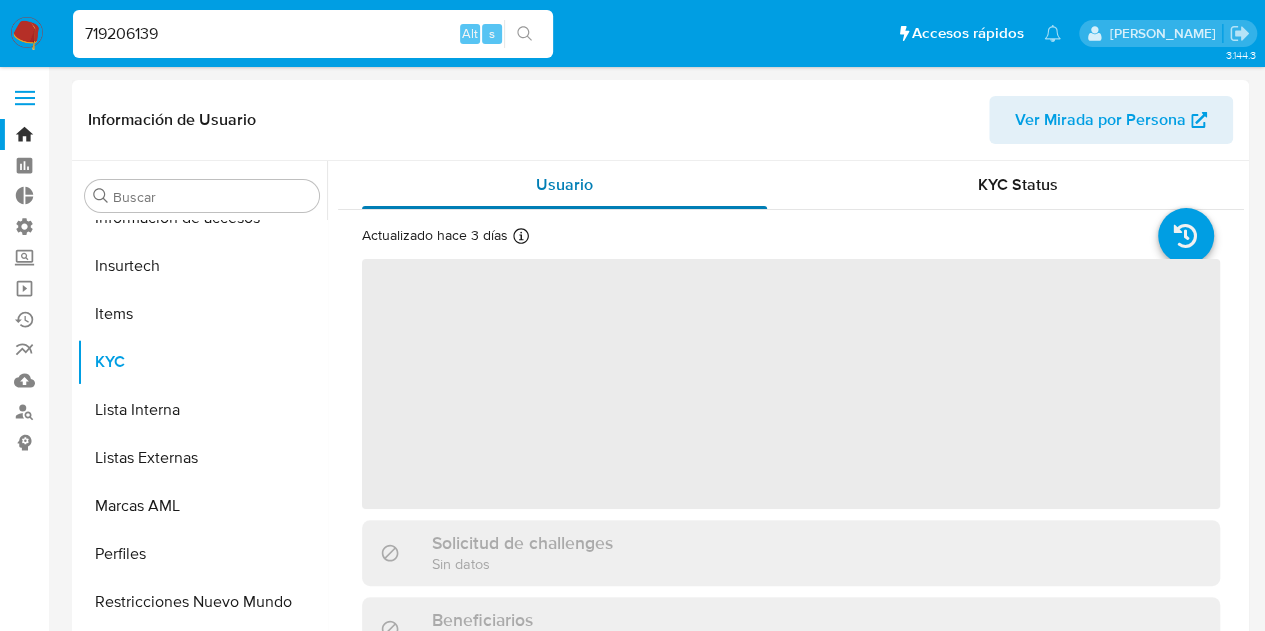 scroll, scrollTop: 749, scrollLeft: 0, axis: vertical 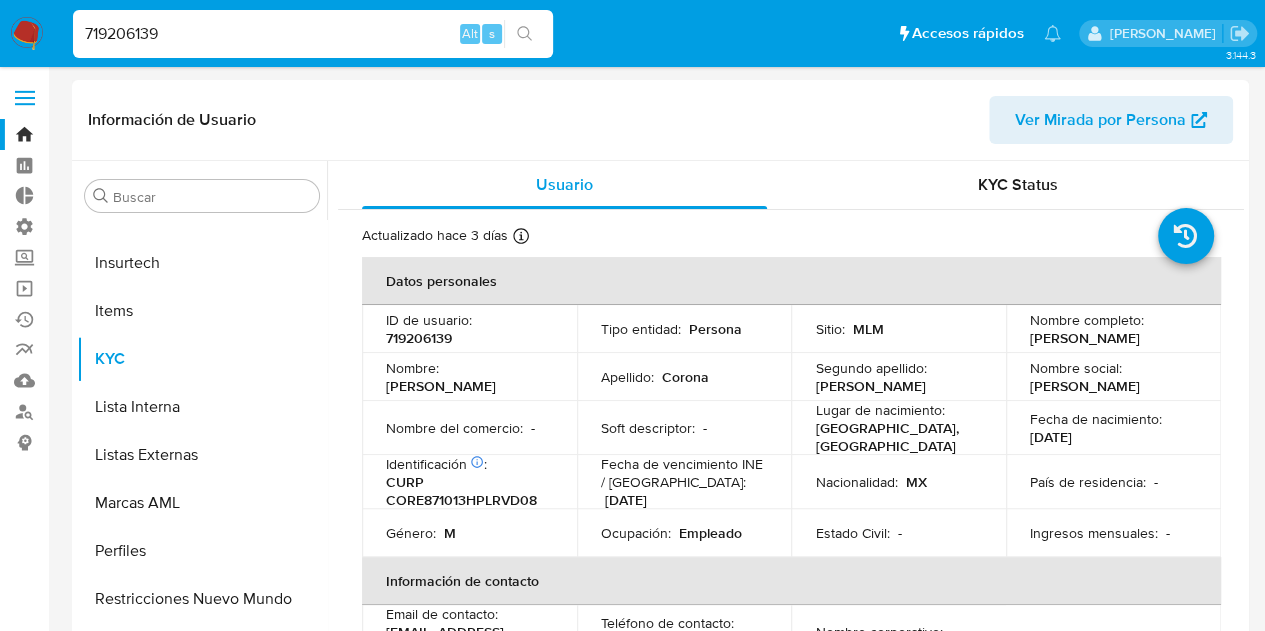 select on "10" 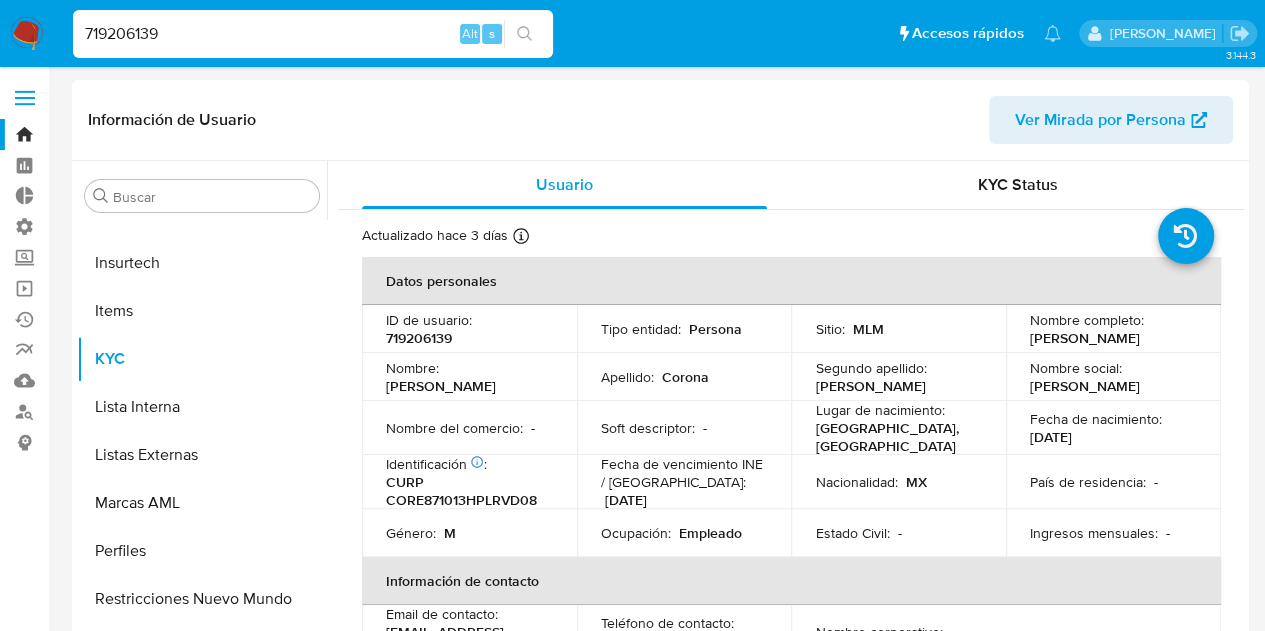 scroll, scrollTop: 100, scrollLeft: 0, axis: vertical 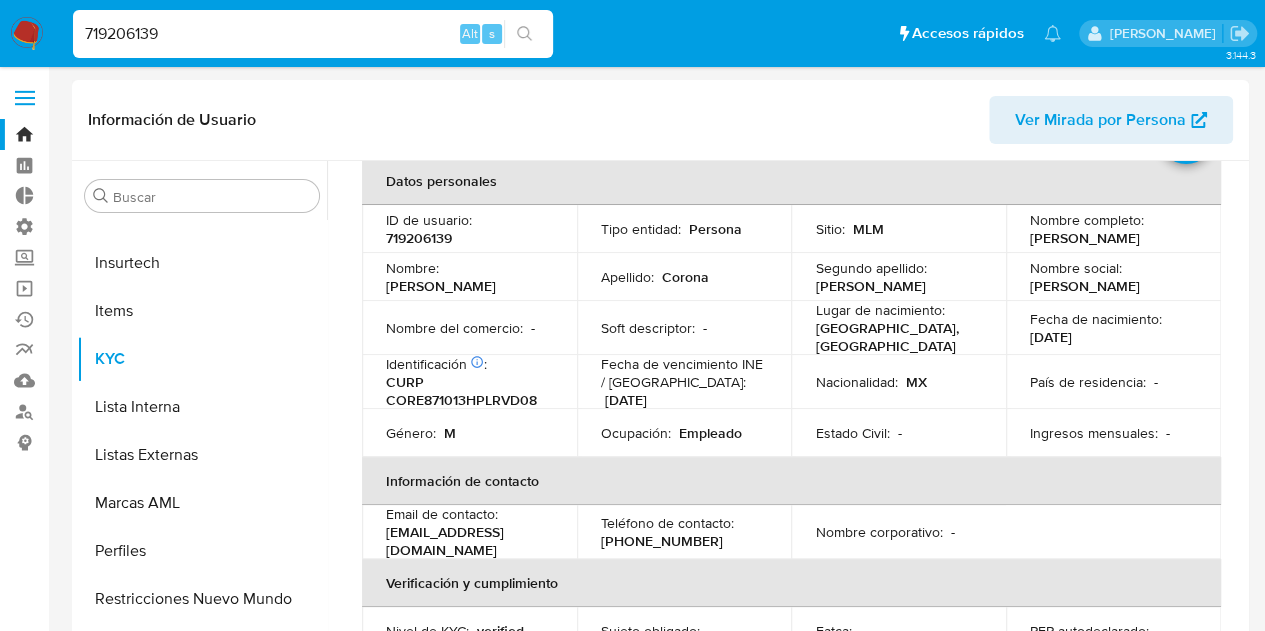drag, startPoint x: 1024, startPoint y: 334, endPoint x: 1101, endPoint y: 347, distance: 78.08969 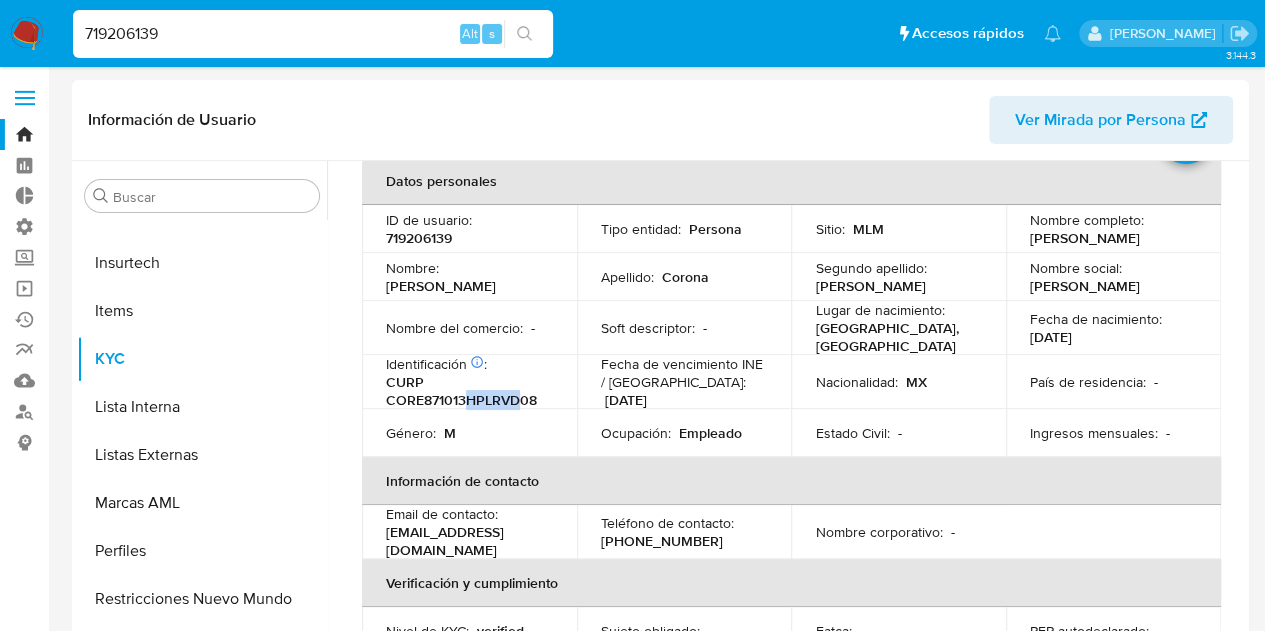 drag, startPoint x: 470, startPoint y: 393, endPoint x: 520, endPoint y: 396, distance: 50.08992 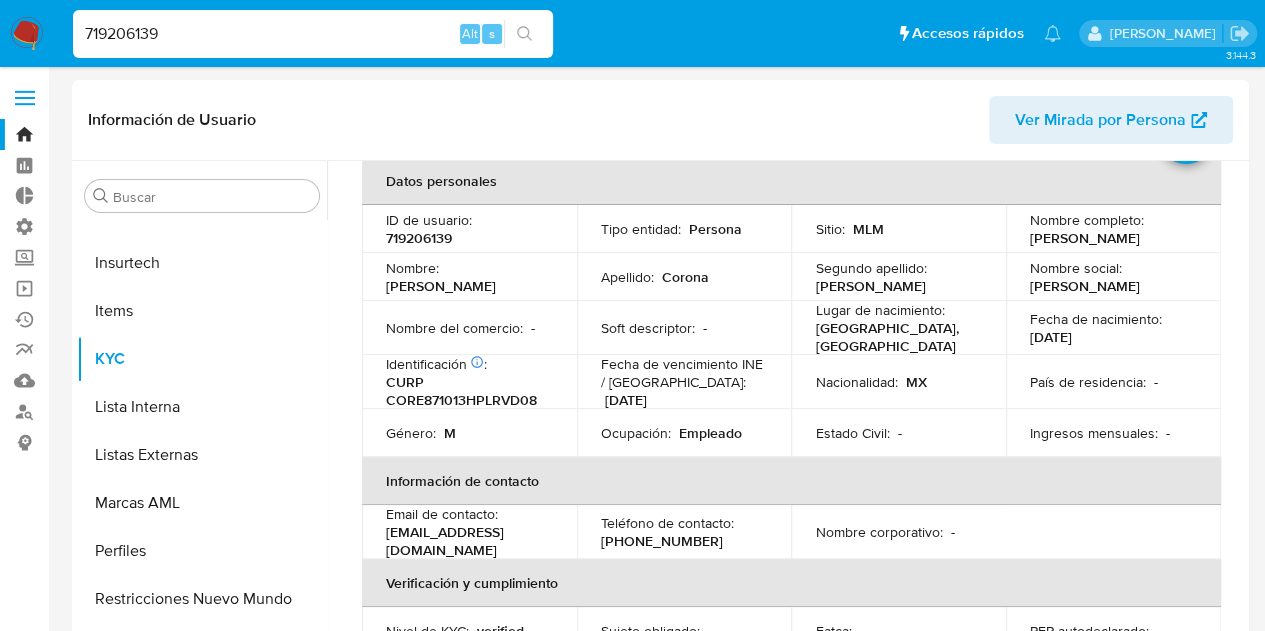 drag, startPoint x: 332, startPoint y: 29, endPoint x: 0, endPoint y: 91, distance: 337.73953 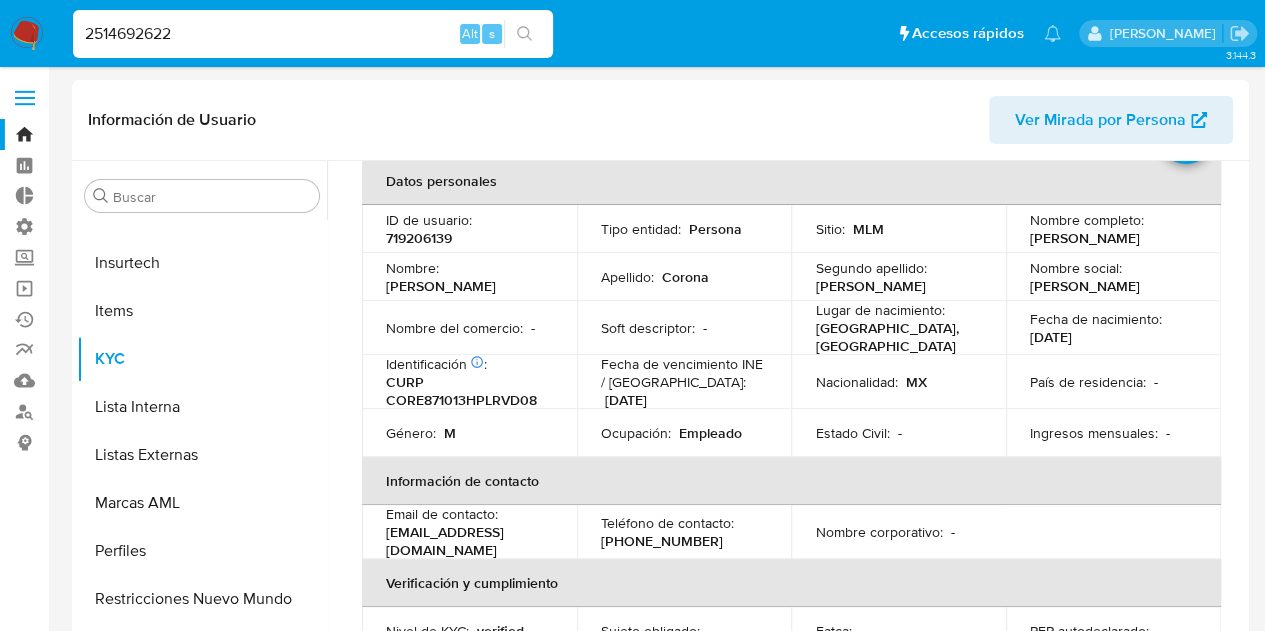 type on "2514692622" 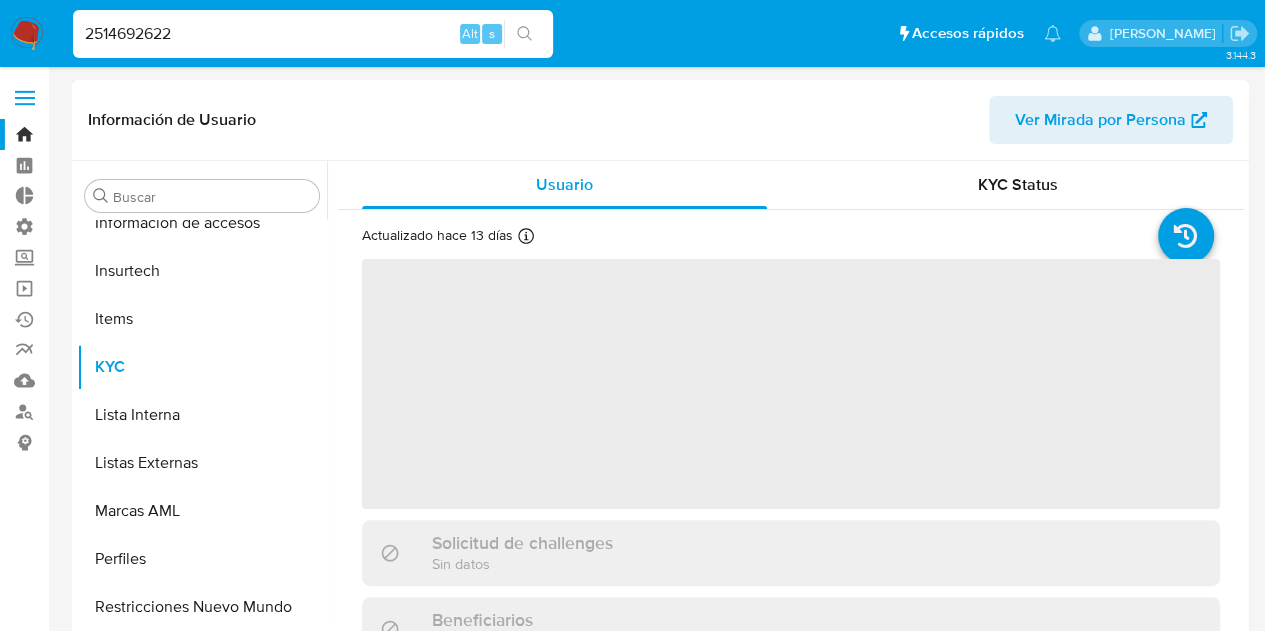 scroll, scrollTop: 749, scrollLeft: 0, axis: vertical 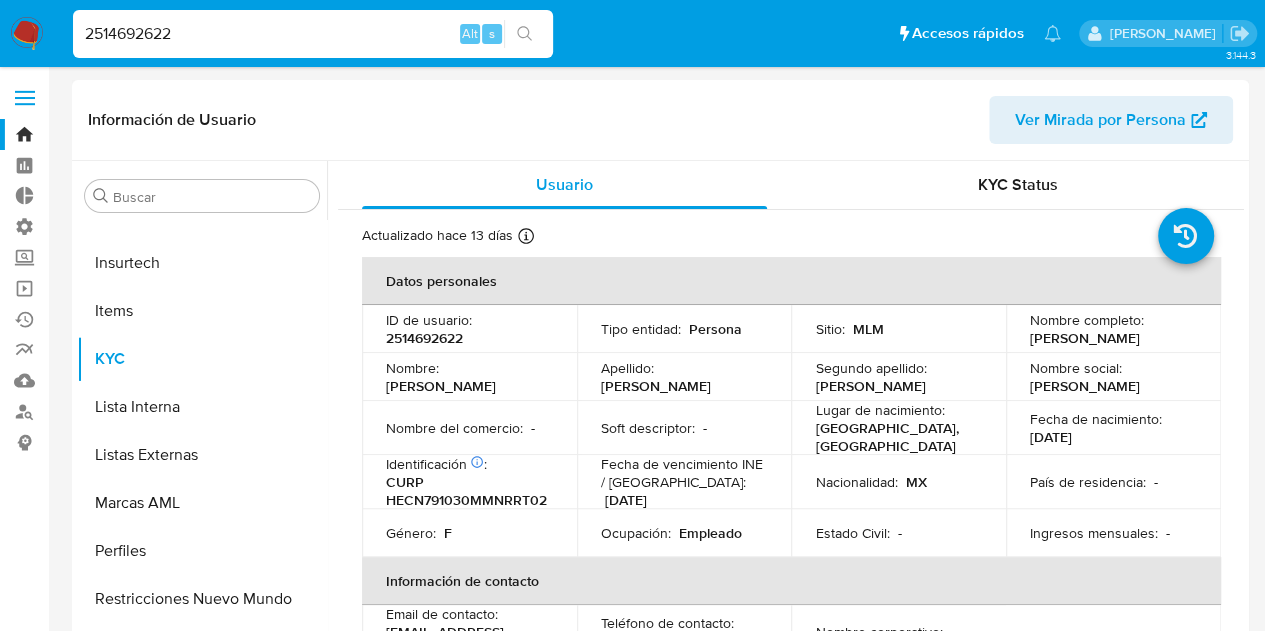 select on "10" 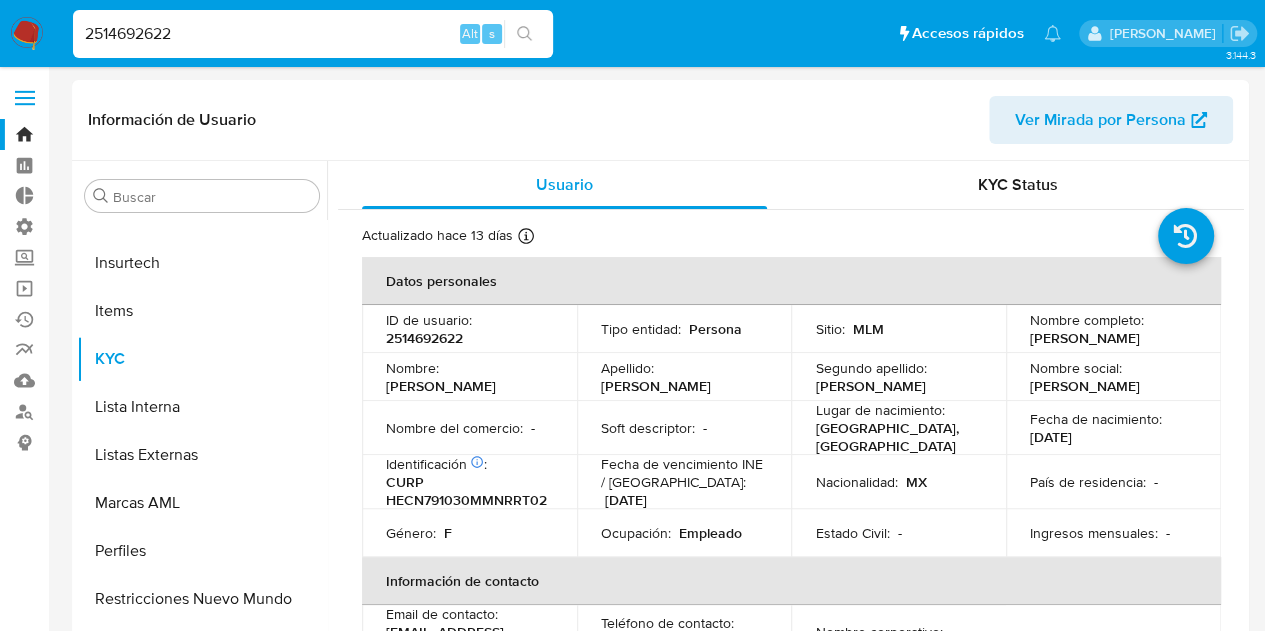 click on "2514692622" at bounding box center [313, 34] 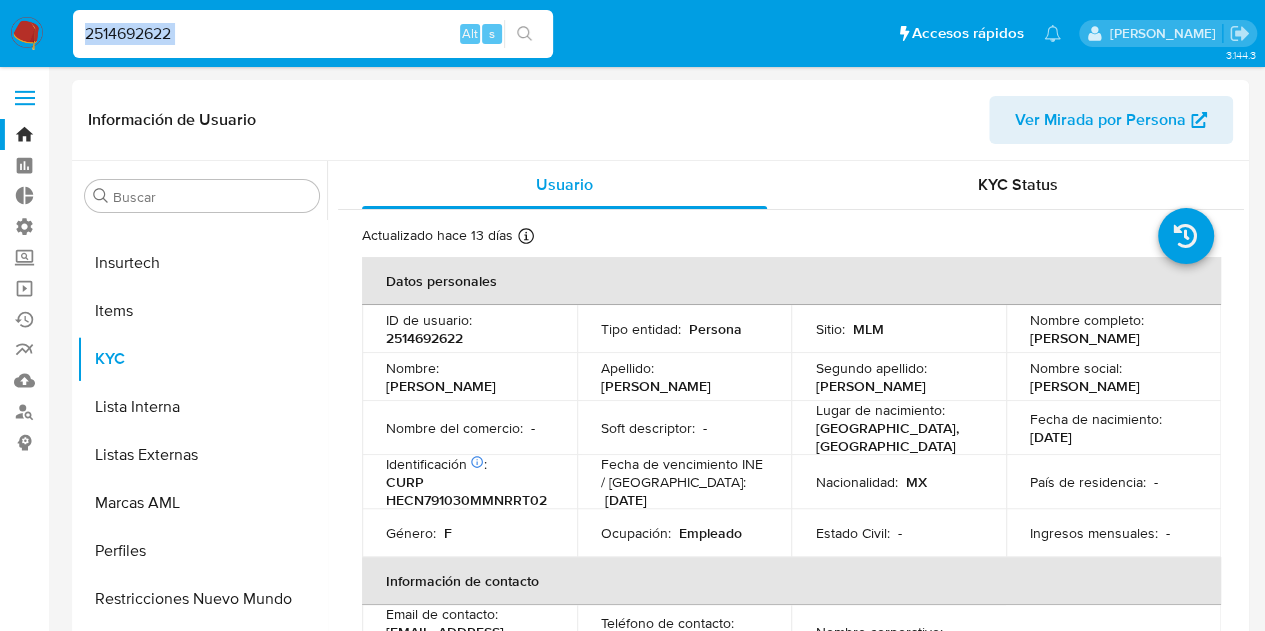 drag, startPoint x: 390, startPoint y: 18, endPoint x: 0, endPoint y: 41, distance: 390.6776 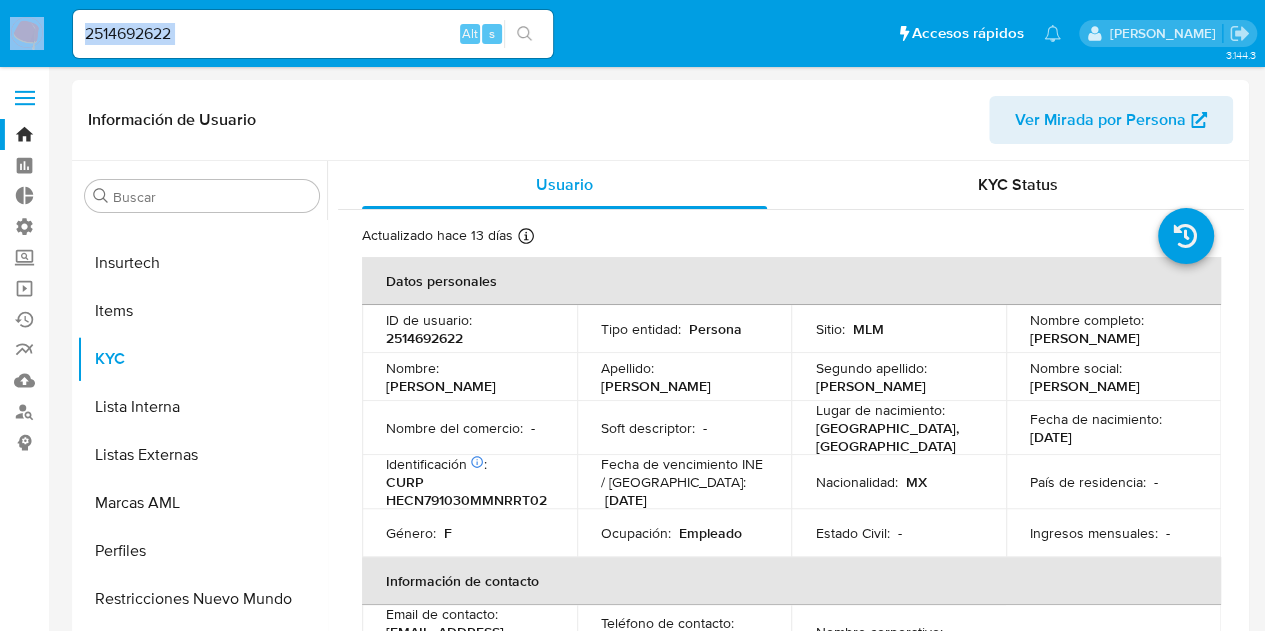 click on "2514692622" at bounding box center [313, 34] 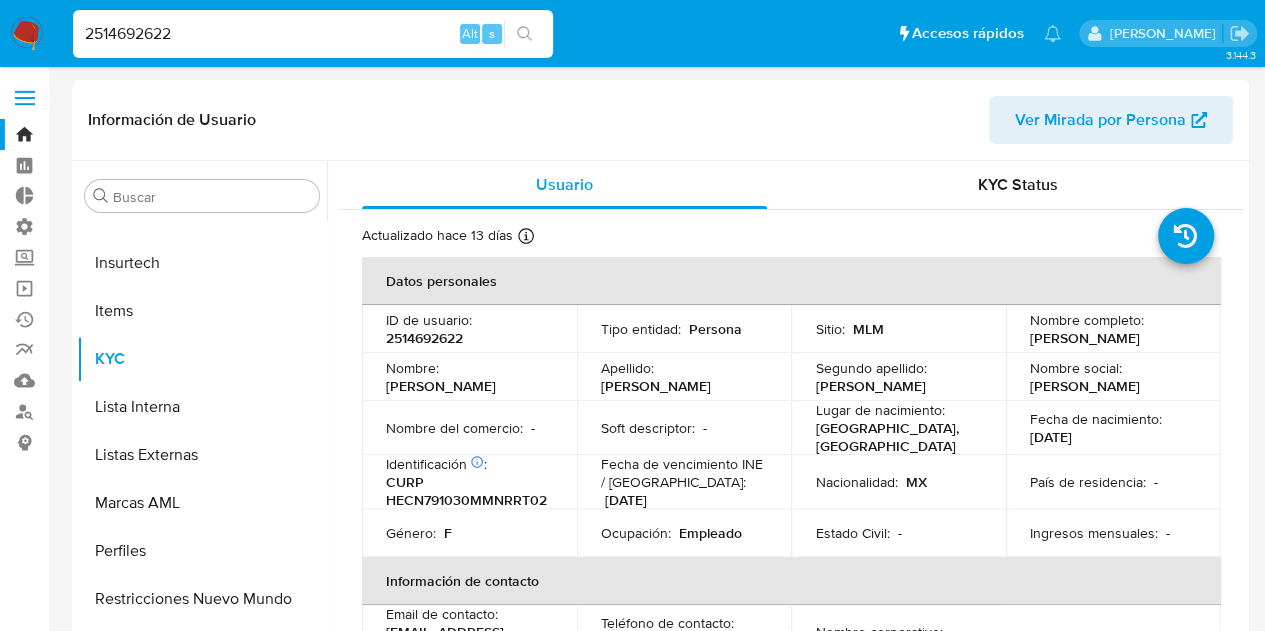 drag, startPoint x: 261, startPoint y: 31, endPoint x: 0, endPoint y: 0, distance: 262.83453 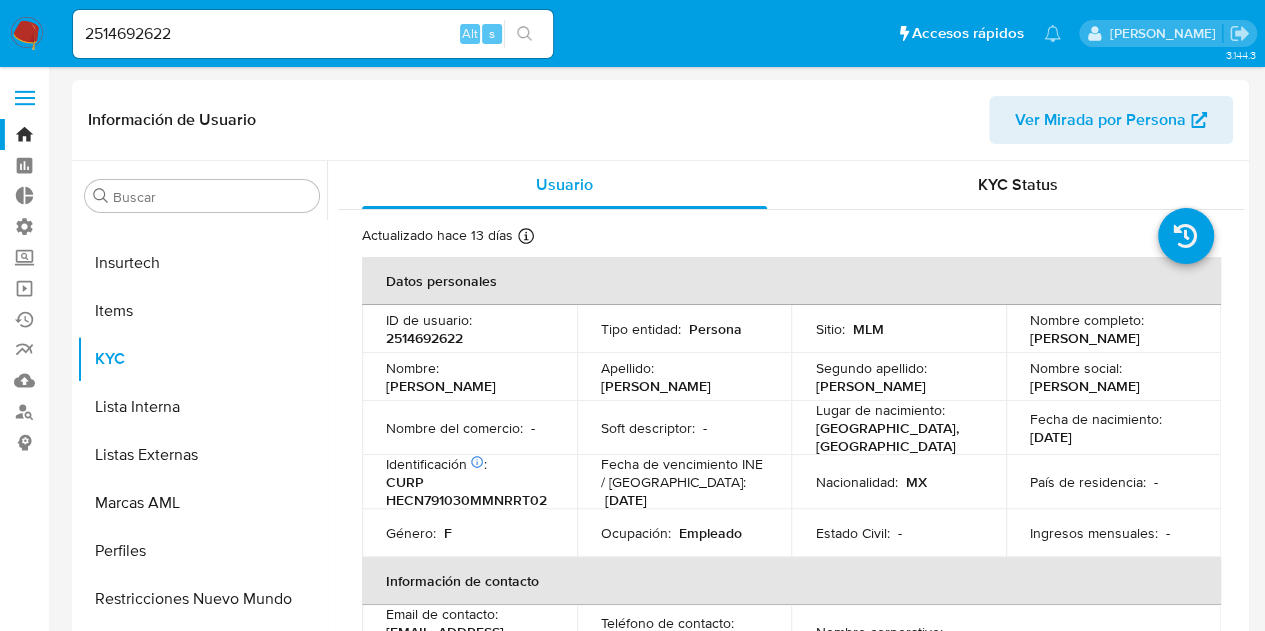 click at bounding box center (524, 34) 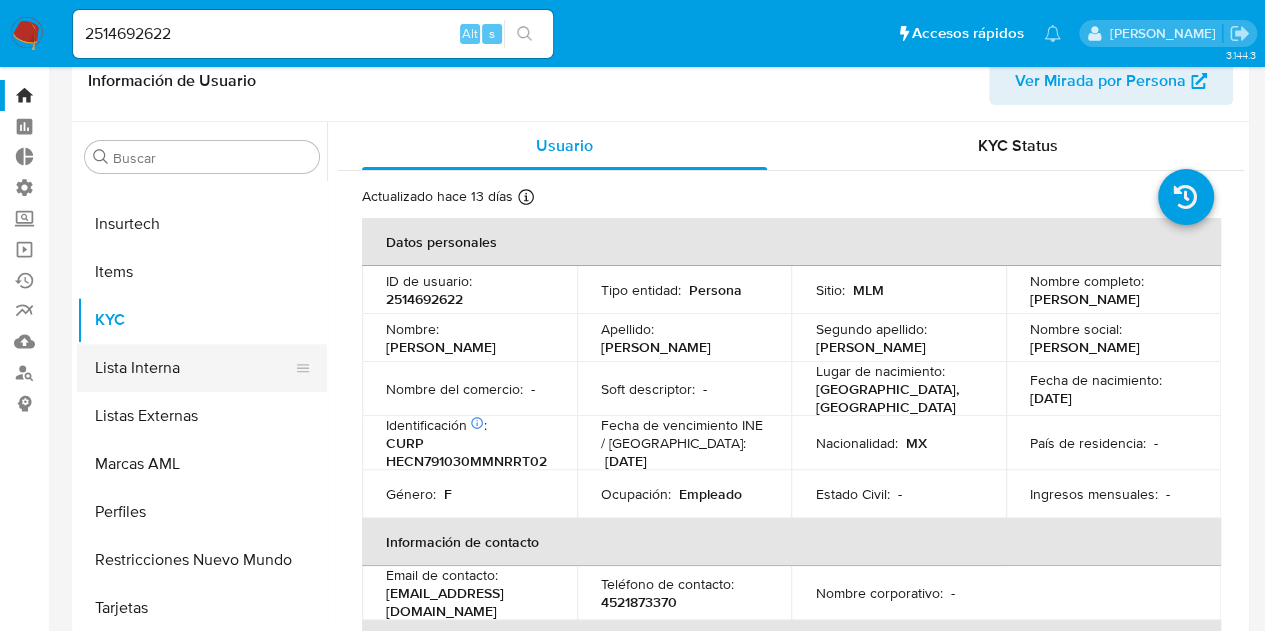 scroll, scrollTop: 0, scrollLeft: 0, axis: both 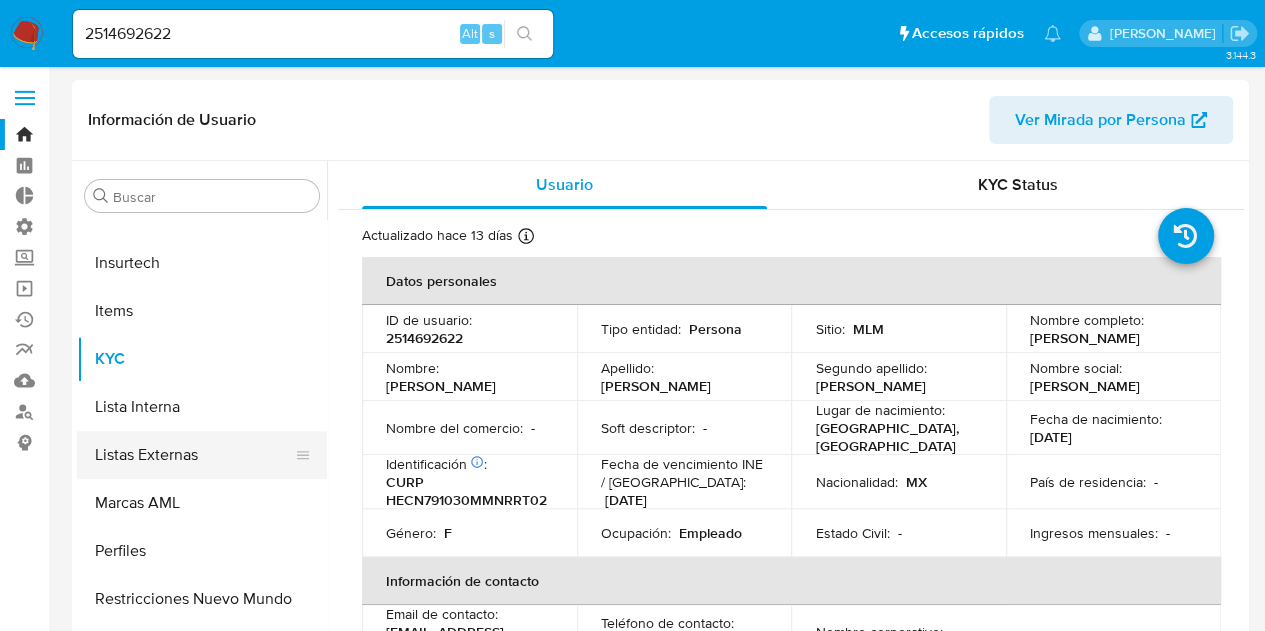 click on "Listas Externas" at bounding box center (194, 455) 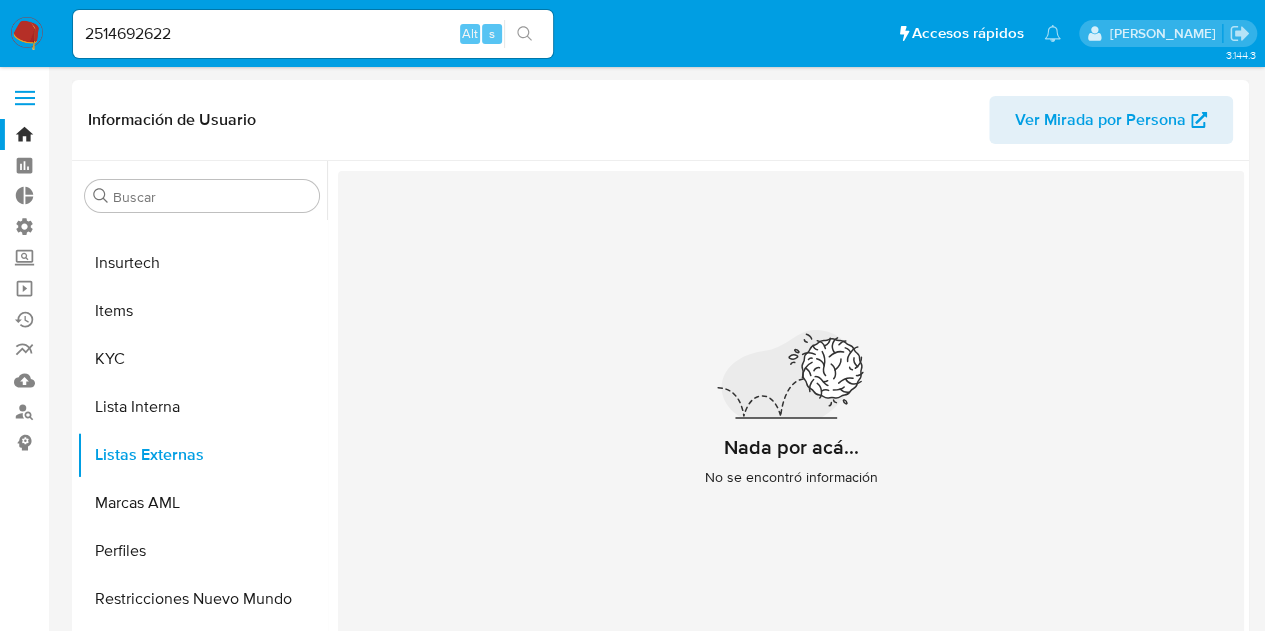 scroll, scrollTop: 100, scrollLeft: 0, axis: vertical 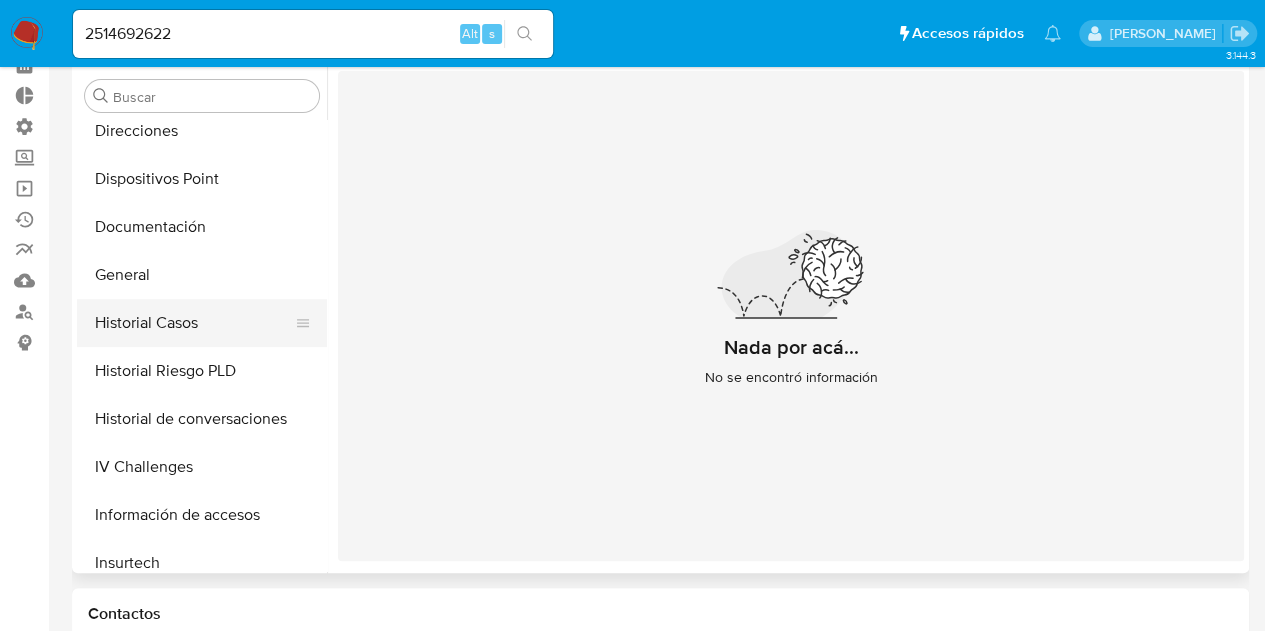 click on "Historial Casos" at bounding box center (194, 323) 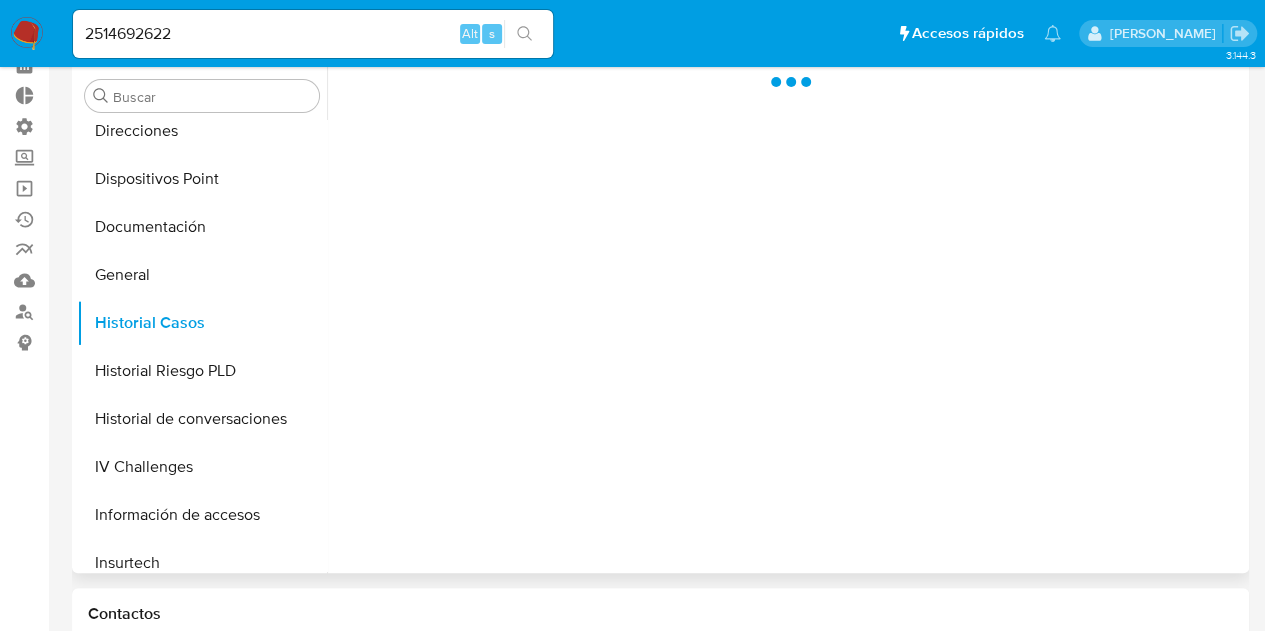 scroll, scrollTop: 0, scrollLeft: 0, axis: both 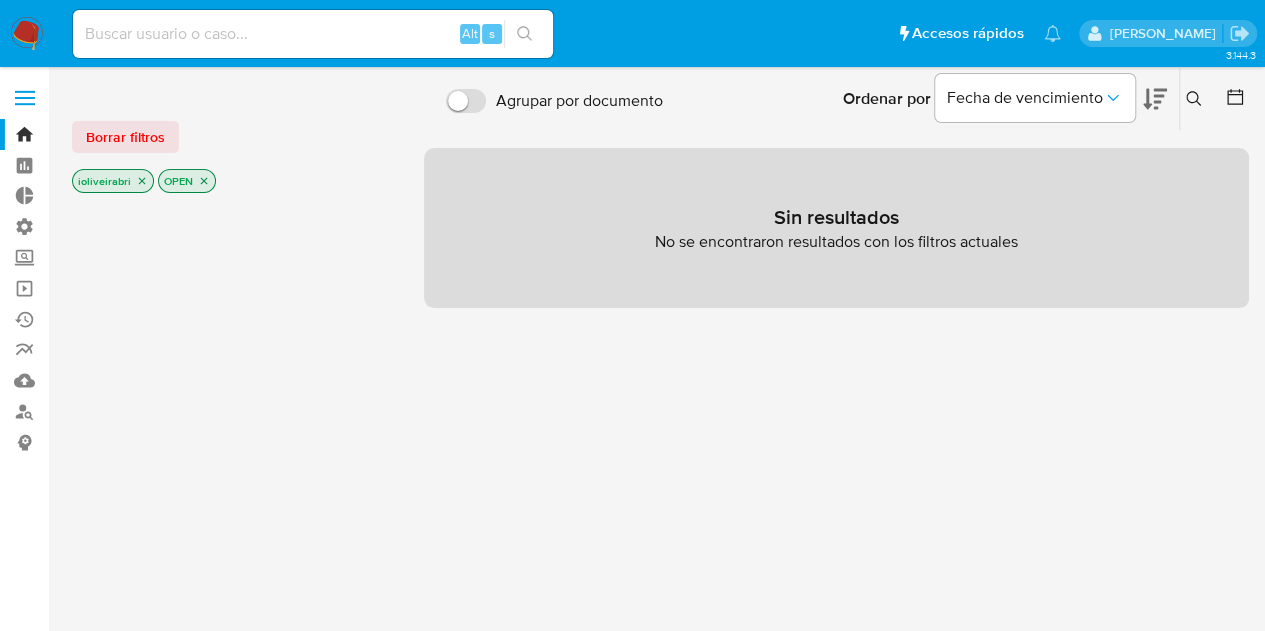 click at bounding box center [25, 98] 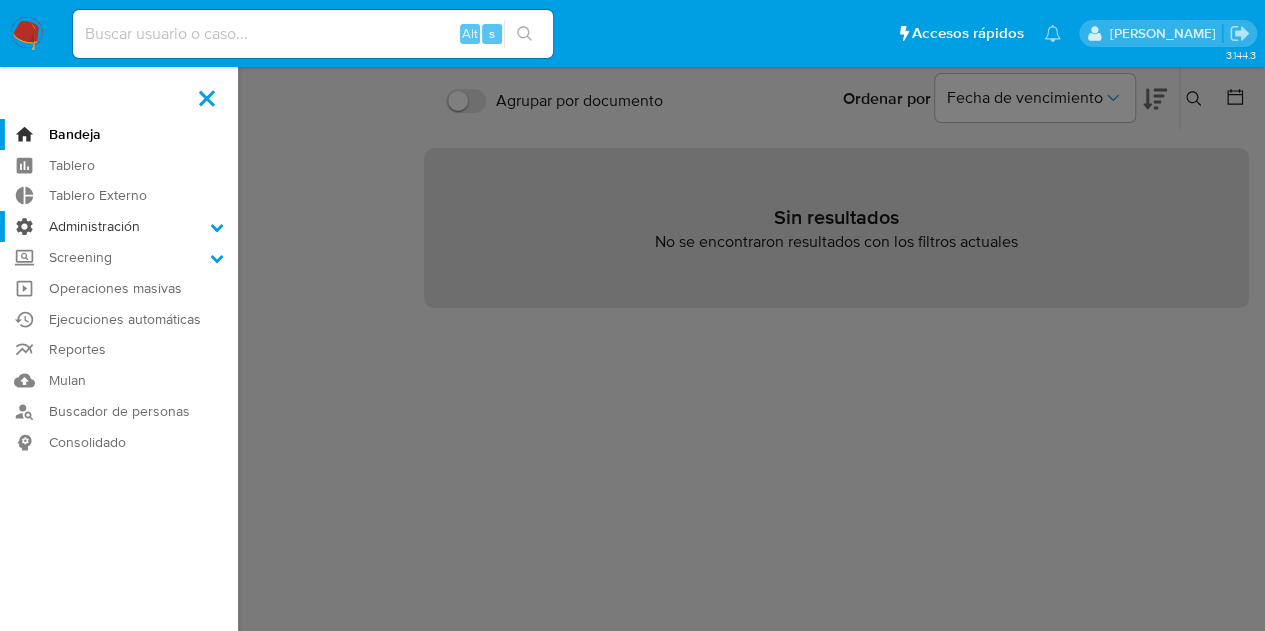 click on "Administración" at bounding box center (119, 226) 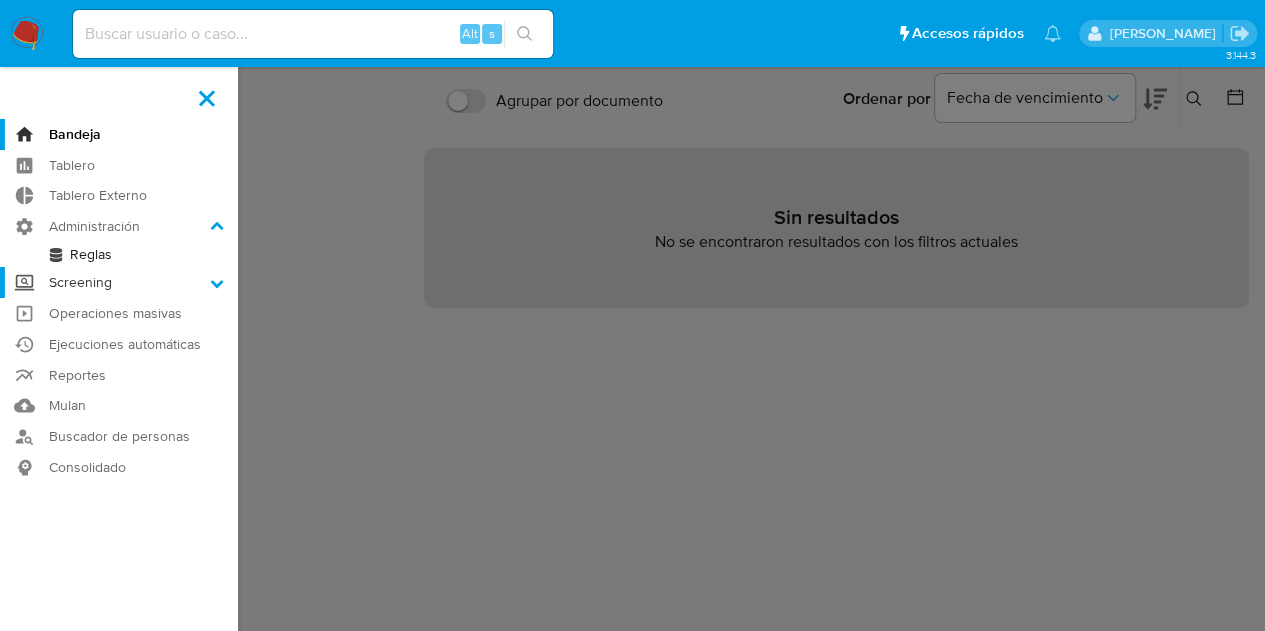 click on "Screening" at bounding box center [119, 282] 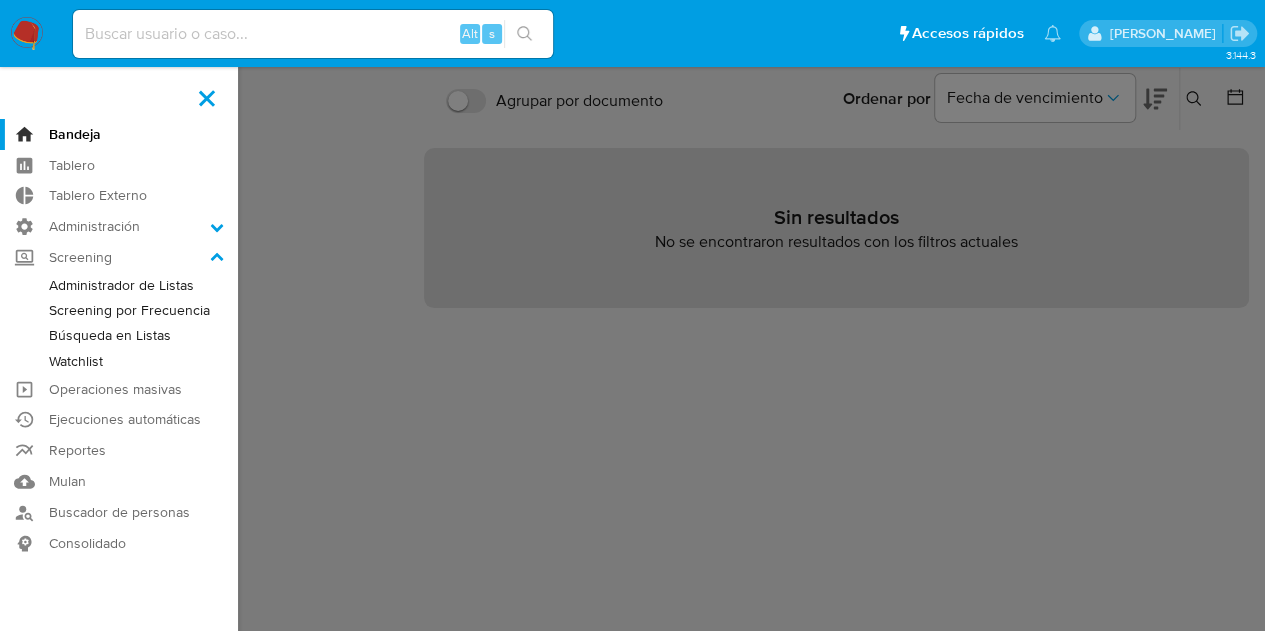 click on "Administrador de Listas" at bounding box center [119, 285] 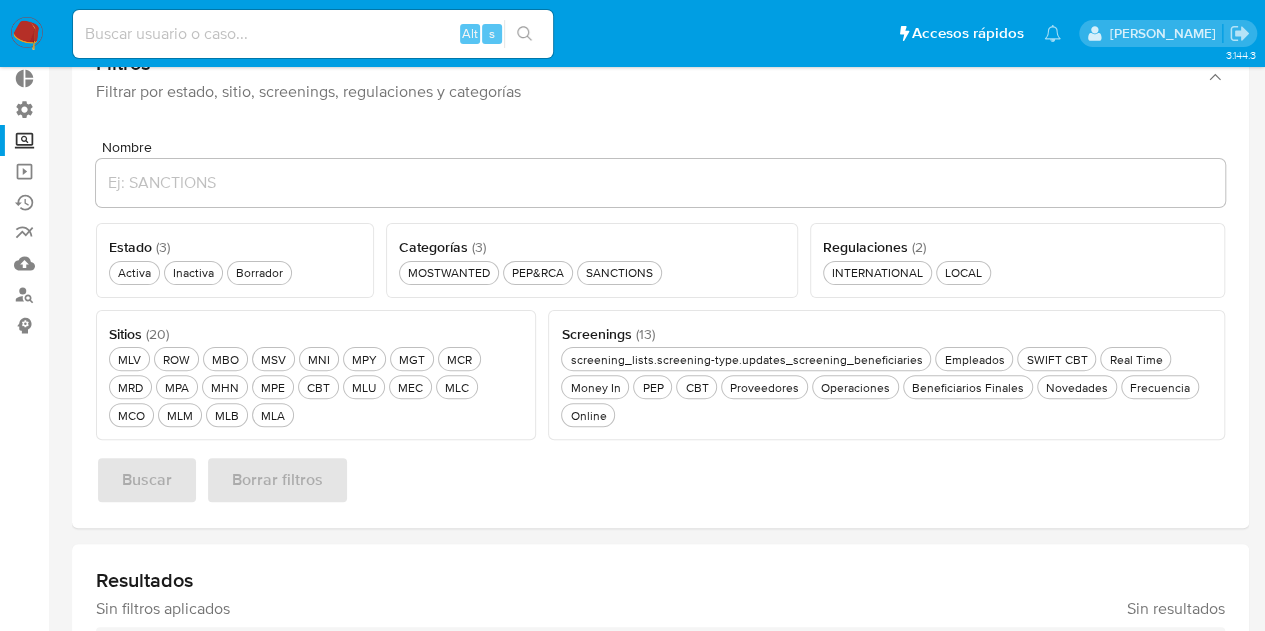 scroll, scrollTop: 200, scrollLeft: 0, axis: vertical 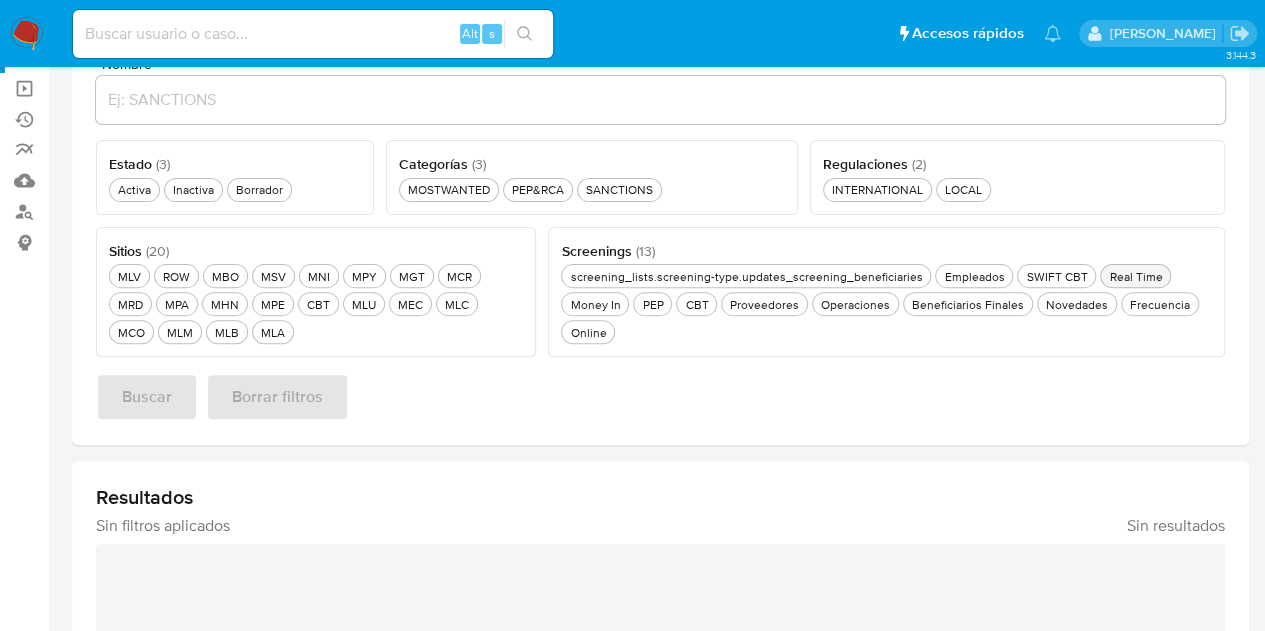 click on "Real Time Real Time" at bounding box center [1135, 276] 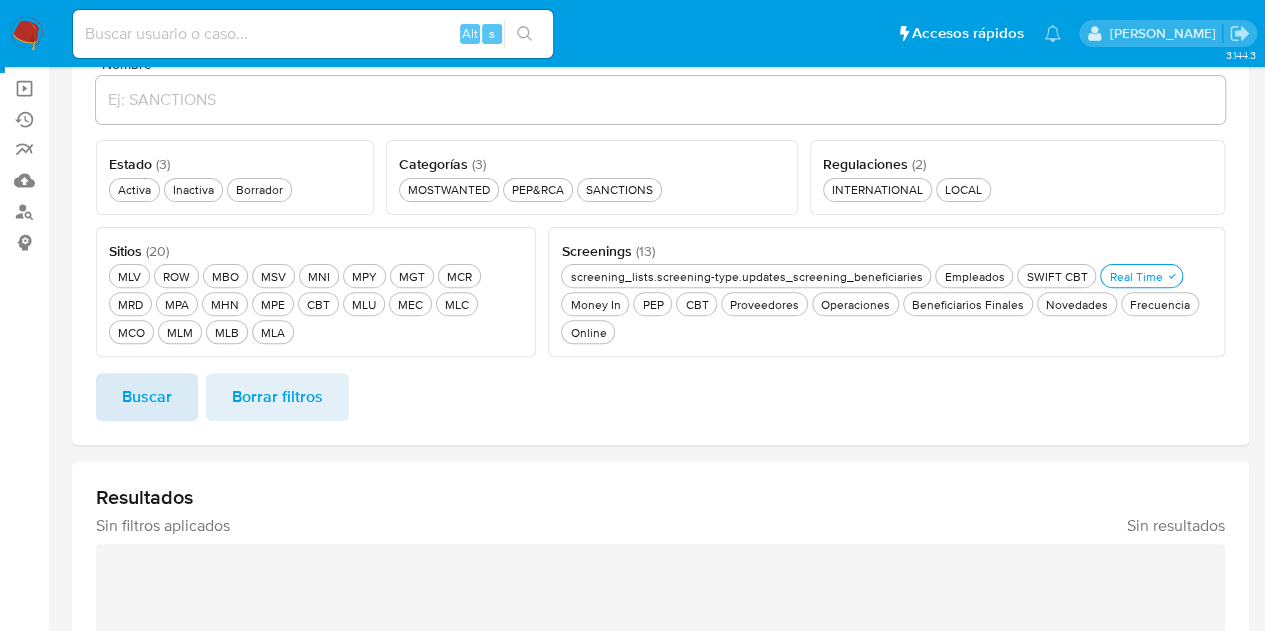 click on "Buscar" at bounding box center [147, 397] 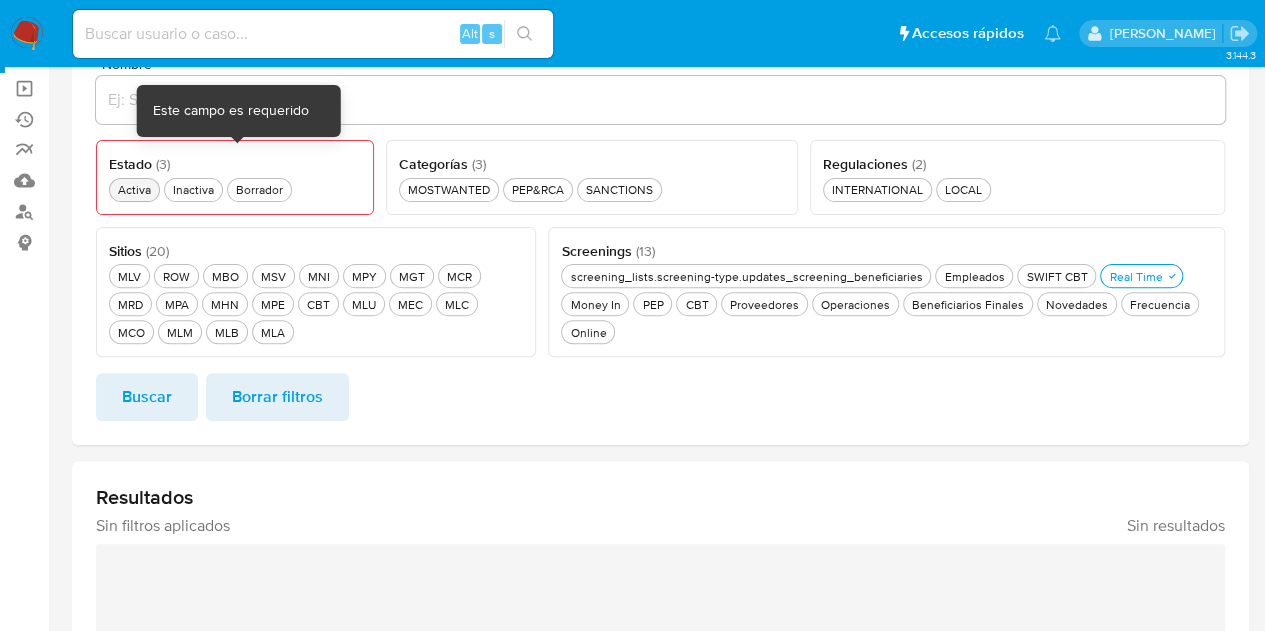 click on "Activa Activa" at bounding box center [134, 189] 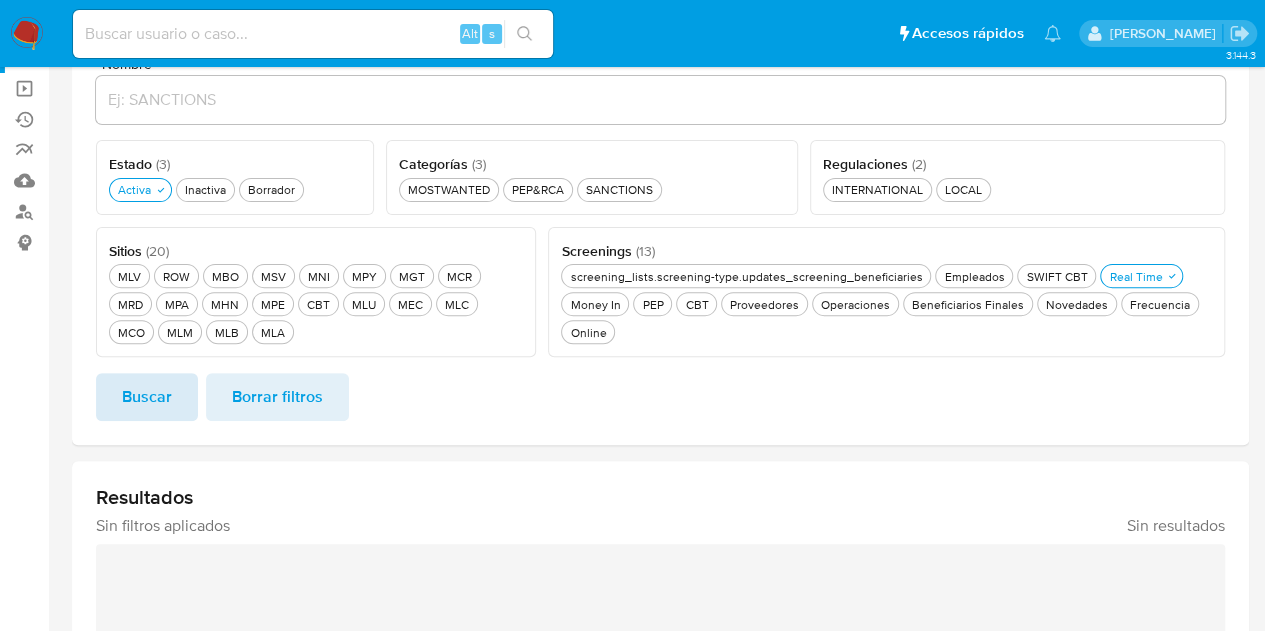 click on "Buscar" at bounding box center (147, 397) 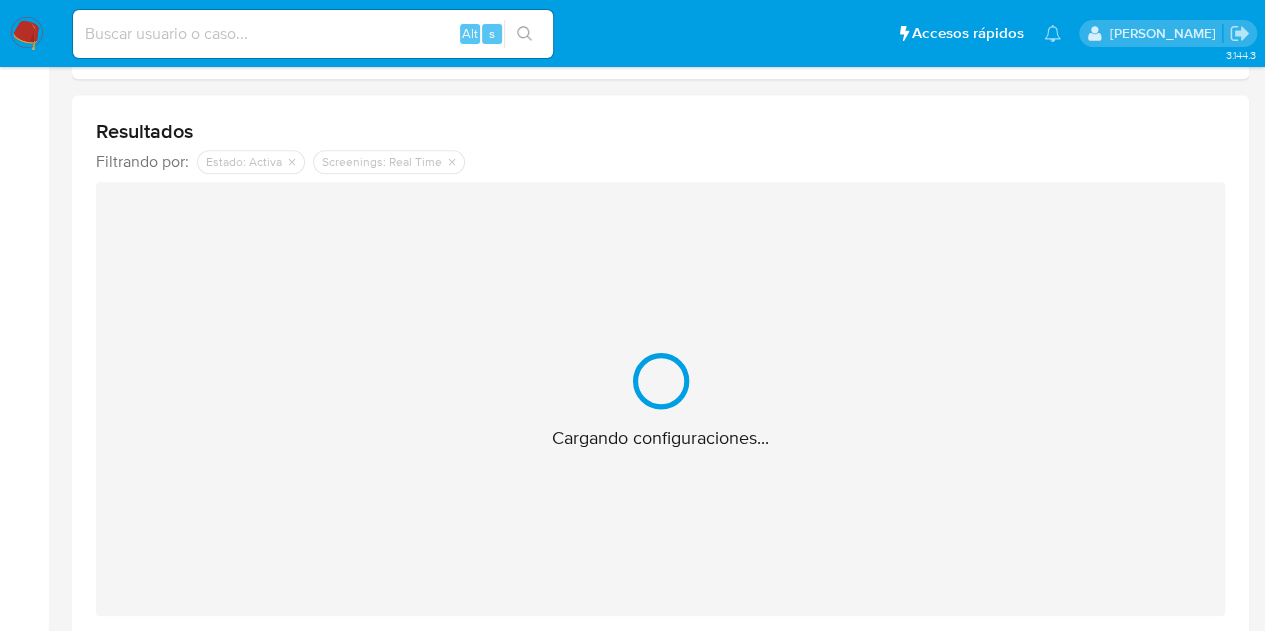 scroll, scrollTop: 586, scrollLeft: 0, axis: vertical 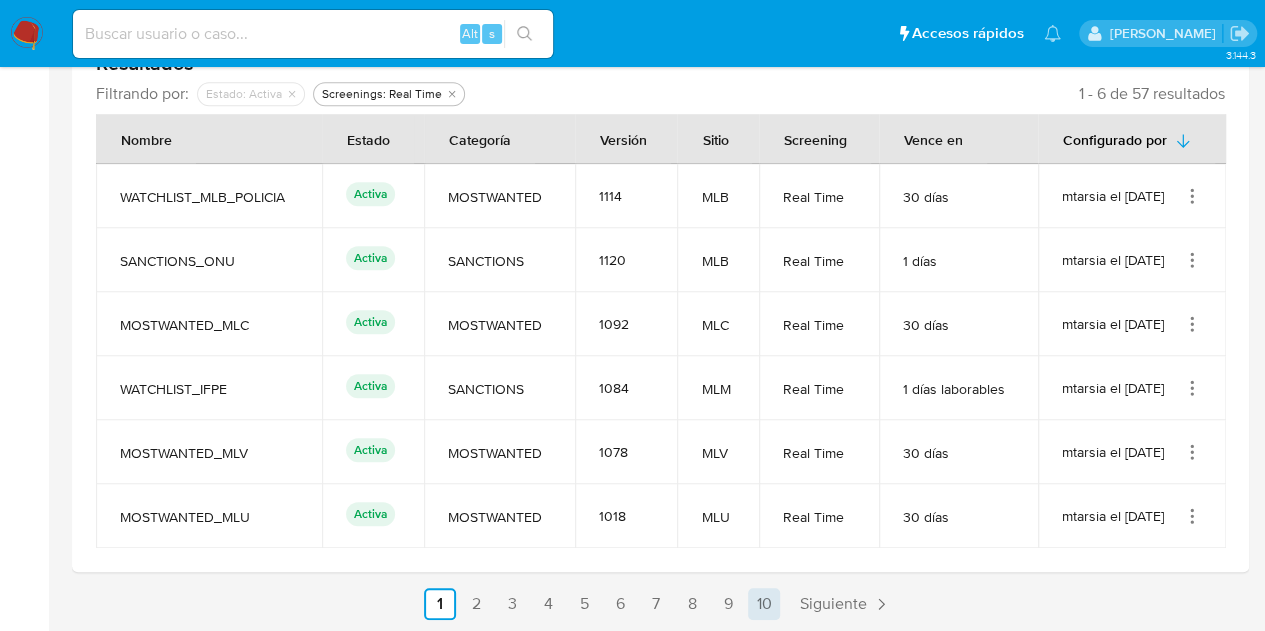 click on "10" at bounding box center (764, 604) 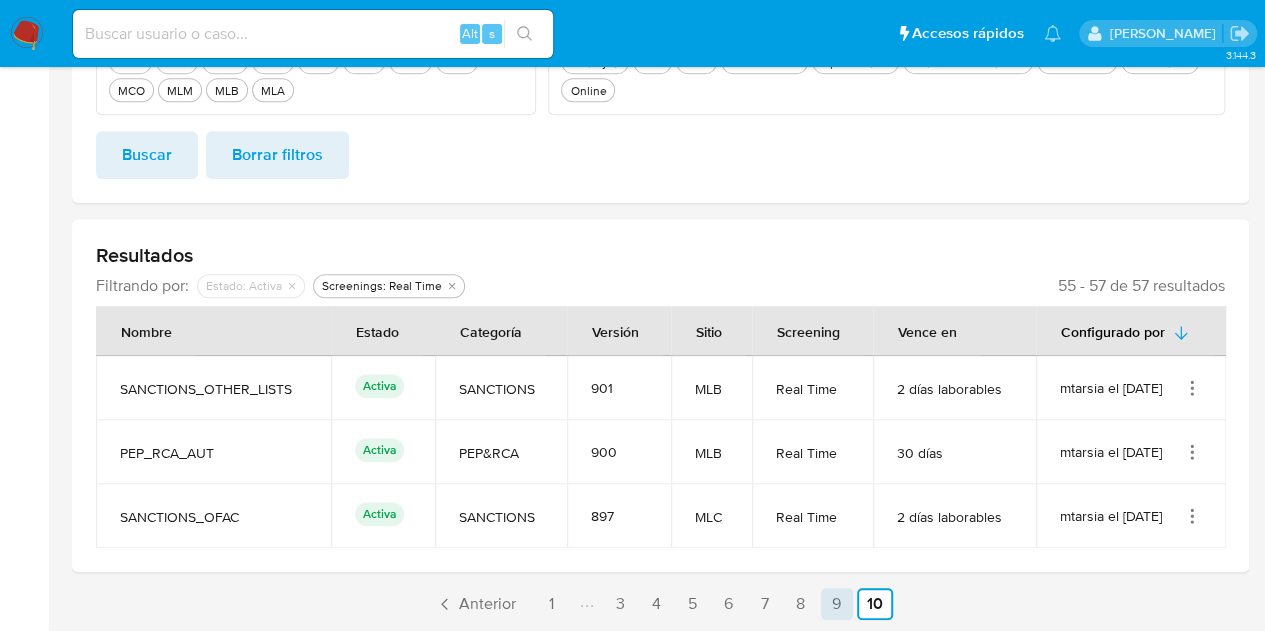 click on "9" at bounding box center (837, 604) 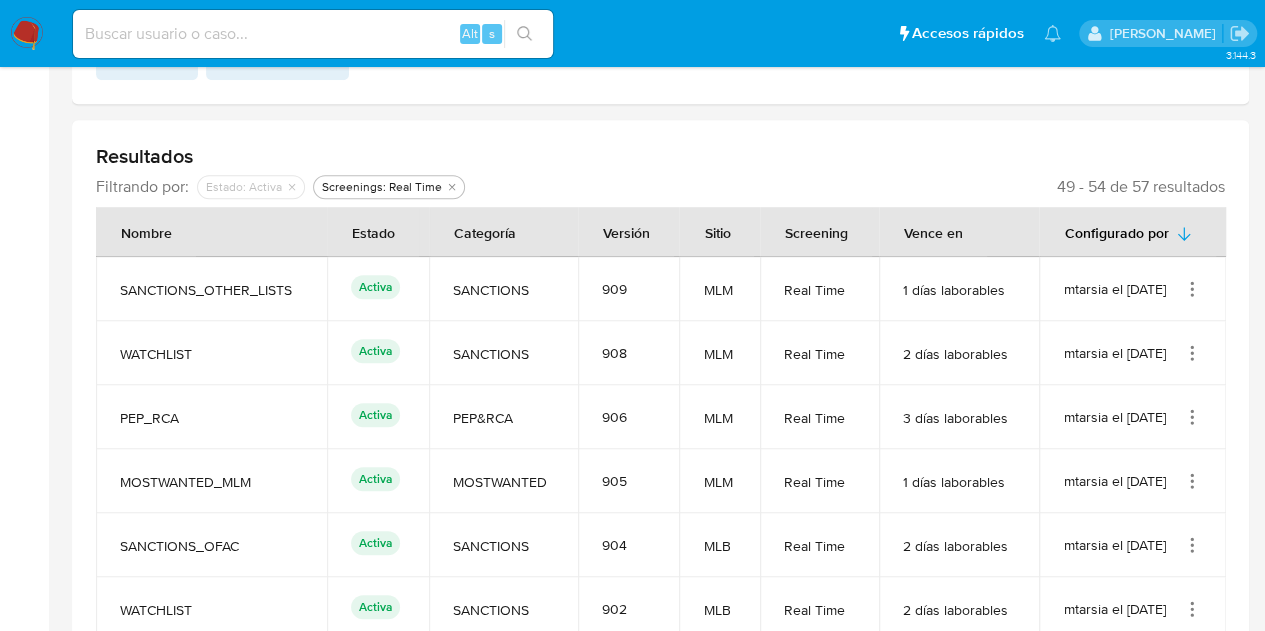 scroll, scrollTop: 634, scrollLeft: 0, axis: vertical 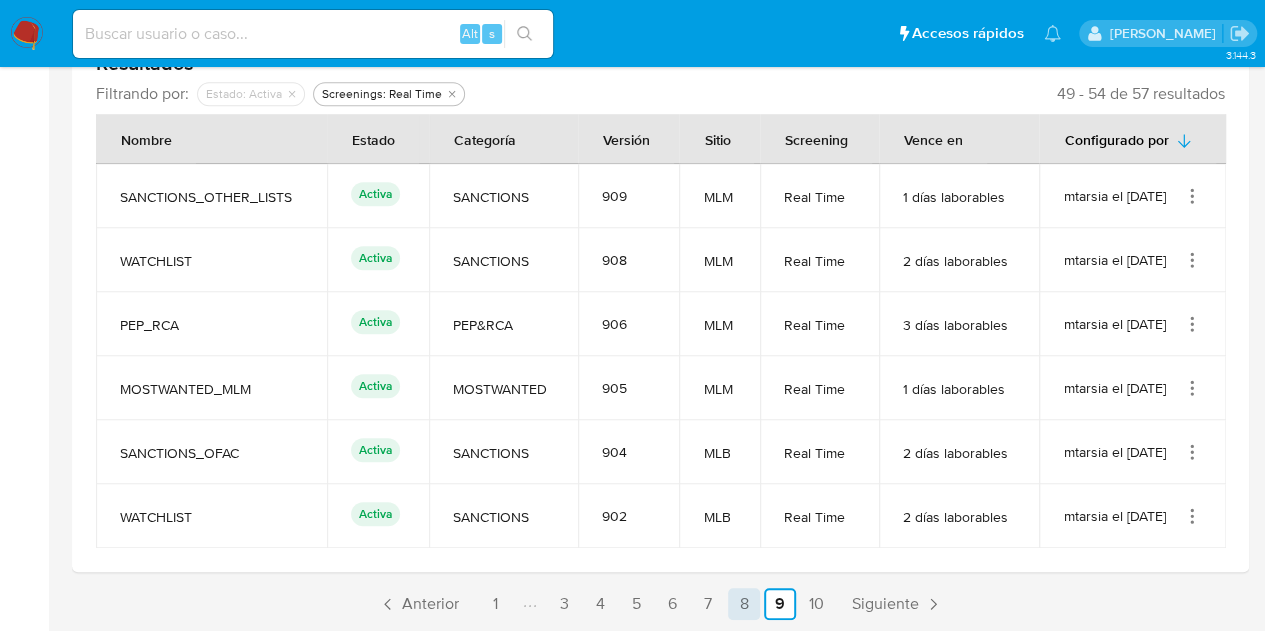 click on "8" at bounding box center (744, 604) 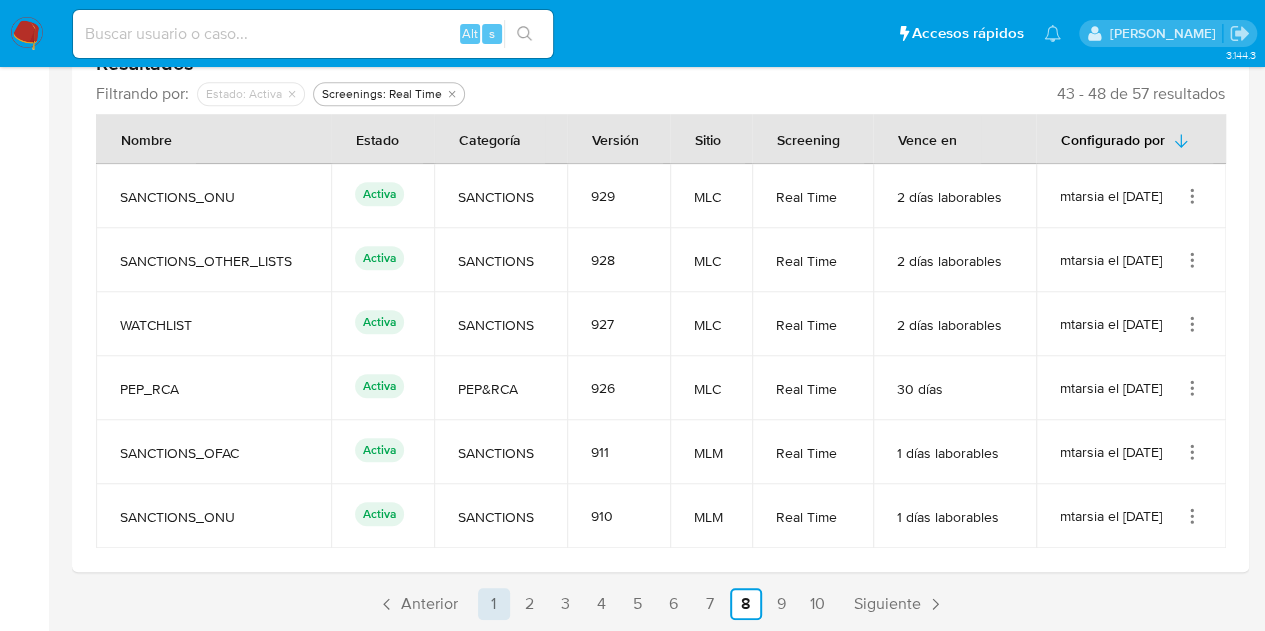 click on "1" at bounding box center (494, 604) 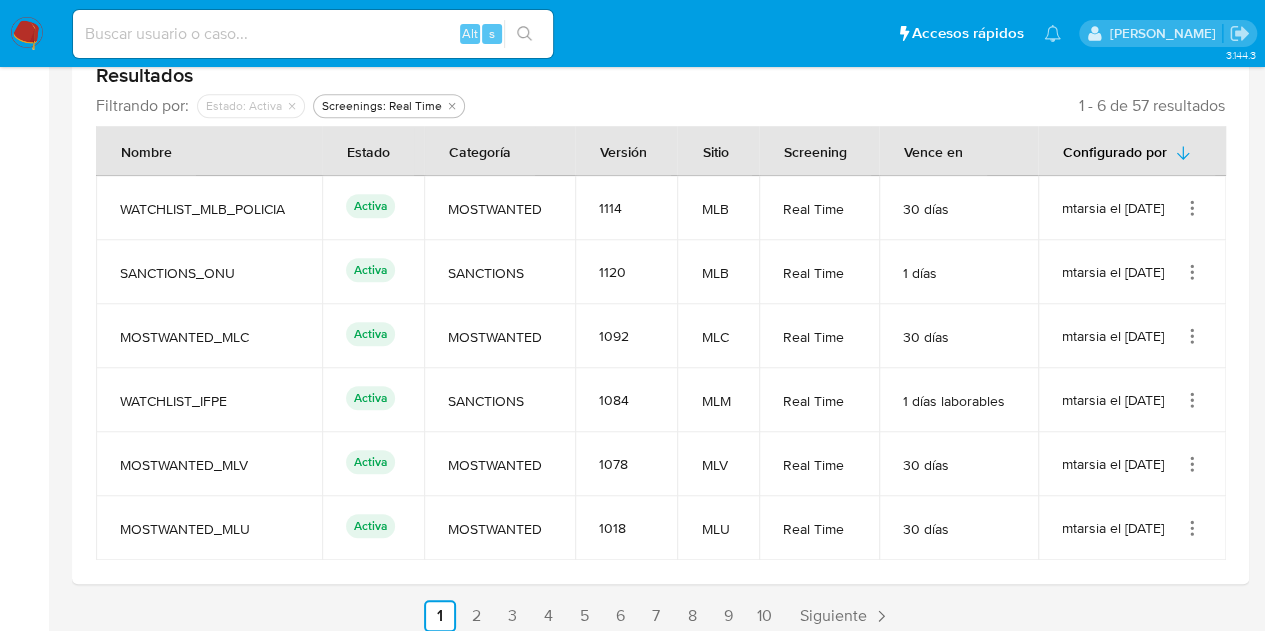 scroll, scrollTop: 634, scrollLeft: 0, axis: vertical 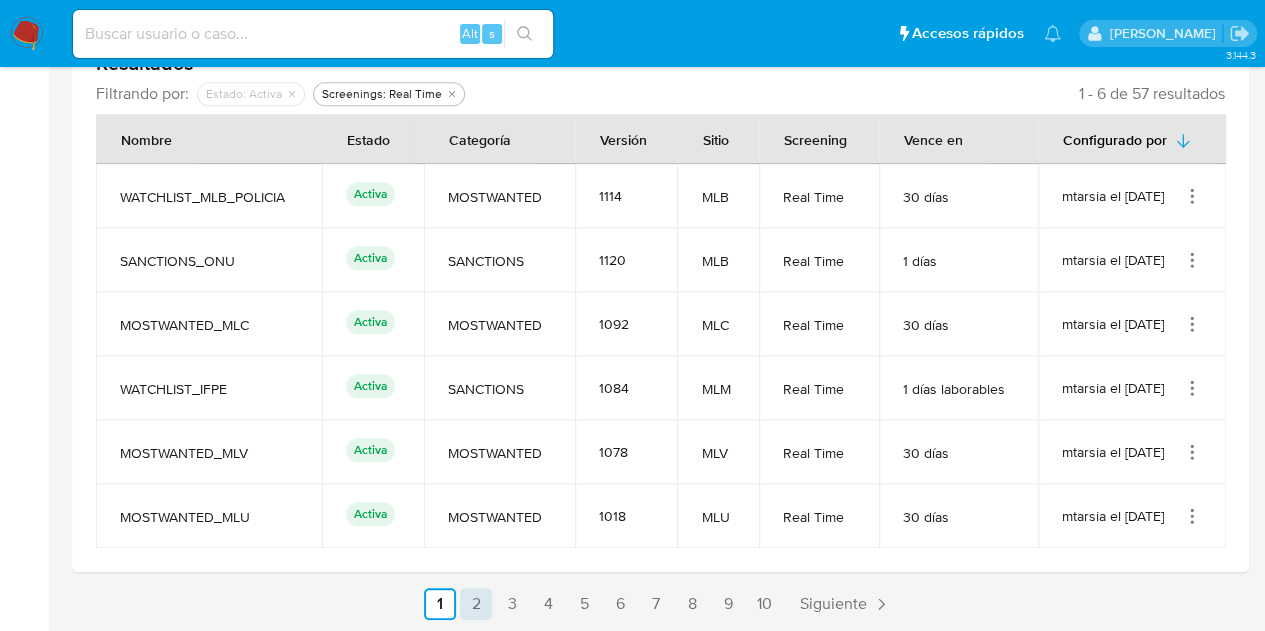 click on "2" at bounding box center (476, 604) 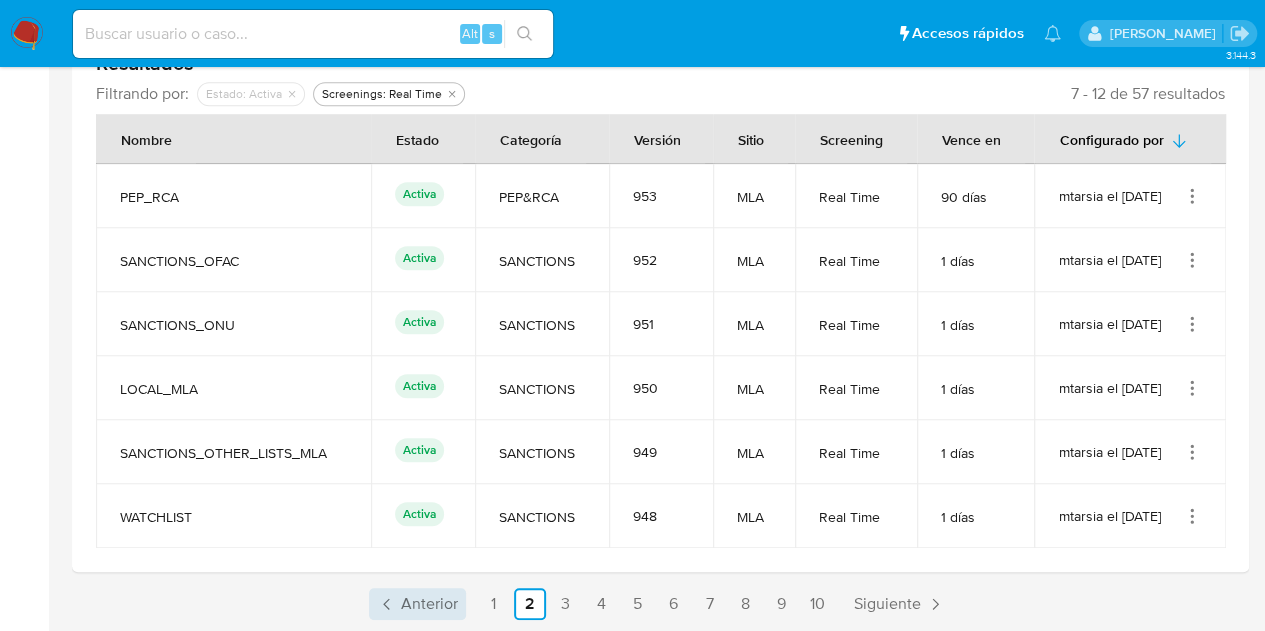 click on "Anterior" at bounding box center (429, 604) 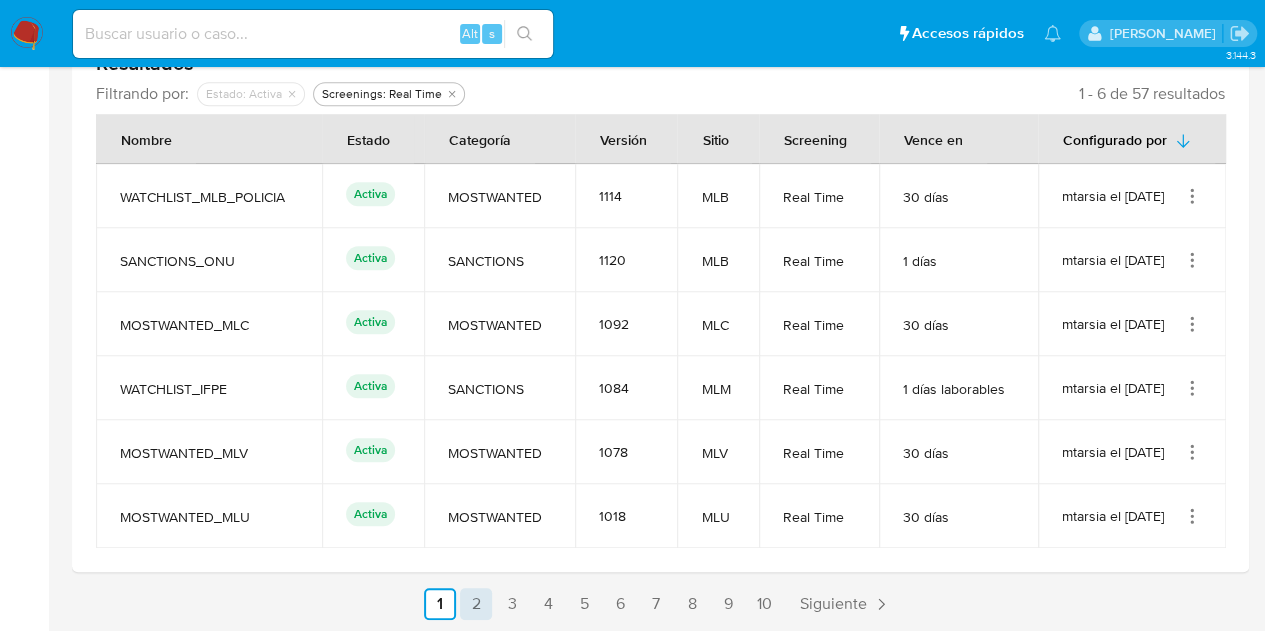 click on "2" at bounding box center (476, 604) 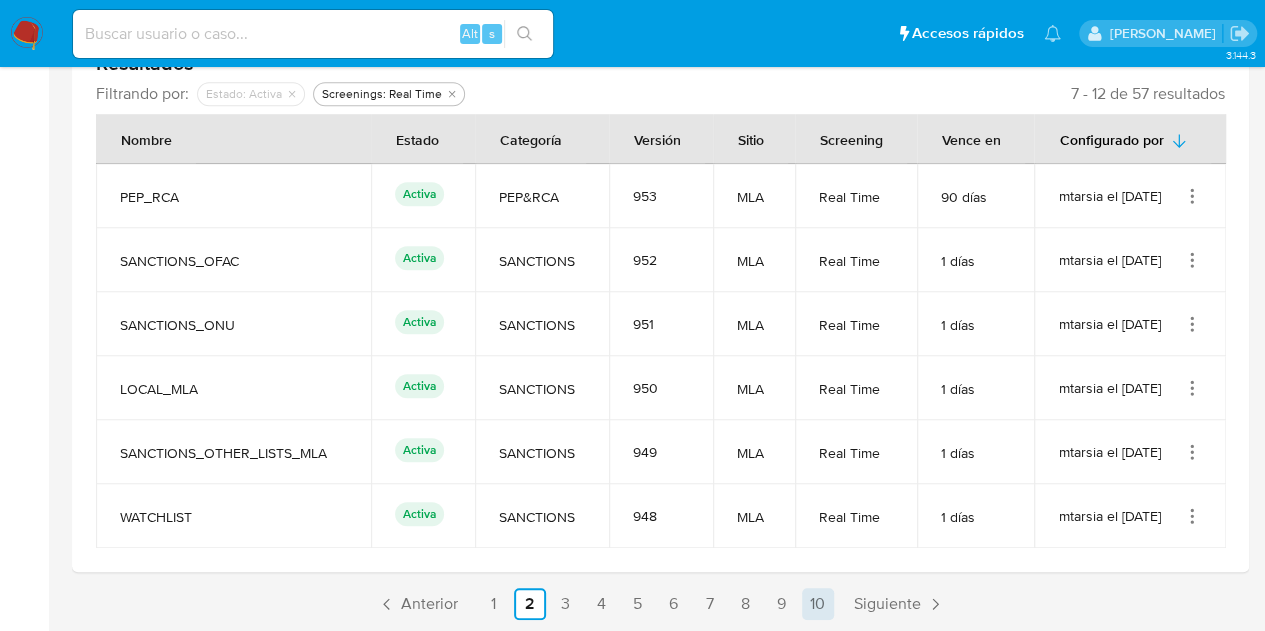 click on "10" at bounding box center (818, 604) 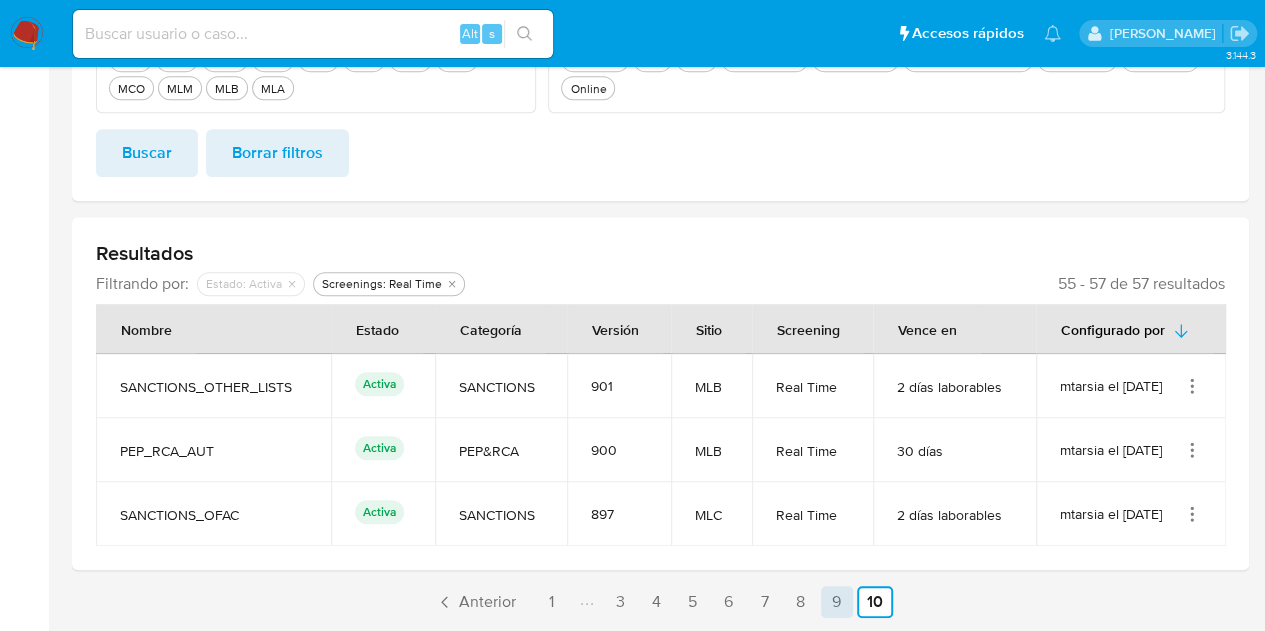 scroll, scrollTop: 442, scrollLeft: 0, axis: vertical 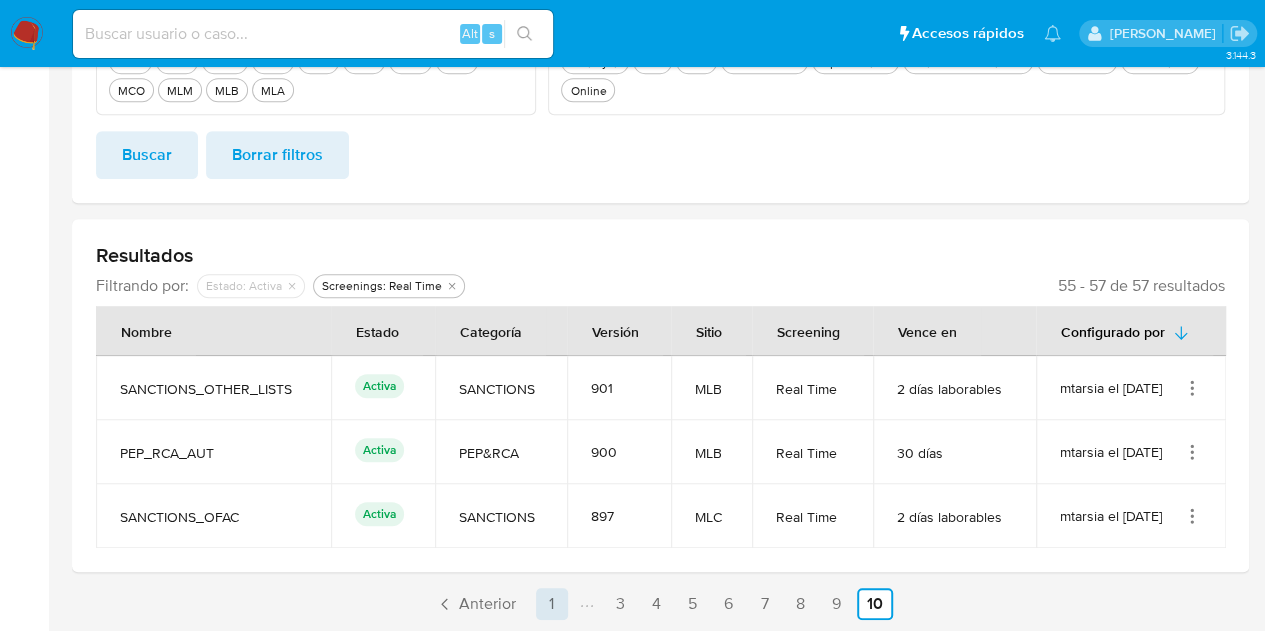 click on "1" at bounding box center [552, 604] 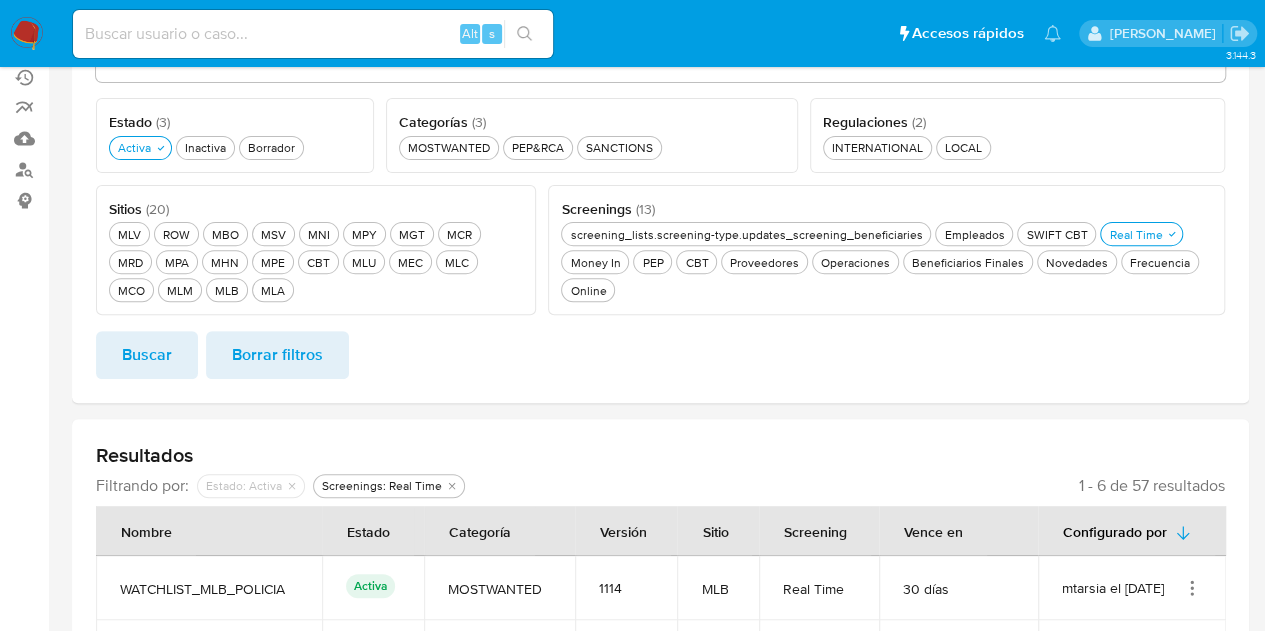 scroll, scrollTop: 134, scrollLeft: 0, axis: vertical 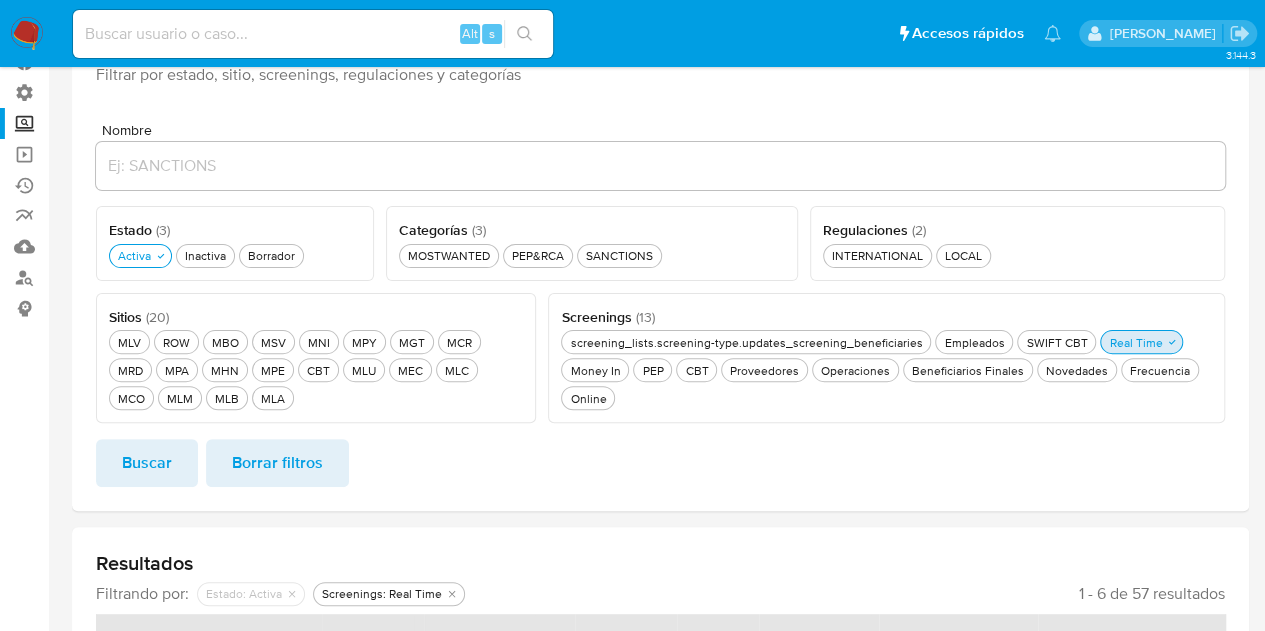 click on "Real Time Real Time" at bounding box center (1135, 342) 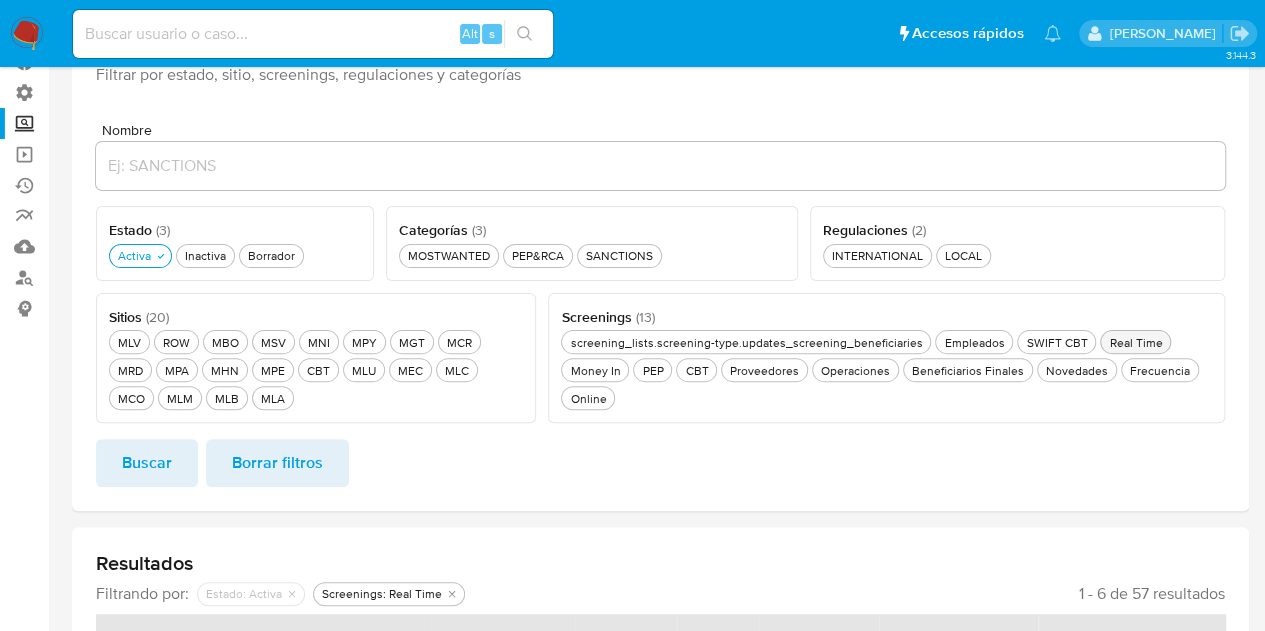 click on "Real Time Real Time" at bounding box center [1135, 342] 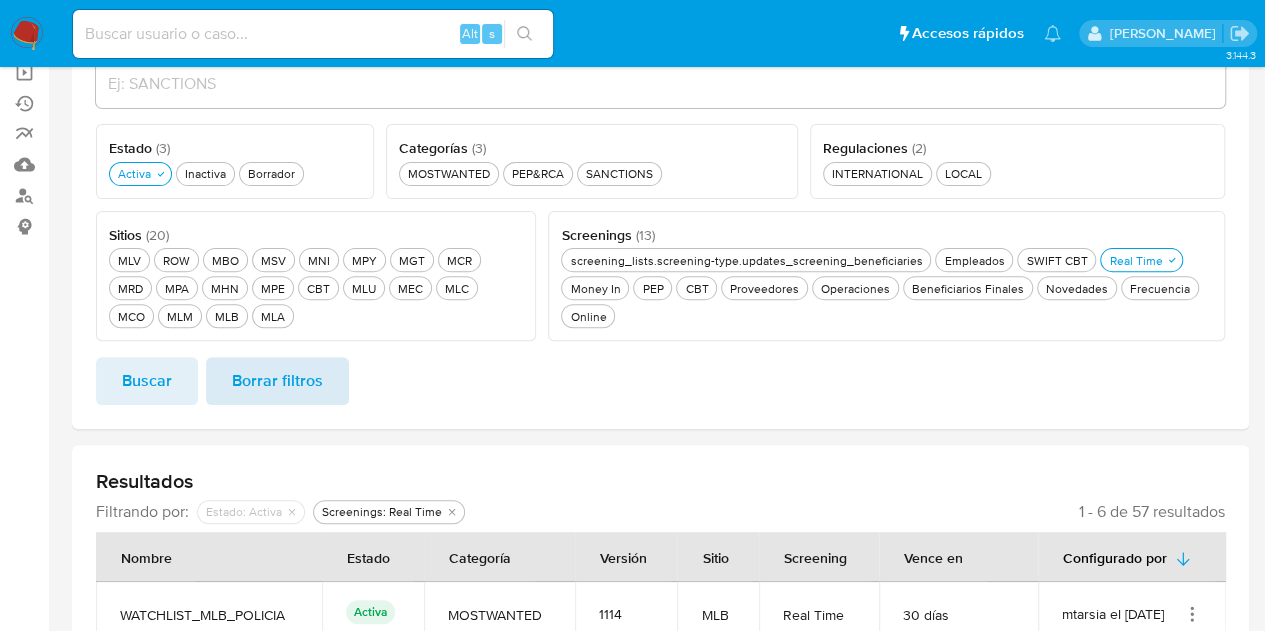 scroll, scrollTop: 234, scrollLeft: 0, axis: vertical 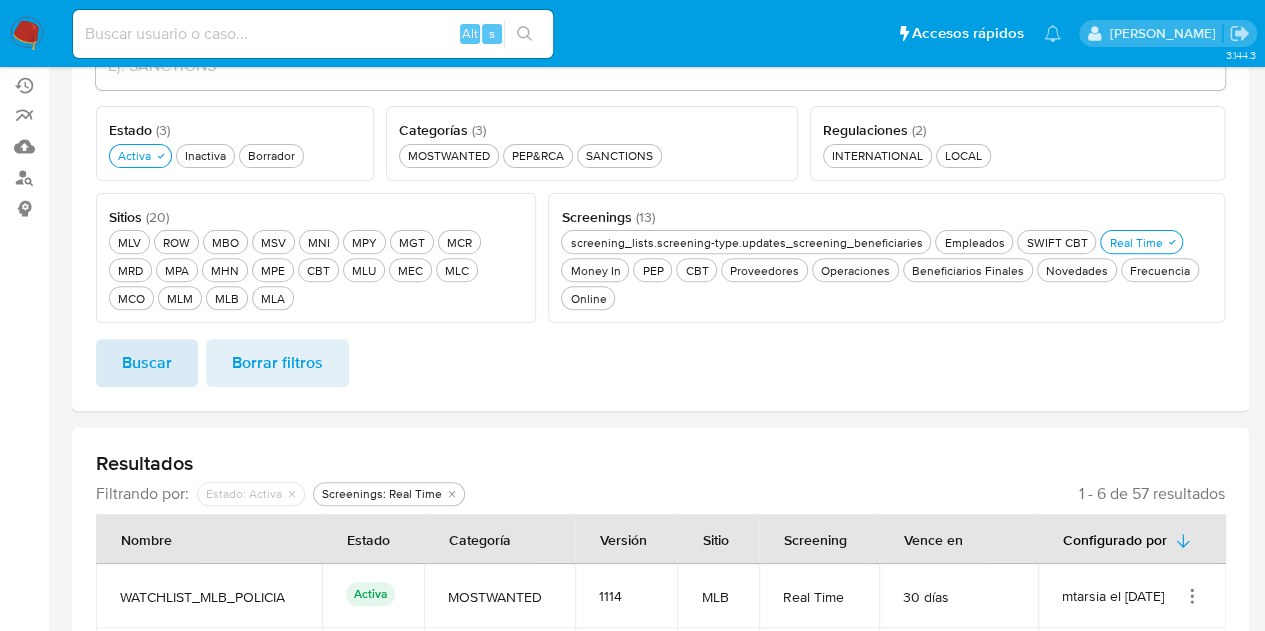 click on "Buscar" at bounding box center [147, 363] 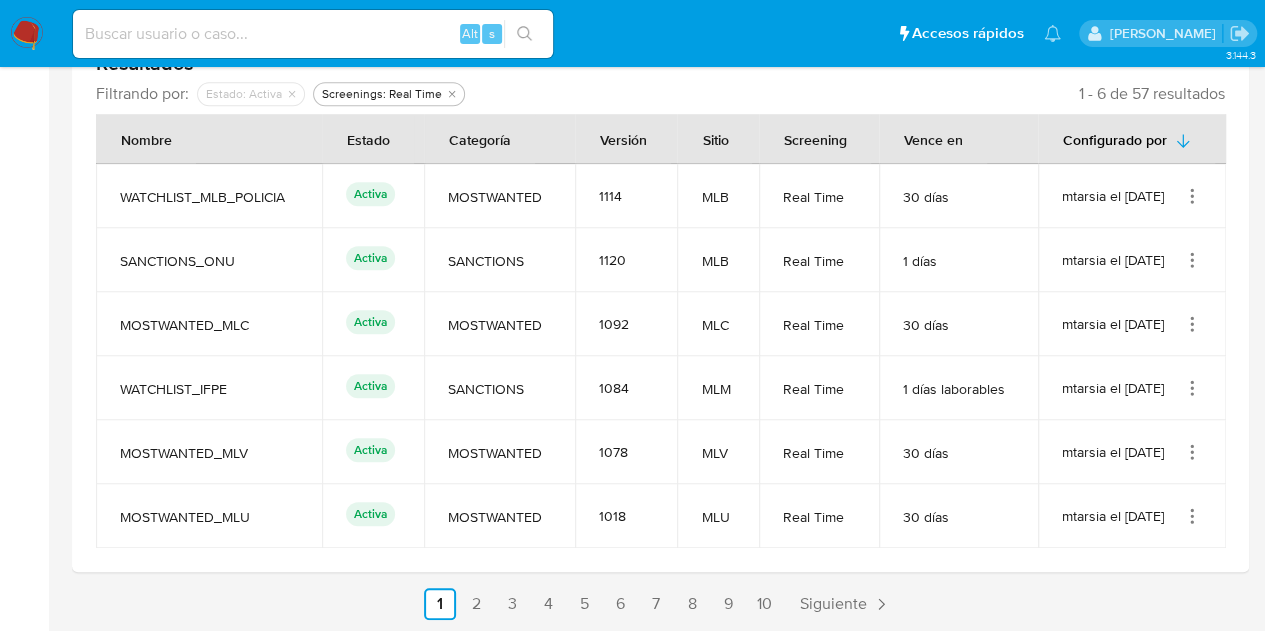 scroll, scrollTop: 134, scrollLeft: 0, axis: vertical 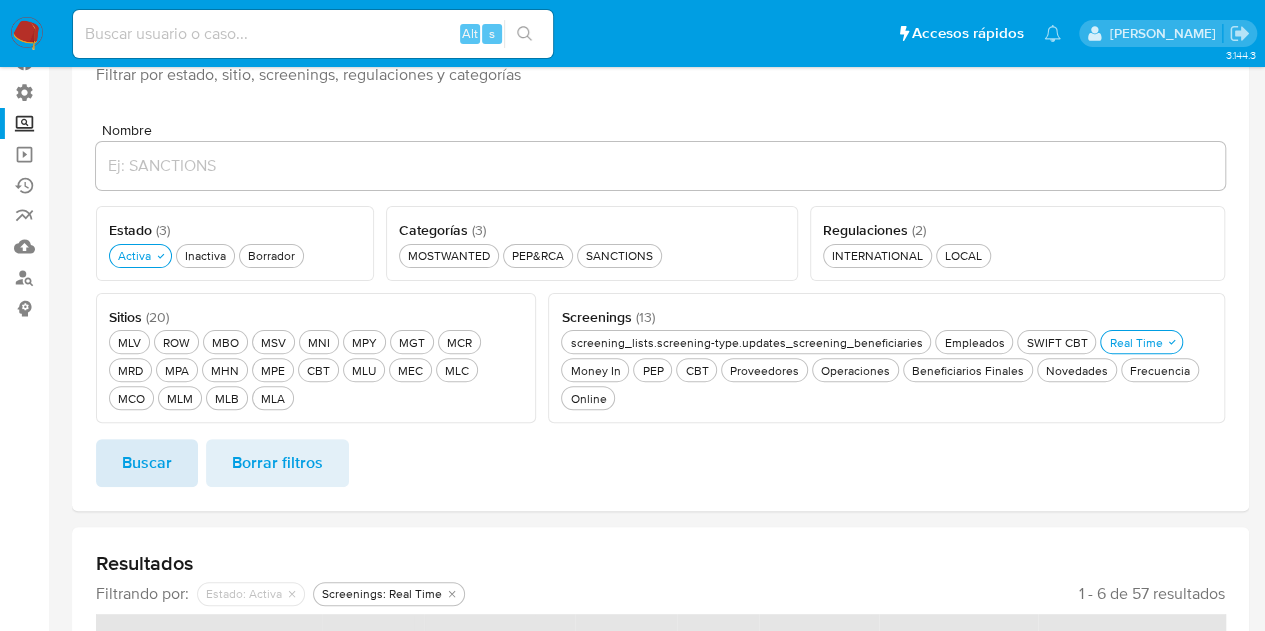 click on "Buscar" at bounding box center (147, 463) 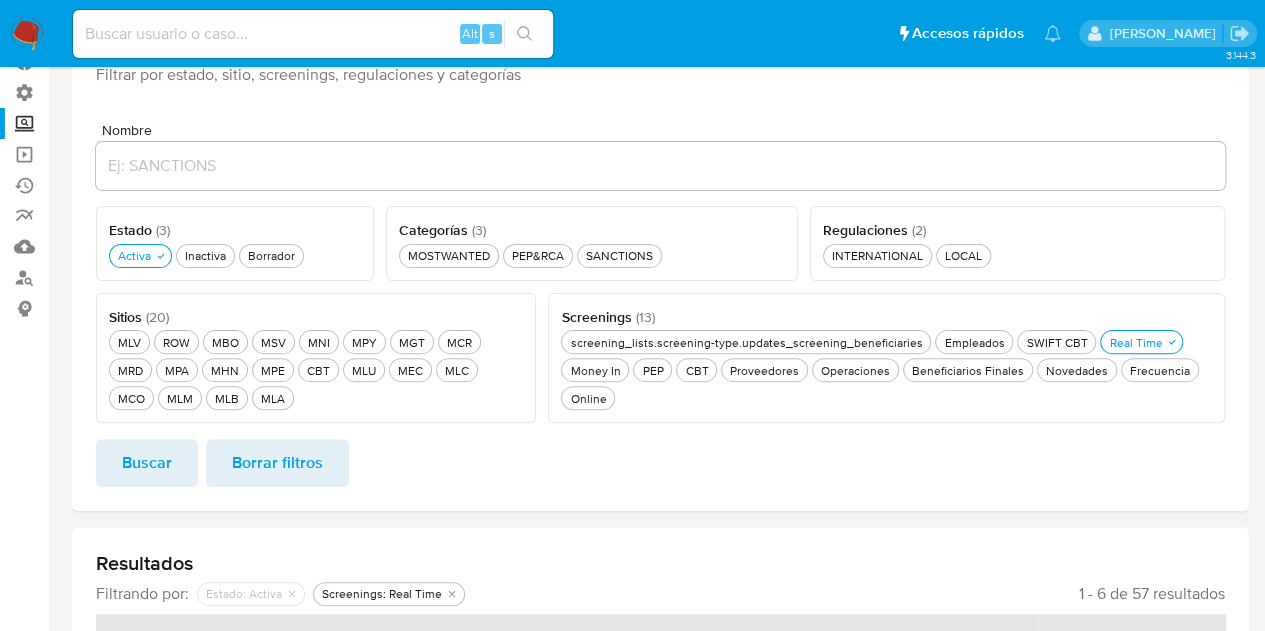 scroll, scrollTop: 534, scrollLeft: 0, axis: vertical 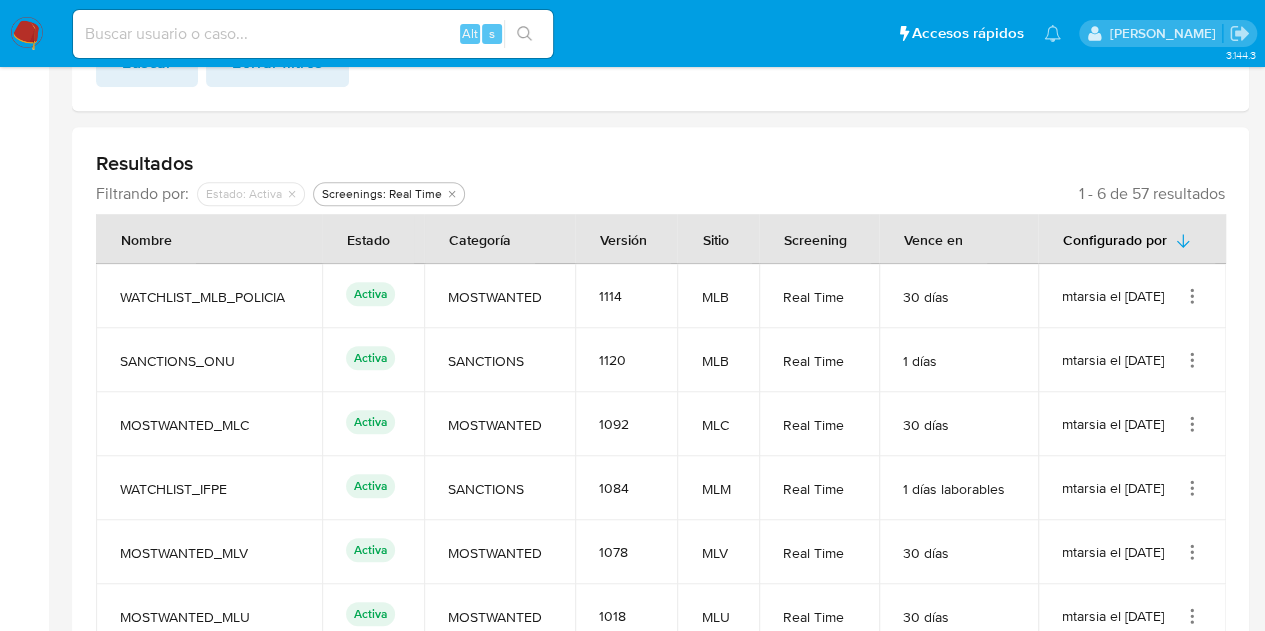 drag, startPoint x: 1060, startPoint y: 189, endPoint x: 1231, endPoint y: 182, distance: 171.14322 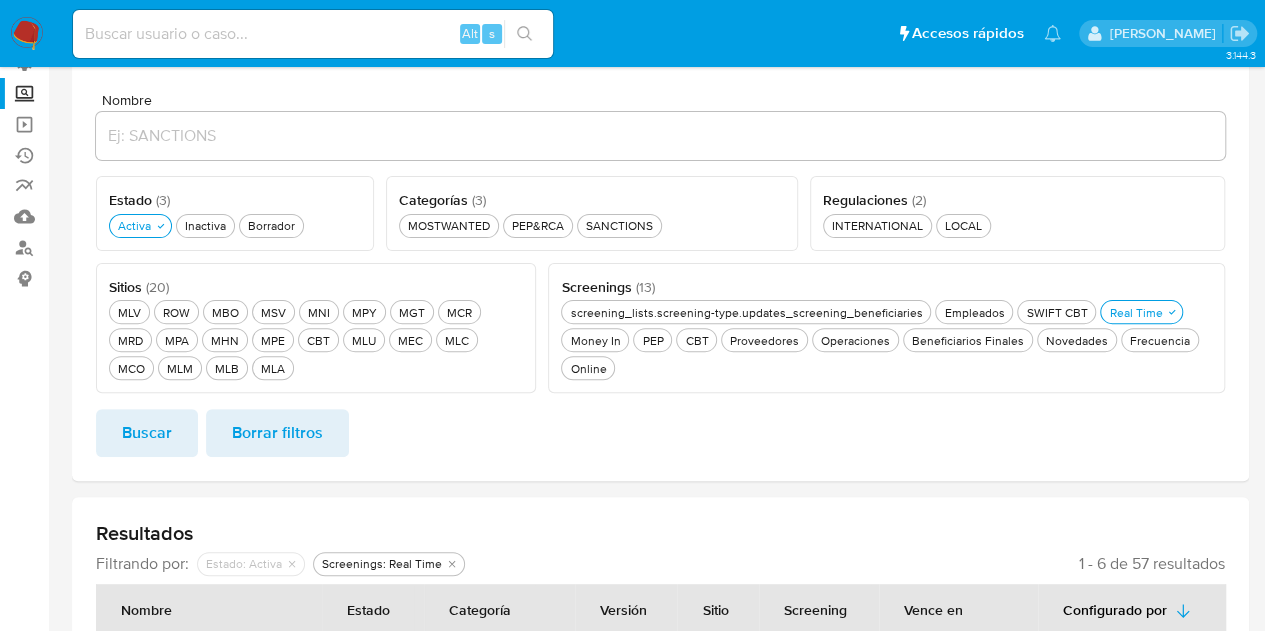 scroll, scrollTop: 134, scrollLeft: 0, axis: vertical 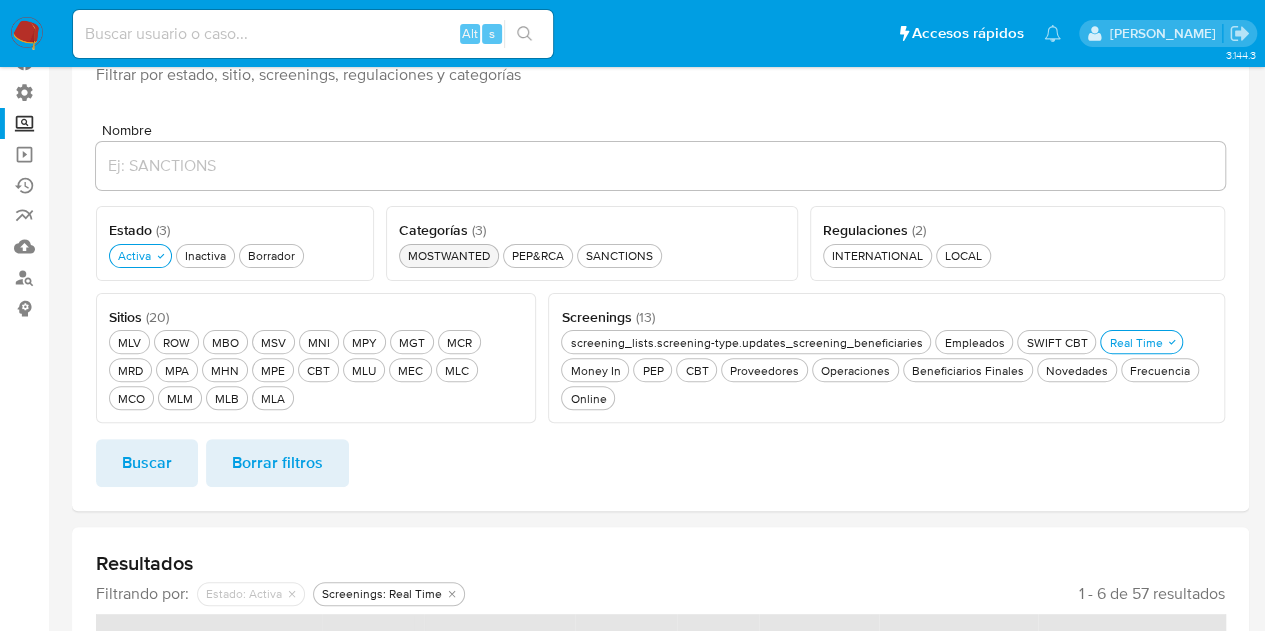 click on "MOSTWANTED MOSTWANTED" at bounding box center (449, 255) 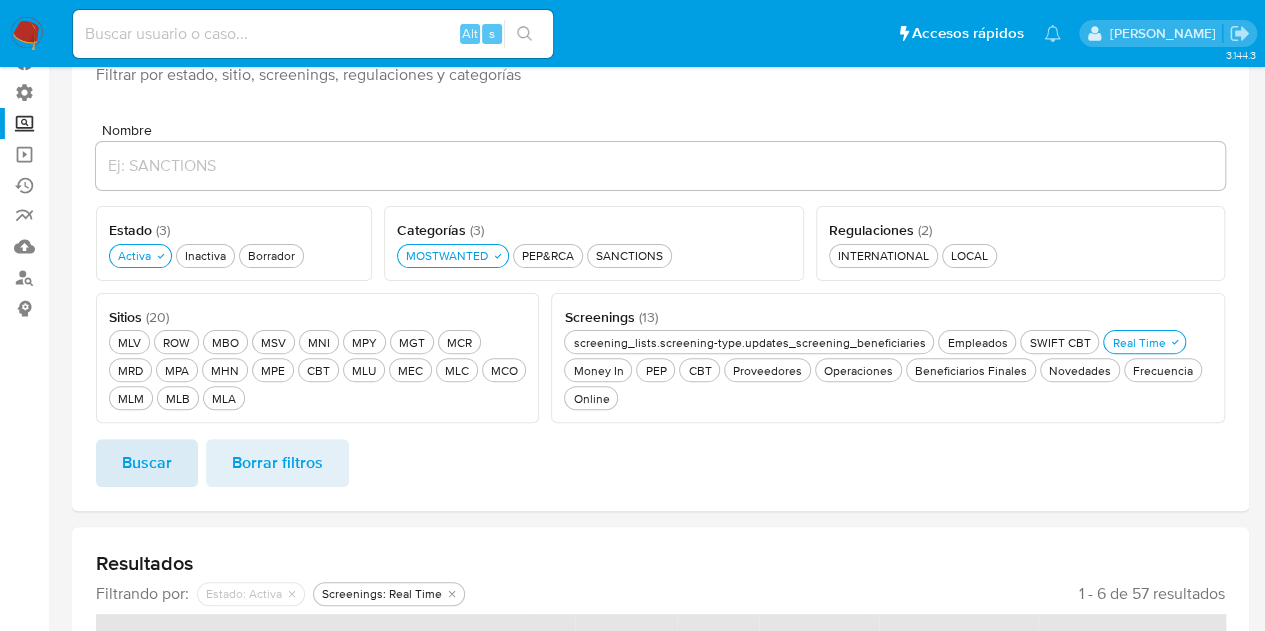 click on "Buscar" at bounding box center [147, 463] 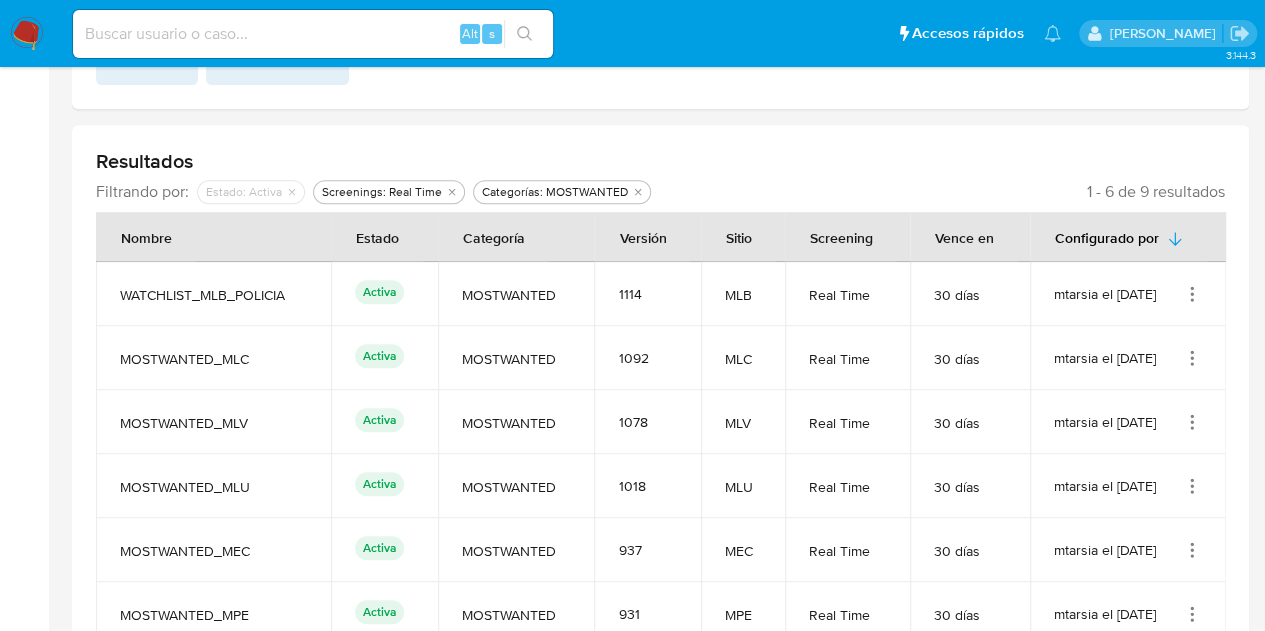 scroll, scrollTop: 634, scrollLeft: 0, axis: vertical 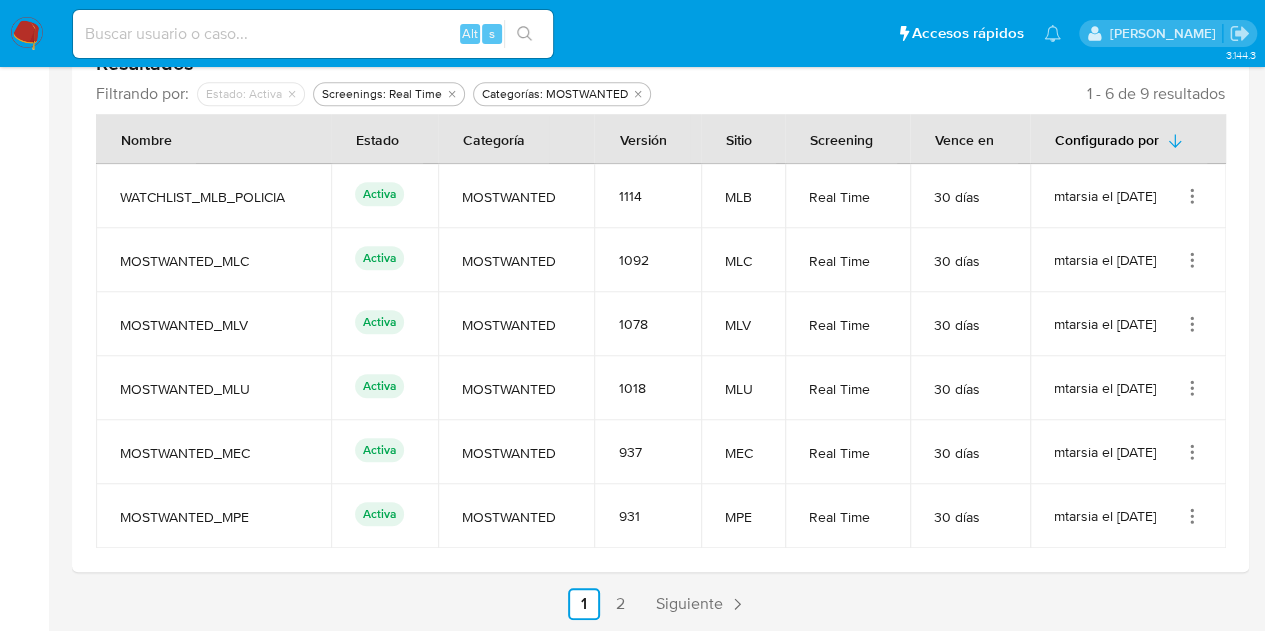 drag, startPoint x: 730, startPoint y: 189, endPoint x: 720, endPoint y: 319, distance: 130.38405 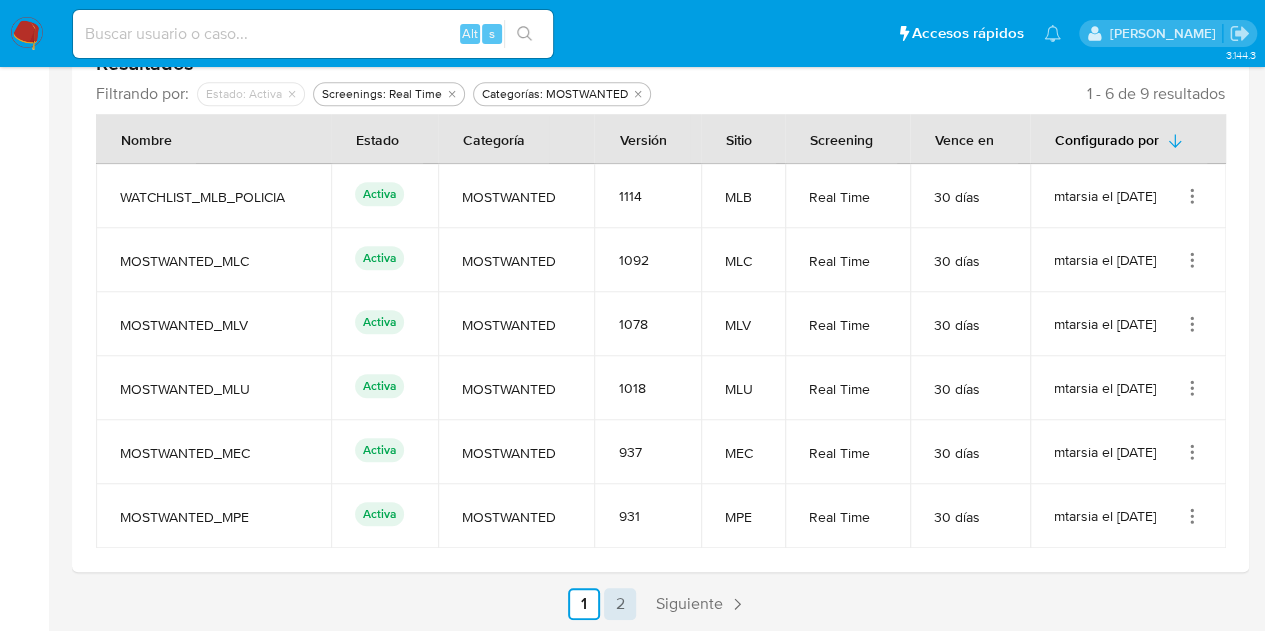 click on "2" at bounding box center [620, 604] 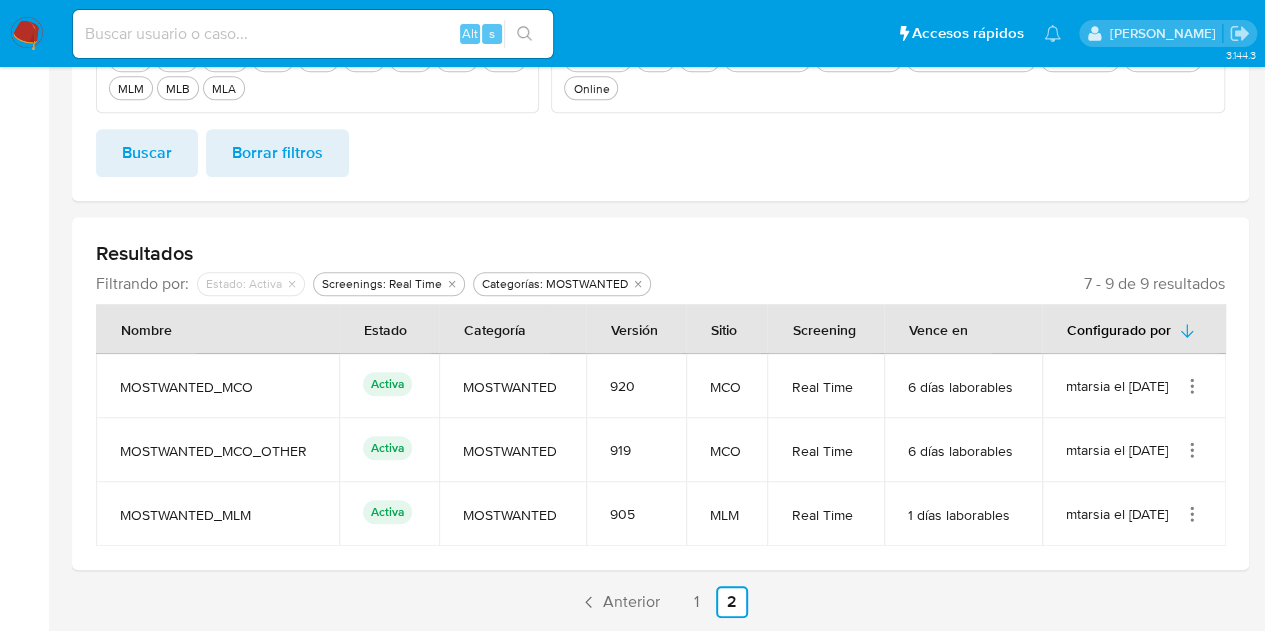 scroll, scrollTop: 442, scrollLeft: 0, axis: vertical 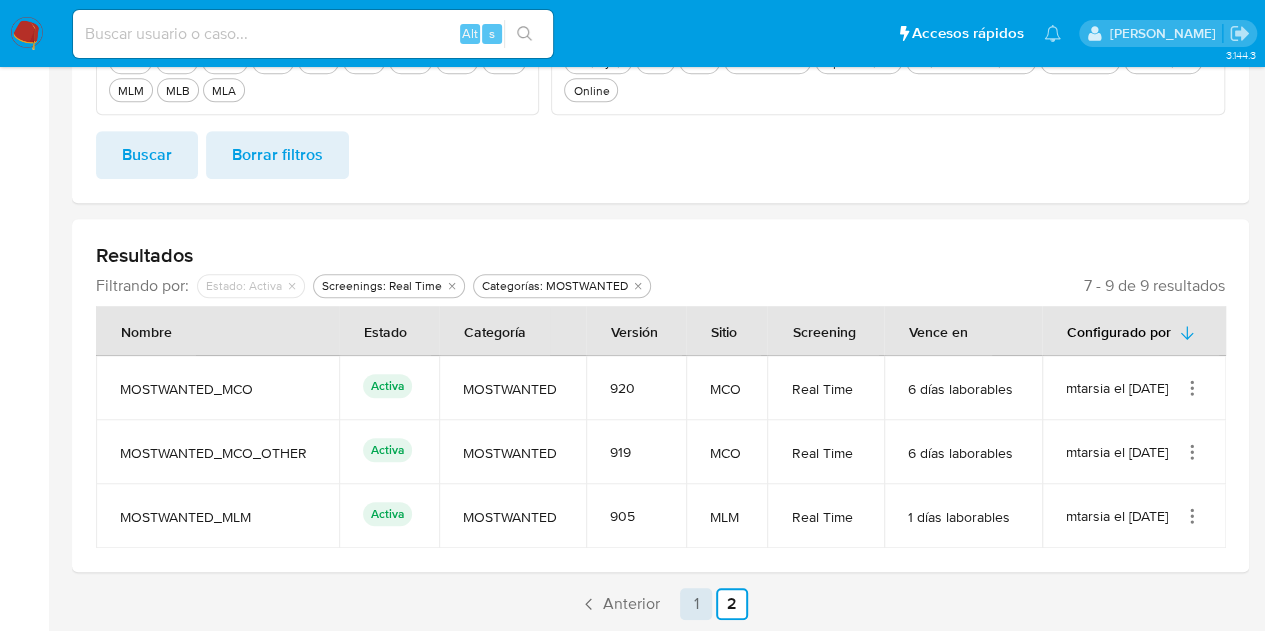 click on "1" at bounding box center (696, 604) 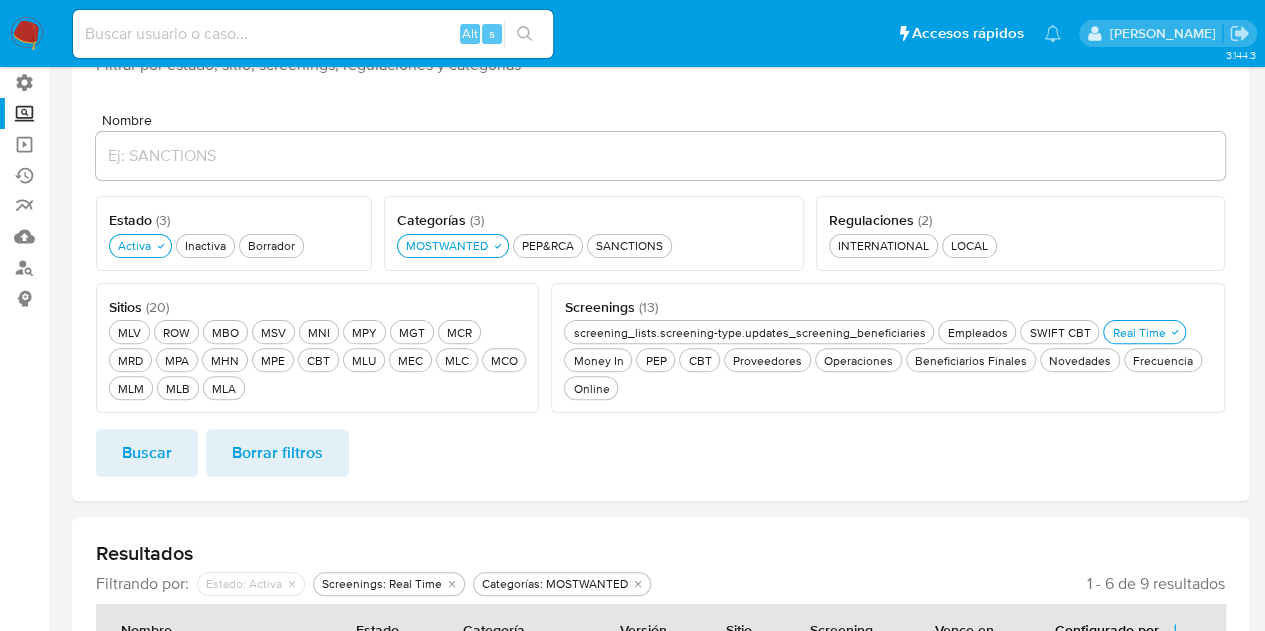 scroll, scrollTop: 34, scrollLeft: 0, axis: vertical 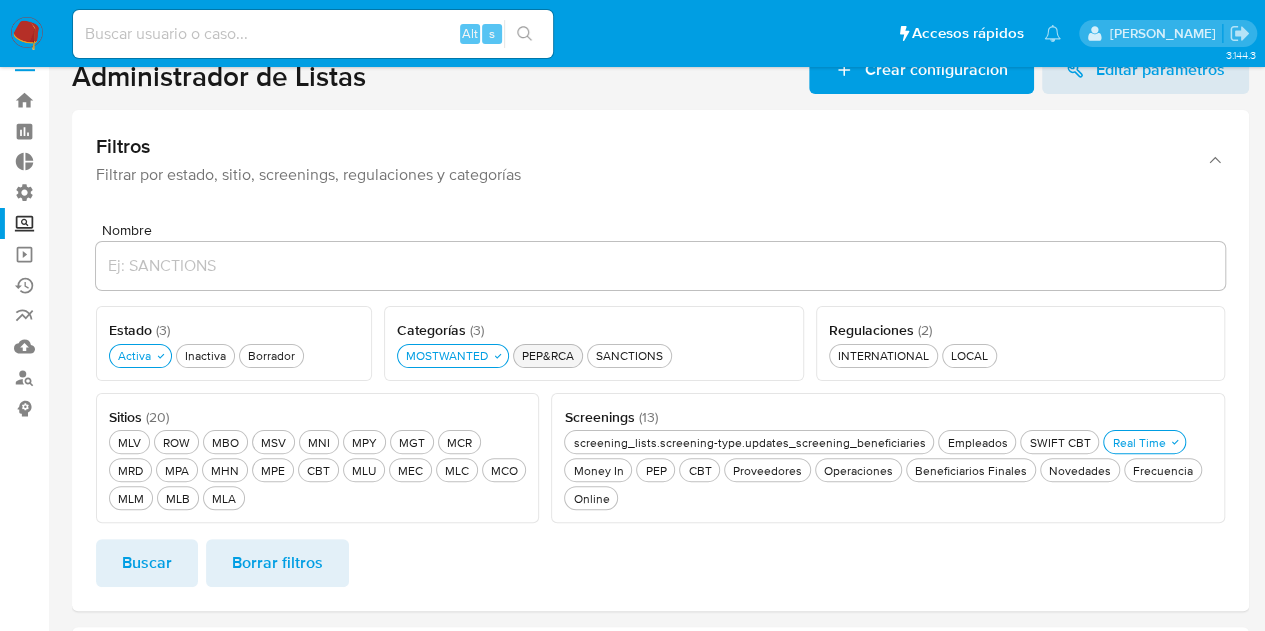 click on "PEP&RCA PEP&RCA" at bounding box center (548, 355) 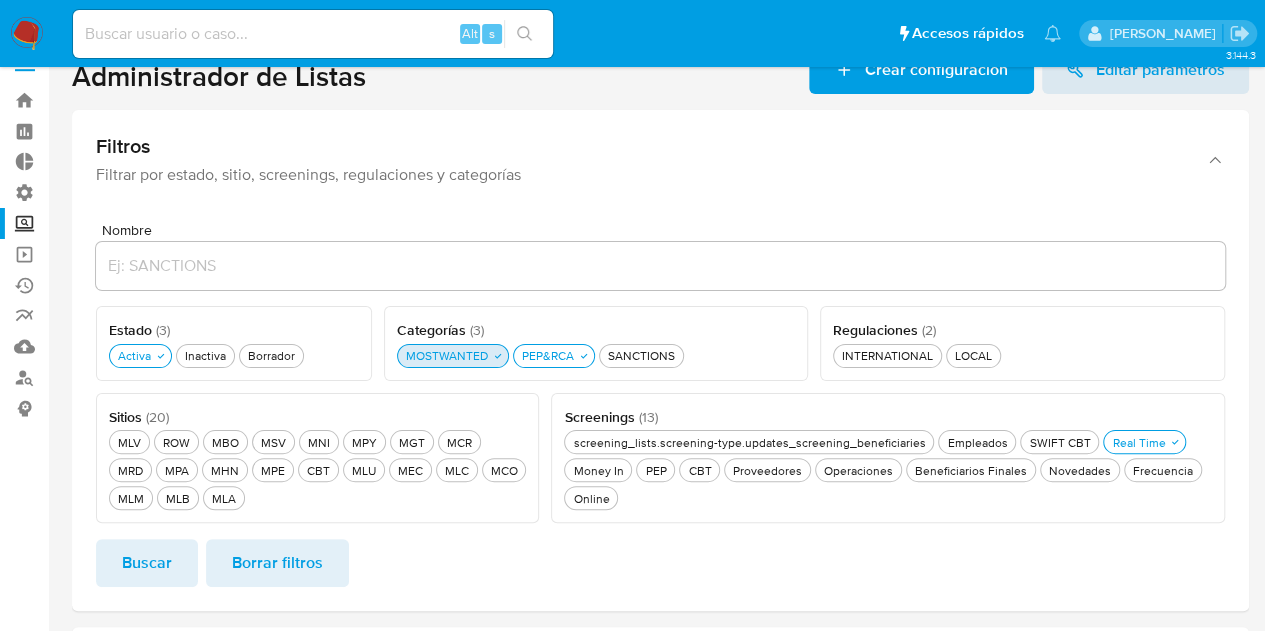 click on "MOSTWANTED MOSTWANTED" at bounding box center (447, 355) 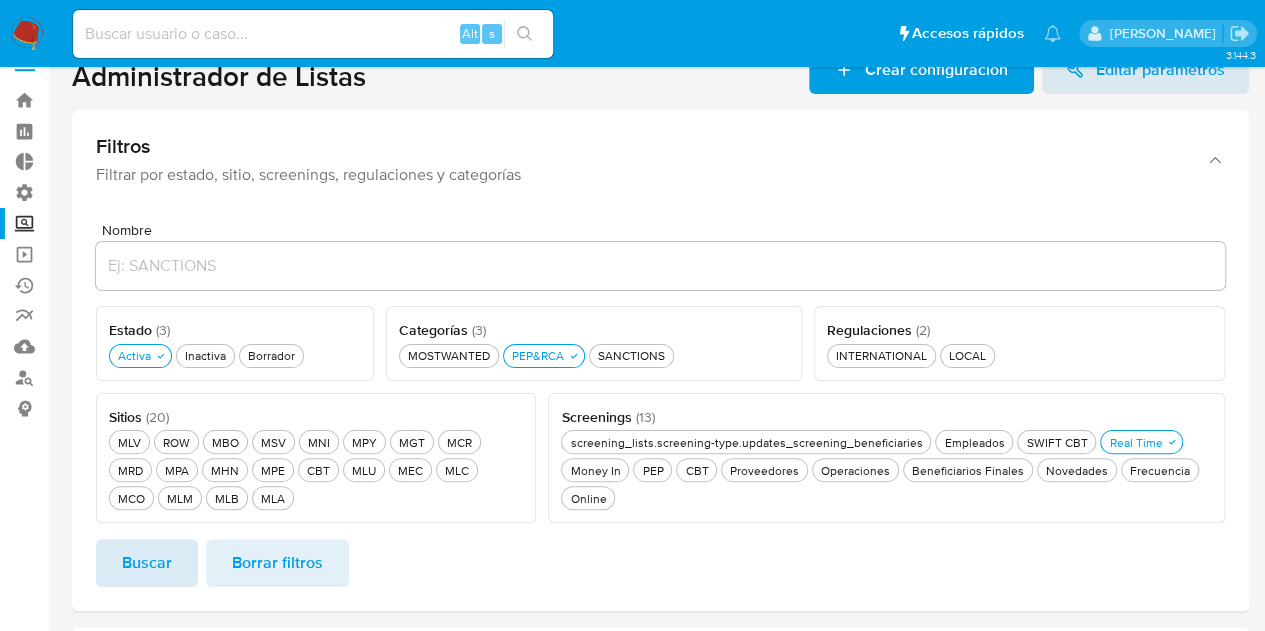 click on "Buscar" at bounding box center (147, 563) 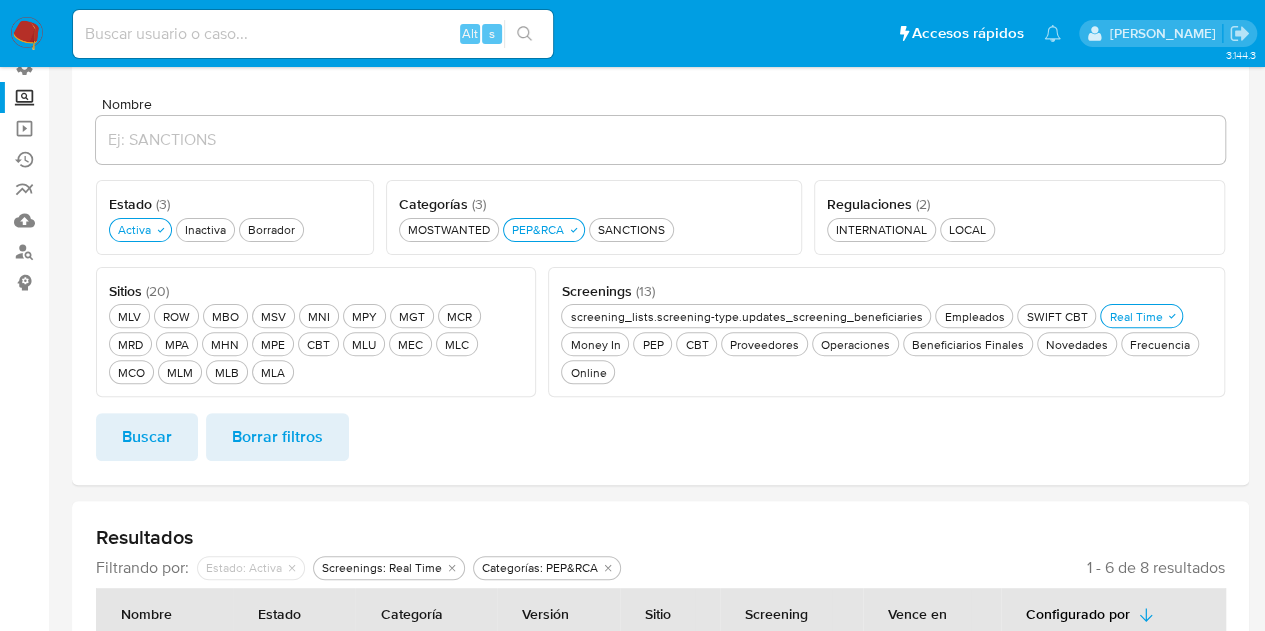 scroll, scrollTop: 134, scrollLeft: 0, axis: vertical 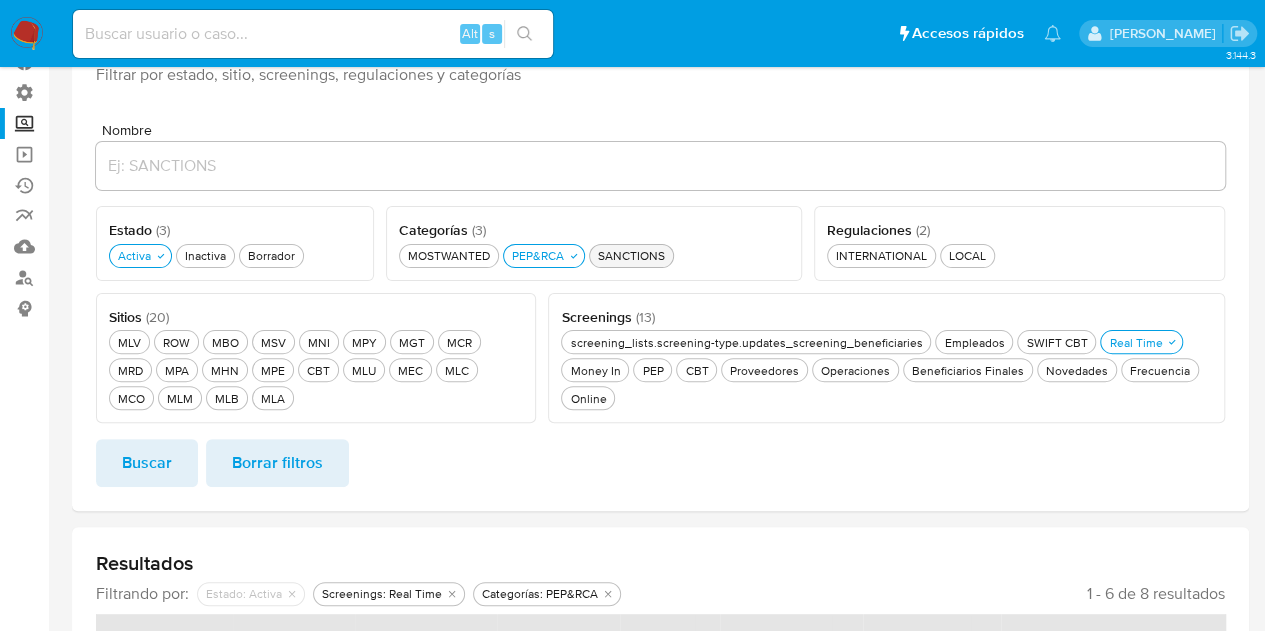 click on "SANCTIONS SANCTIONS" at bounding box center (631, 256) 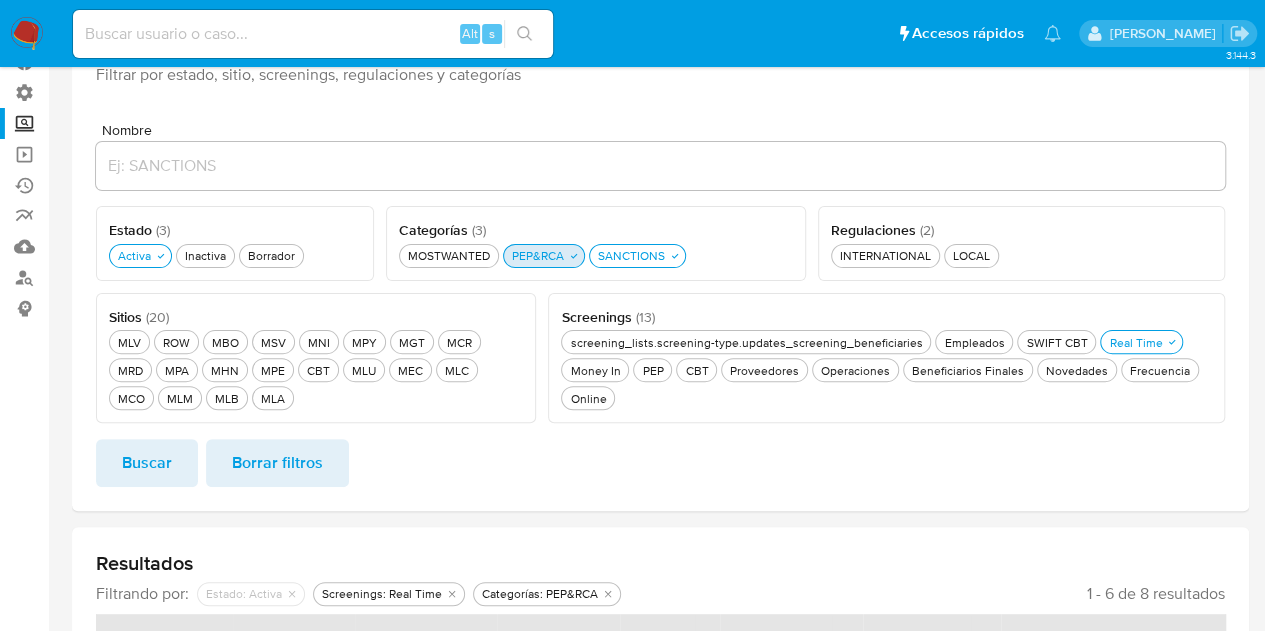 click on "PEP&RCA PEP&RCA" at bounding box center (544, 256) 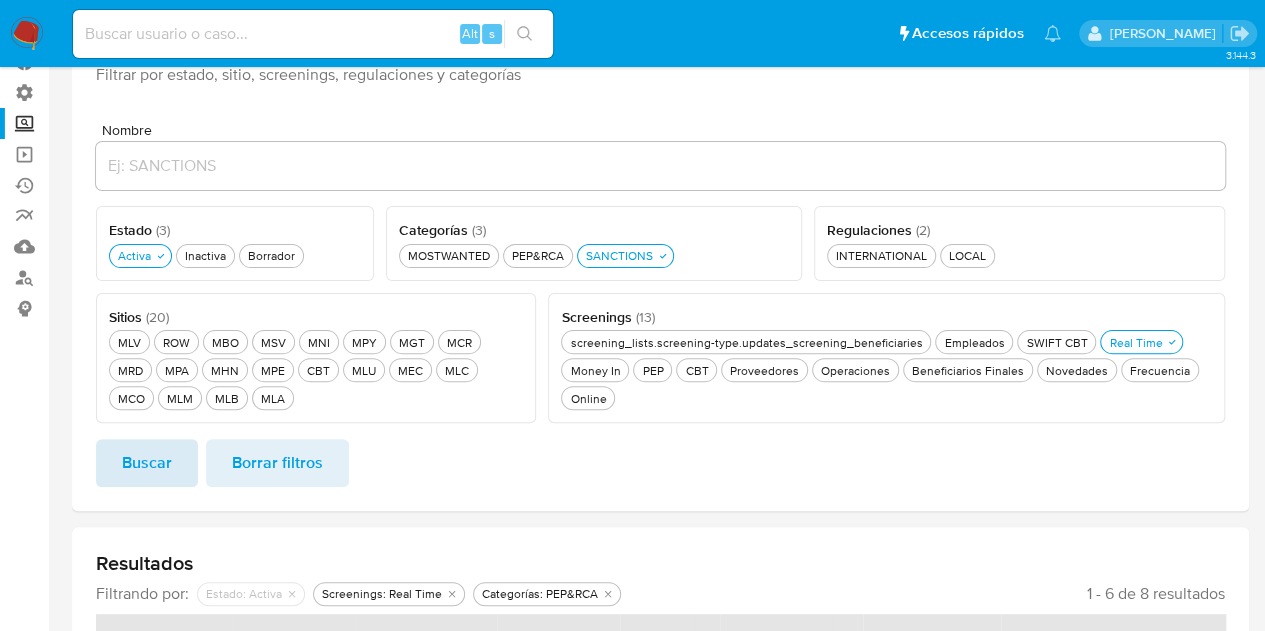 click on "Buscar" at bounding box center (147, 463) 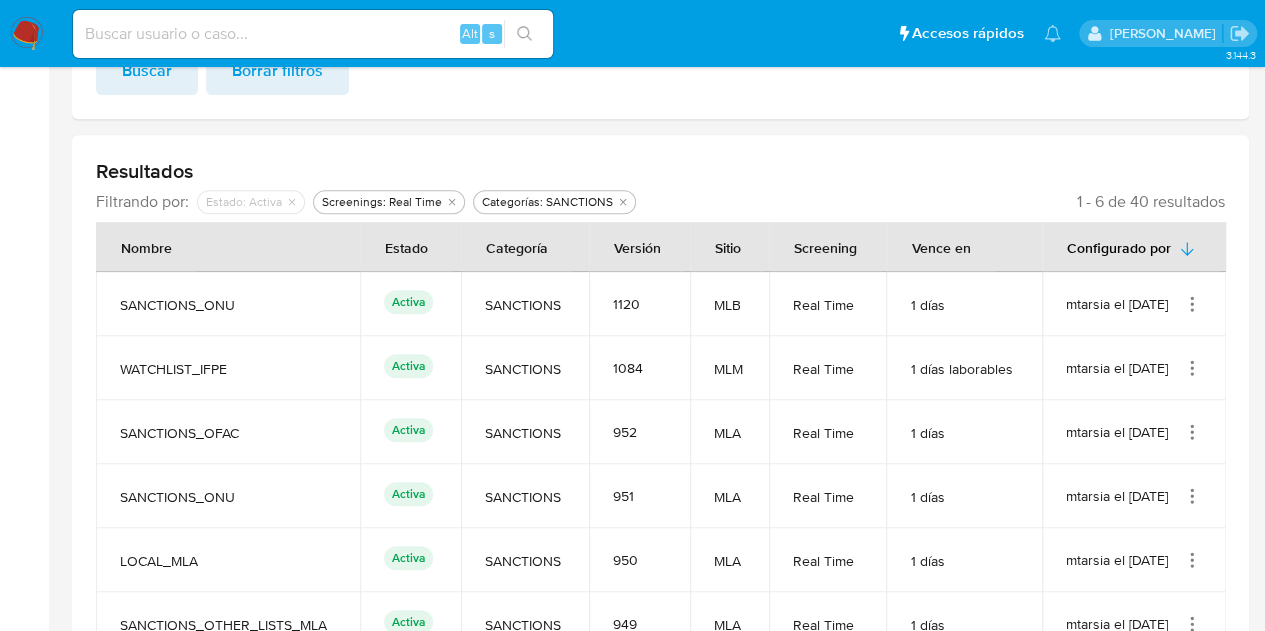 scroll, scrollTop: 534, scrollLeft: 0, axis: vertical 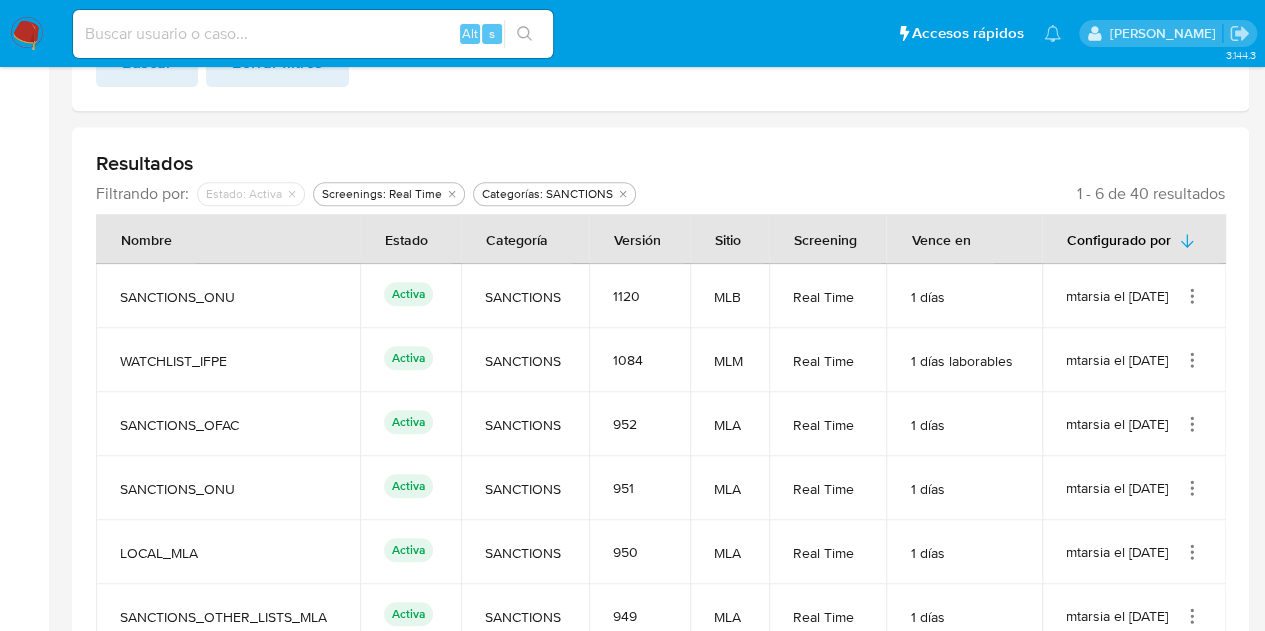 drag, startPoint x: 698, startPoint y: 291, endPoint x: 744, endPoint y: 337, distance: 65.053825 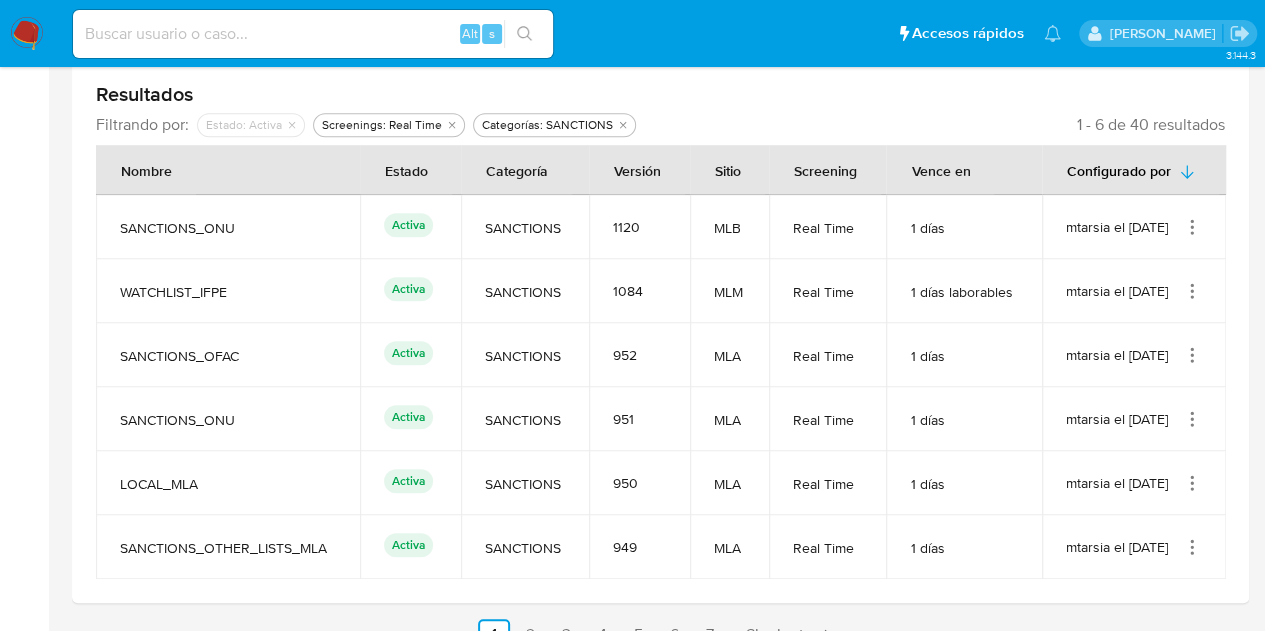 scroll, scrollTop: 634, scrollLeft: 0, axis: vertical 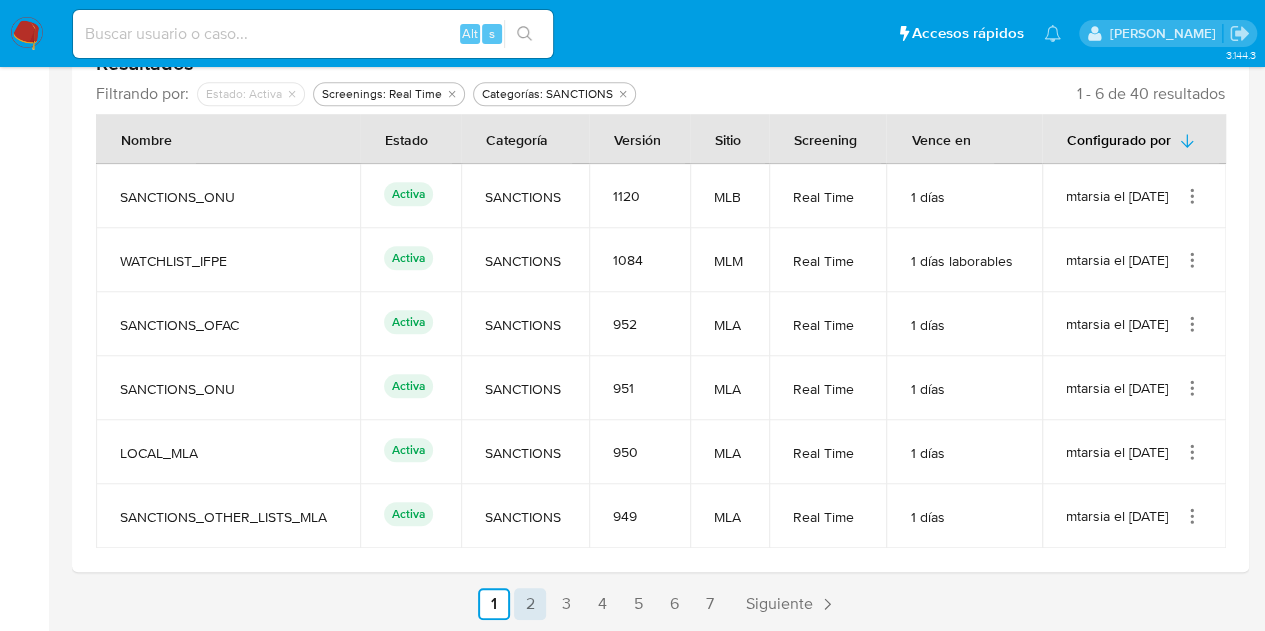 click on "2" at bounding box center (530, 604) 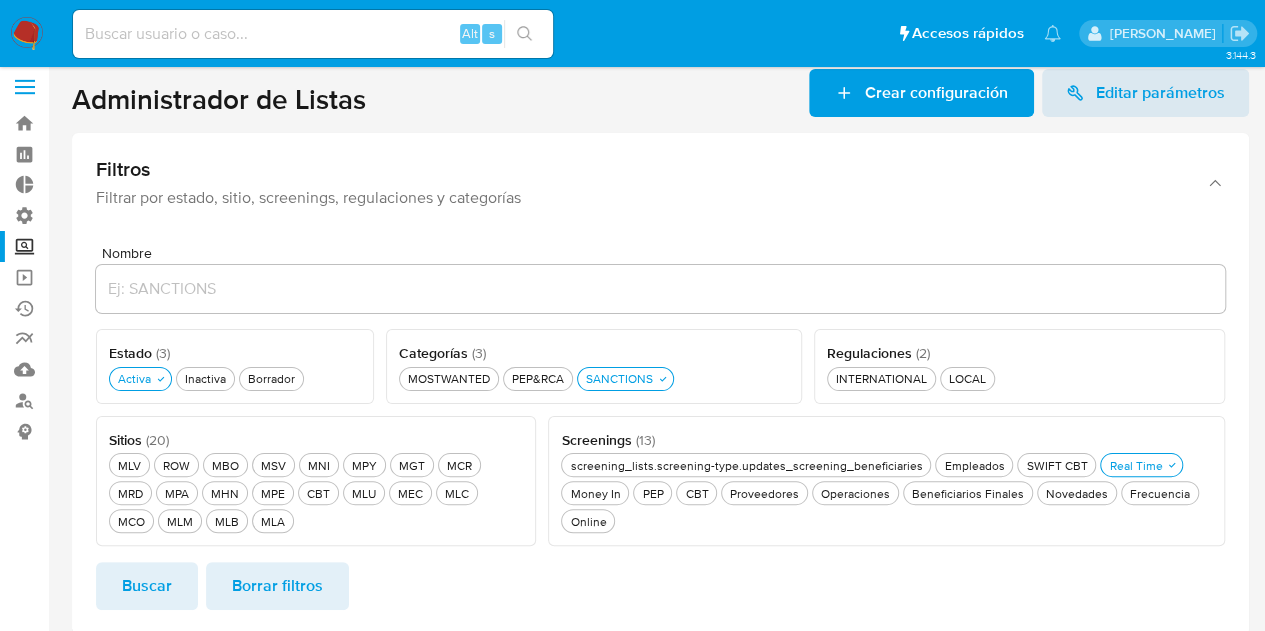 scroll, scrollTop: 0, scrollLeft: 0, axis: both 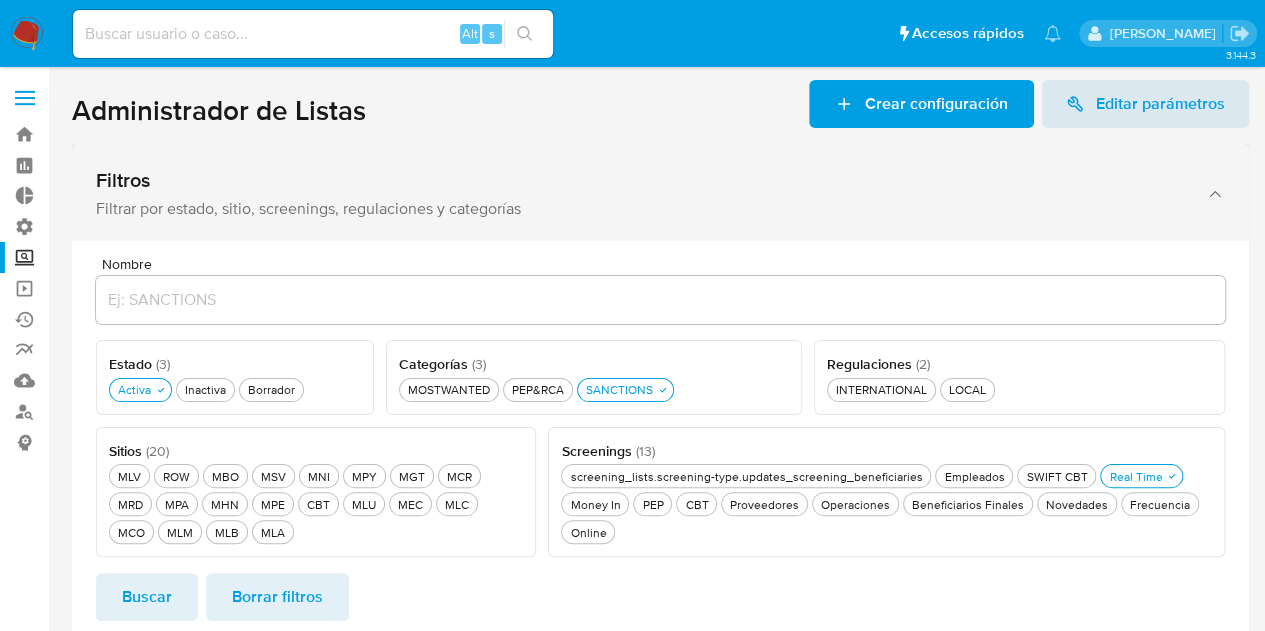 click on "Filtrar por estado, sitio, screenings, regulaciones y categorías" at bounding box center [640, 209] 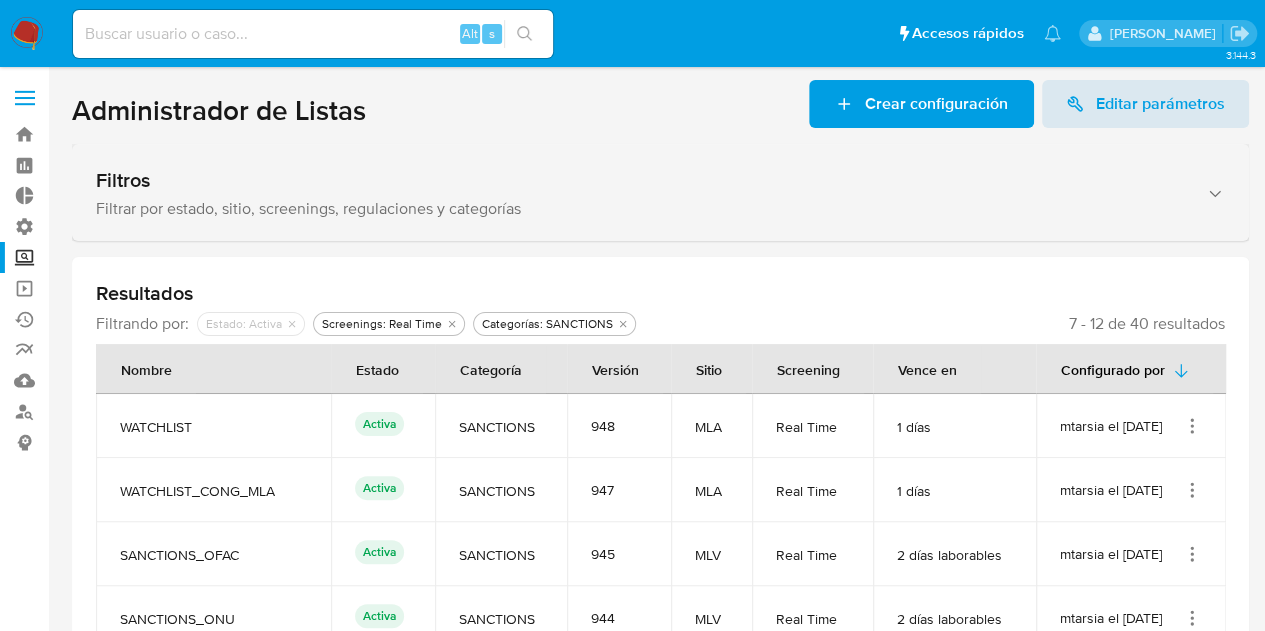 click on "Filtrar por estado, sitio, screenings, regulaciones y categorías" at bounding box center (640, 209) 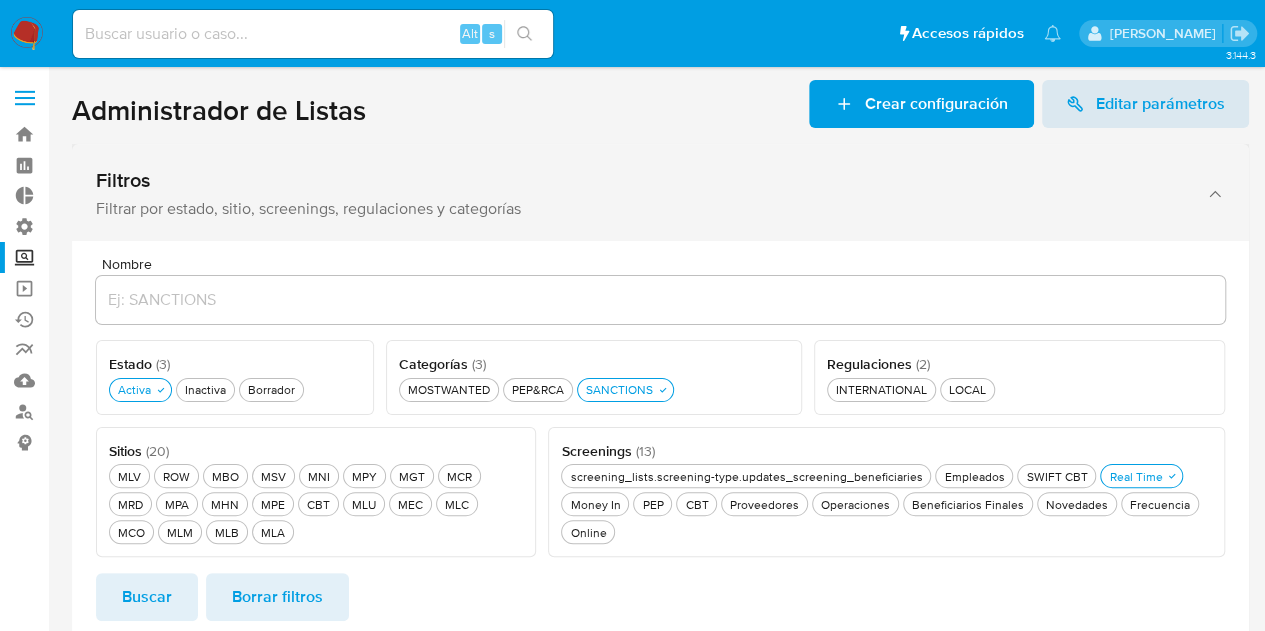 click at bounding box center [1213, 193] 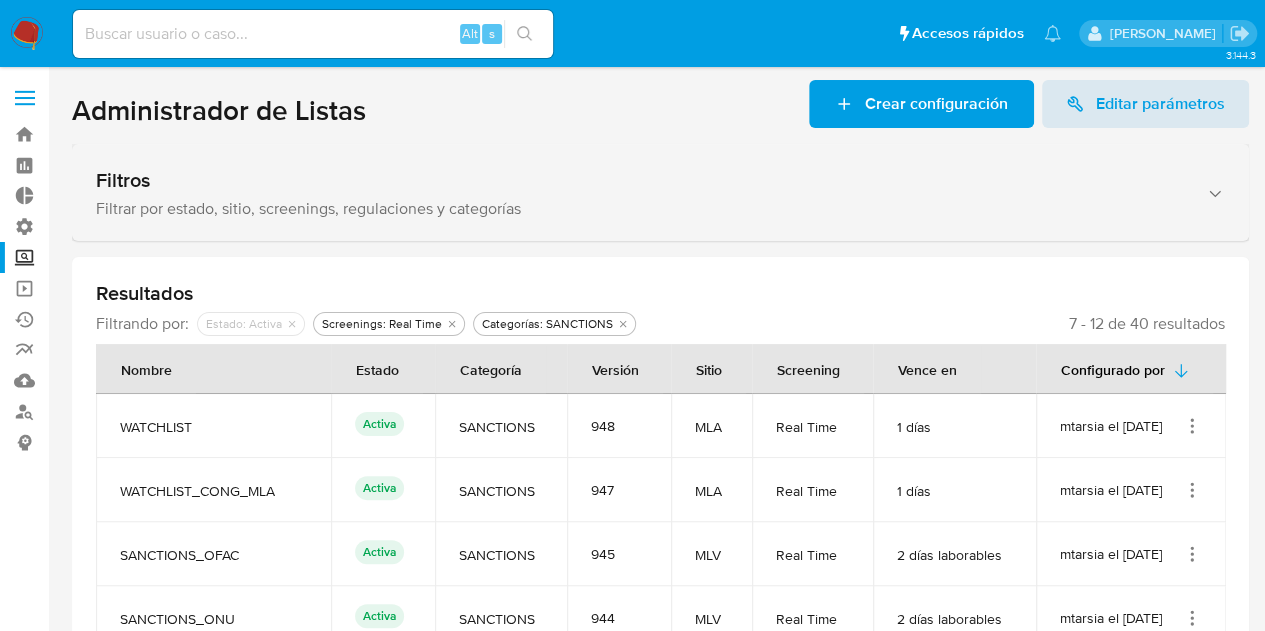 click 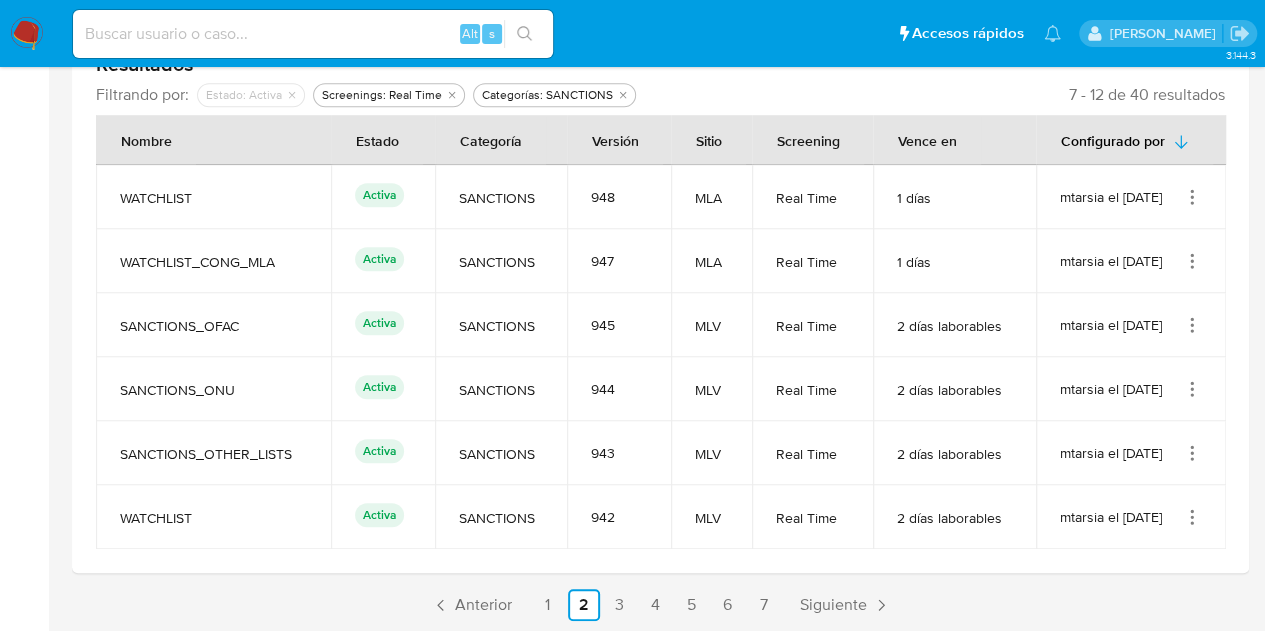 scroll, scrollTop: 634, scrollLeft: 0, axis: vertical 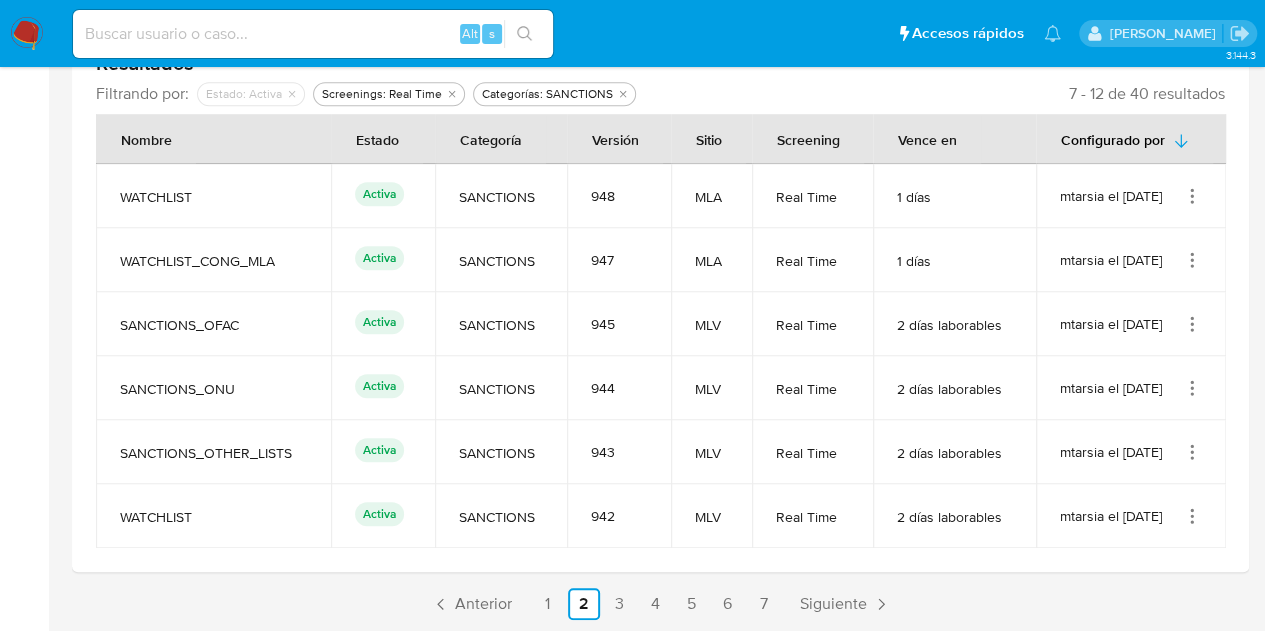 click on "mtarsia el 26/11/2024" at bounding box center [1131, 196] 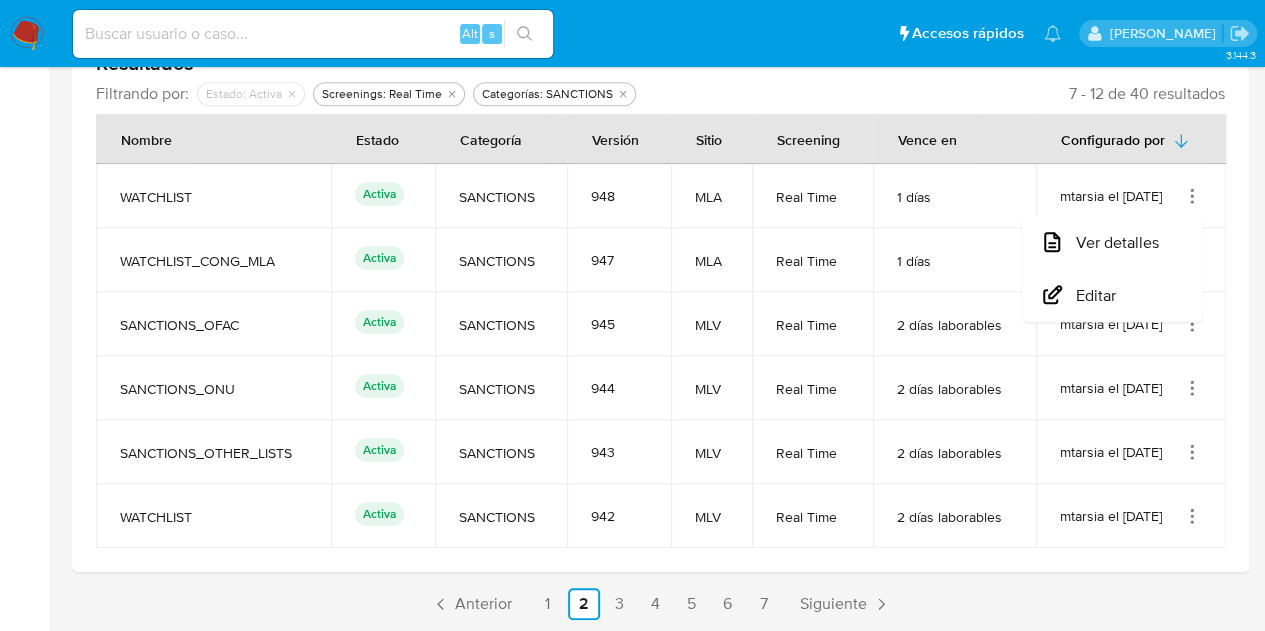 click on "3.144.3" at bounding box center (632, -1) 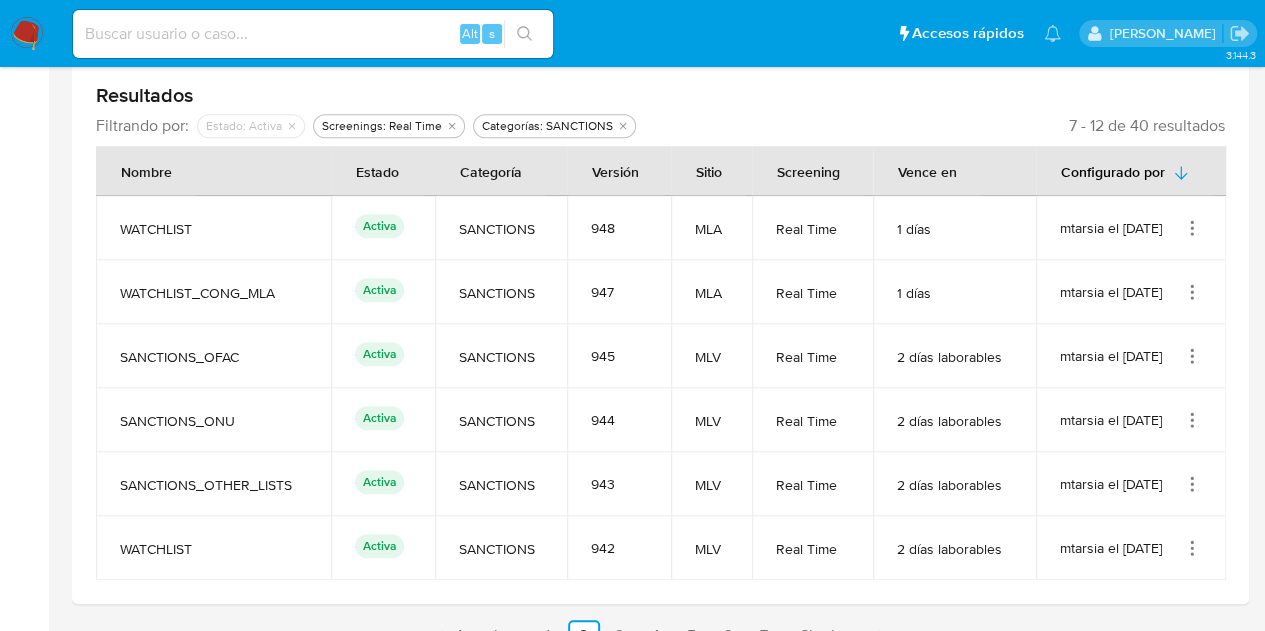 scroll, scrollTop: 634, scrollLeft: 0, axis: vertical 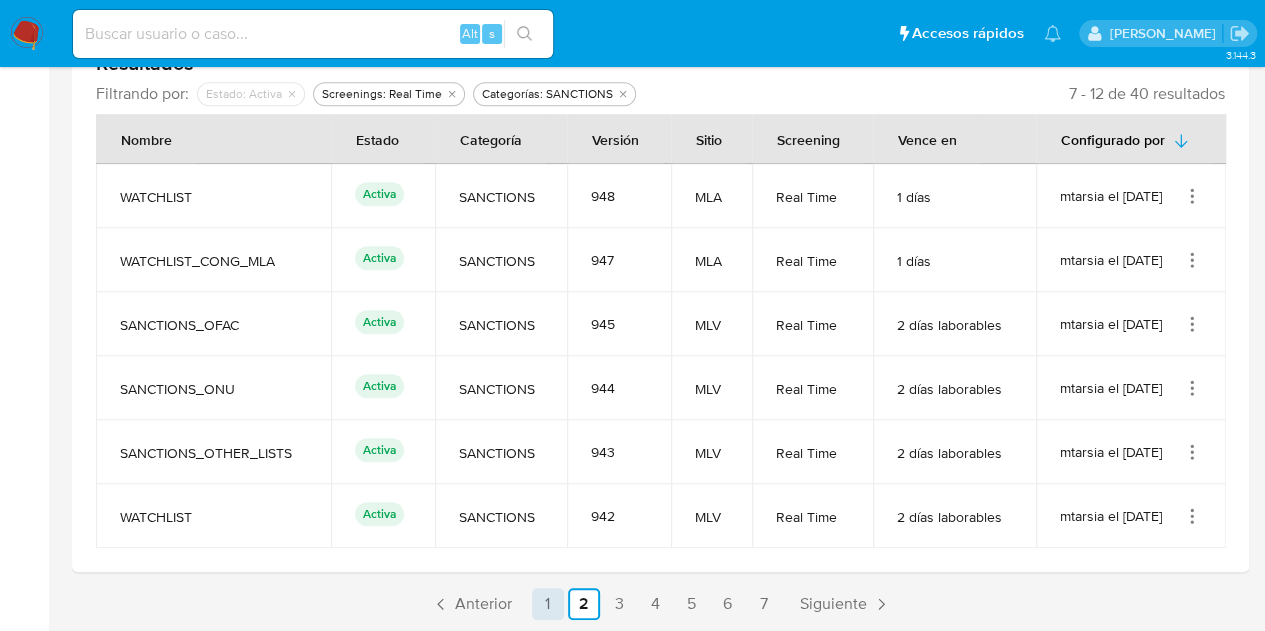 click on "1" at bounding box center (548, 604) 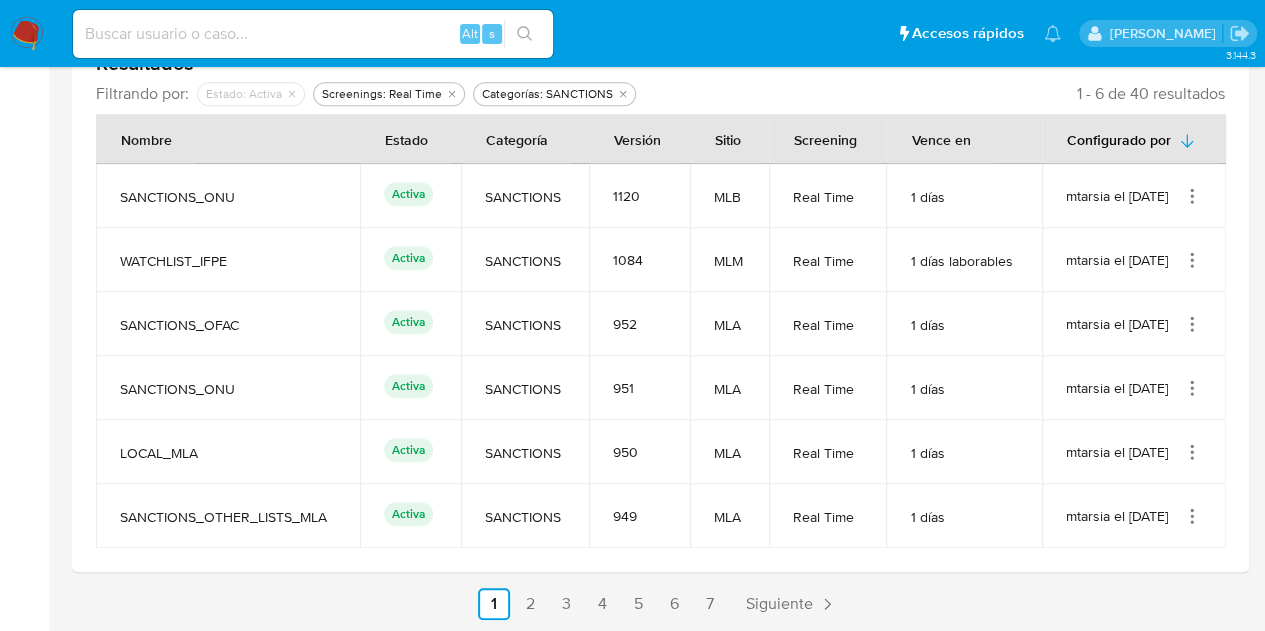drag, startPoint x: 1062, startPoint y: 209, endPoint x: 1141, endPoint y: 202, distance: 79.30952 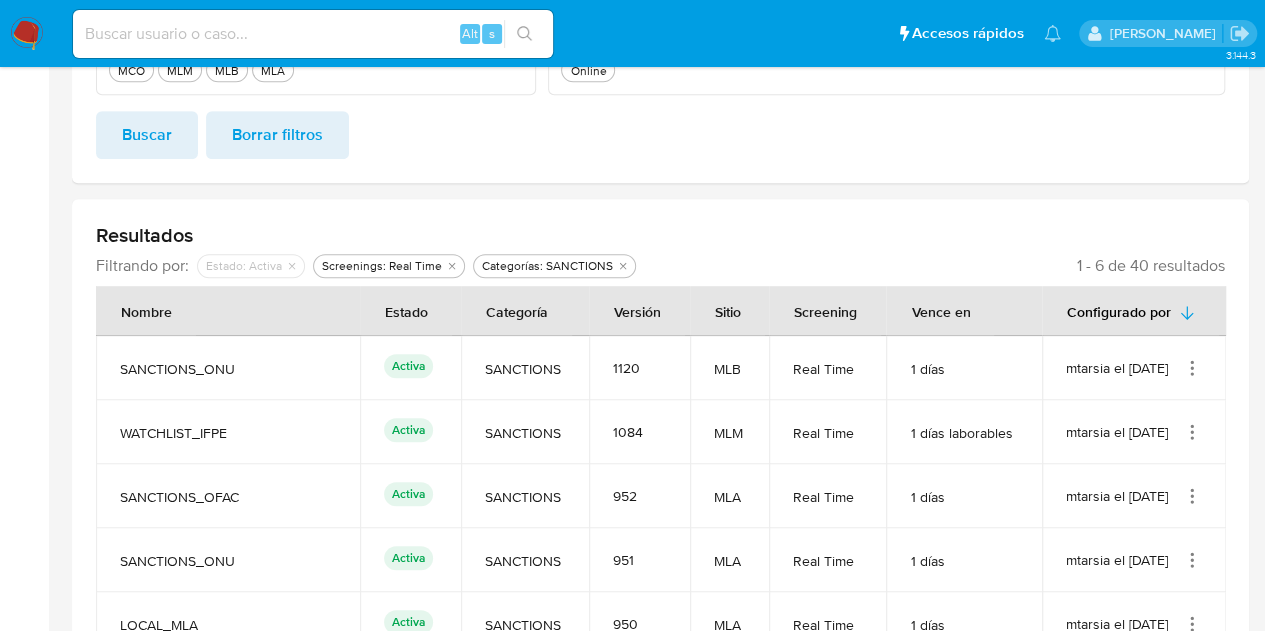scroll, scrollTop: 534, scrollLeft: 0, axis: vertical 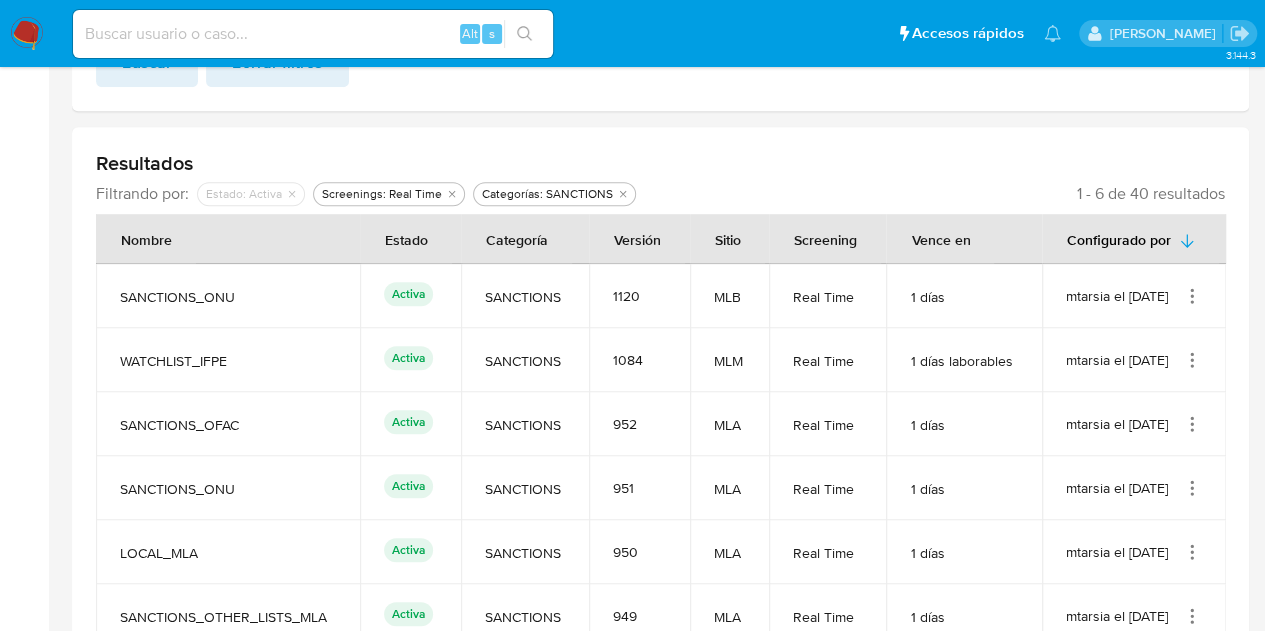 drag, startPoint x: 698, startPoint y: 298, endPoint x: 730, endPoint y: 301, distance: 32.140316 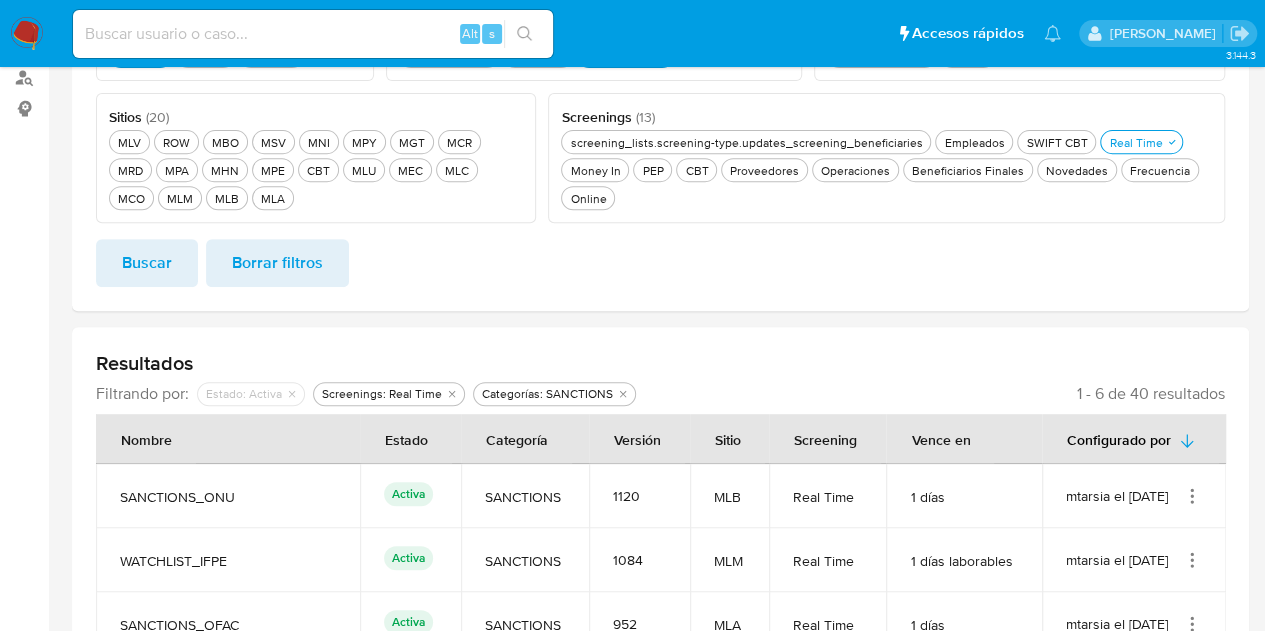 scroll, scrollTop: 234, scrollLeft: 0, axis: vertical 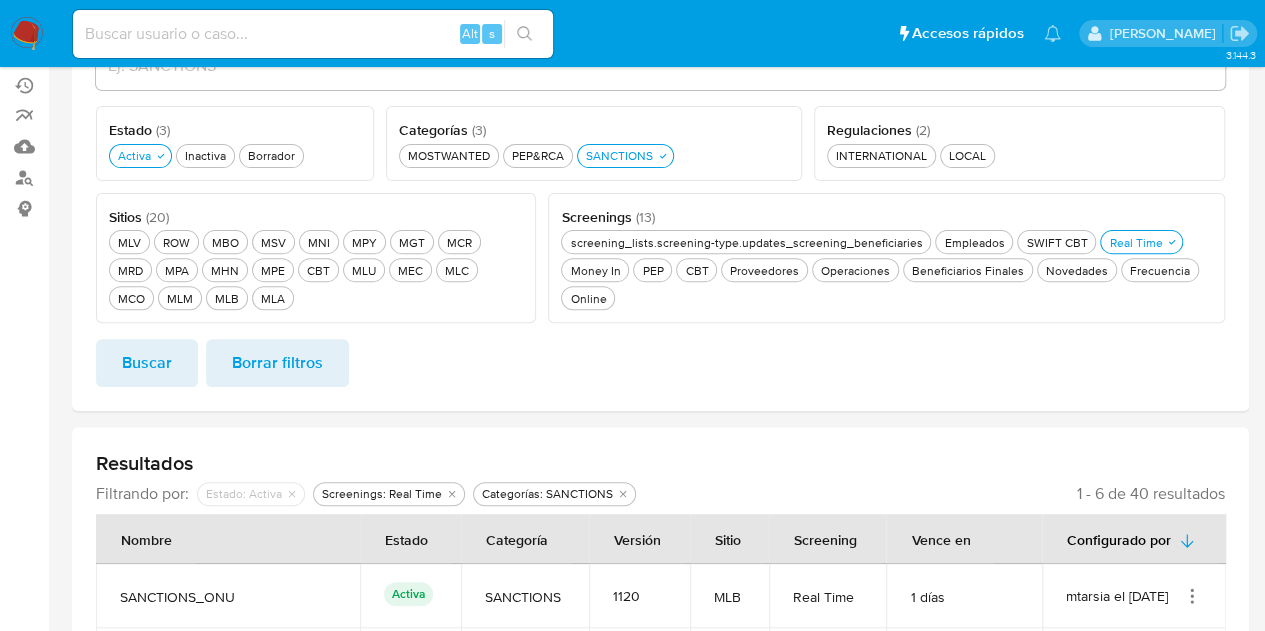 drag, startPoint x: 94, startPoint y: 212, endPoint x: 173, endPoint y: 216, distance: 79.101204 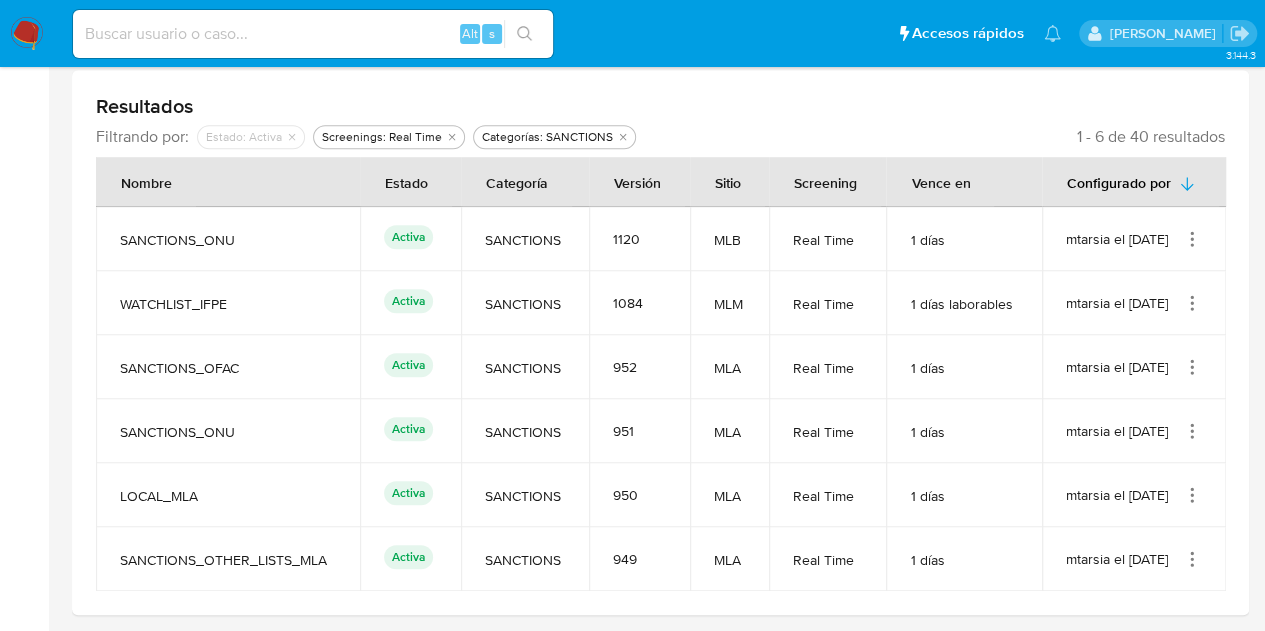 scroll, scrollTop: 634, scrollLeft: 0, axis: vertical 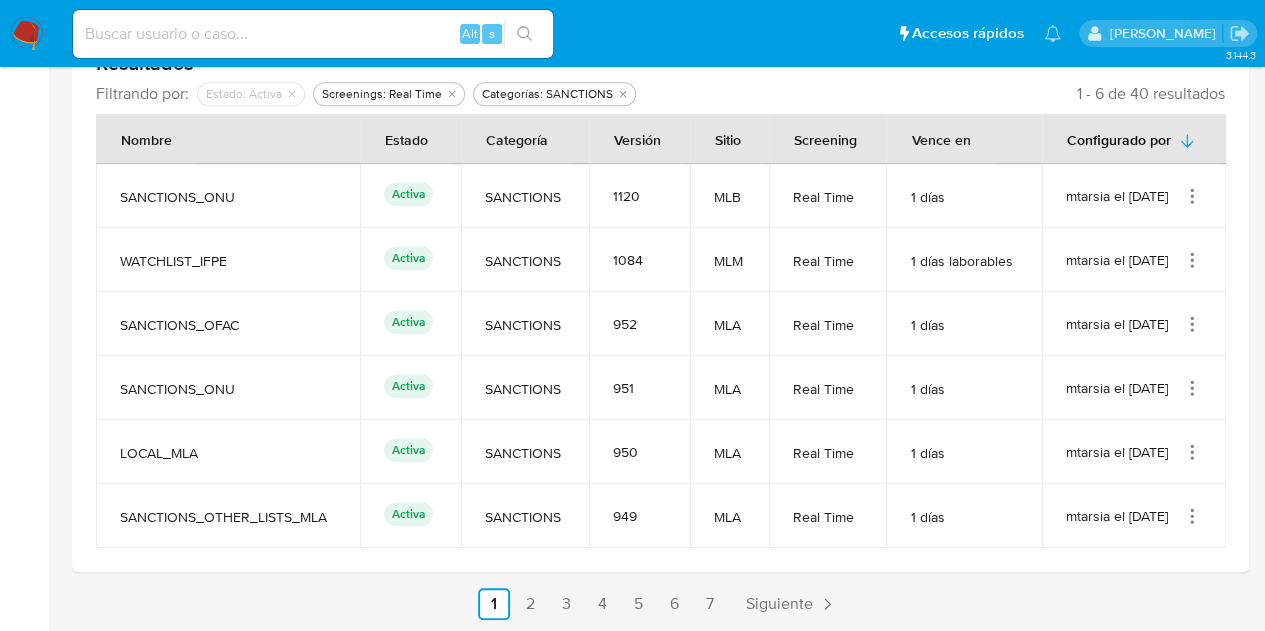 drag, startPoint x: 488, startPoint y: 190, endPoint x: 566, endPoint y: 212, distance: 81.0432 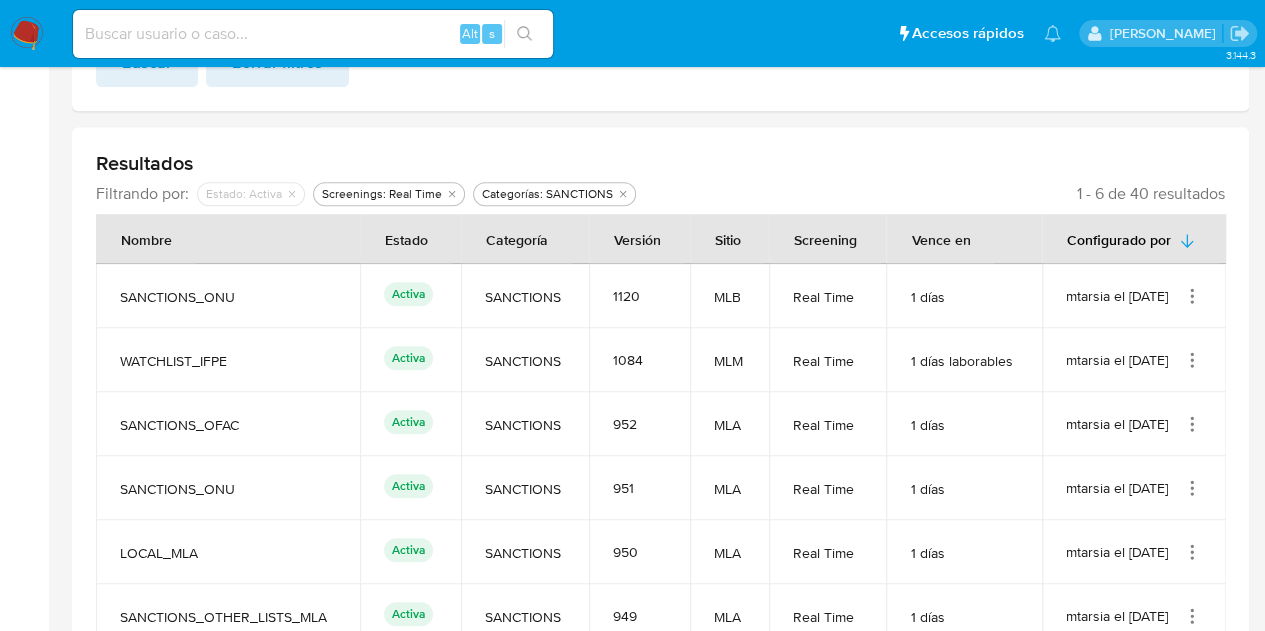 scroll, scrollTop: 634, scrollLeft: 0, axis: vertical 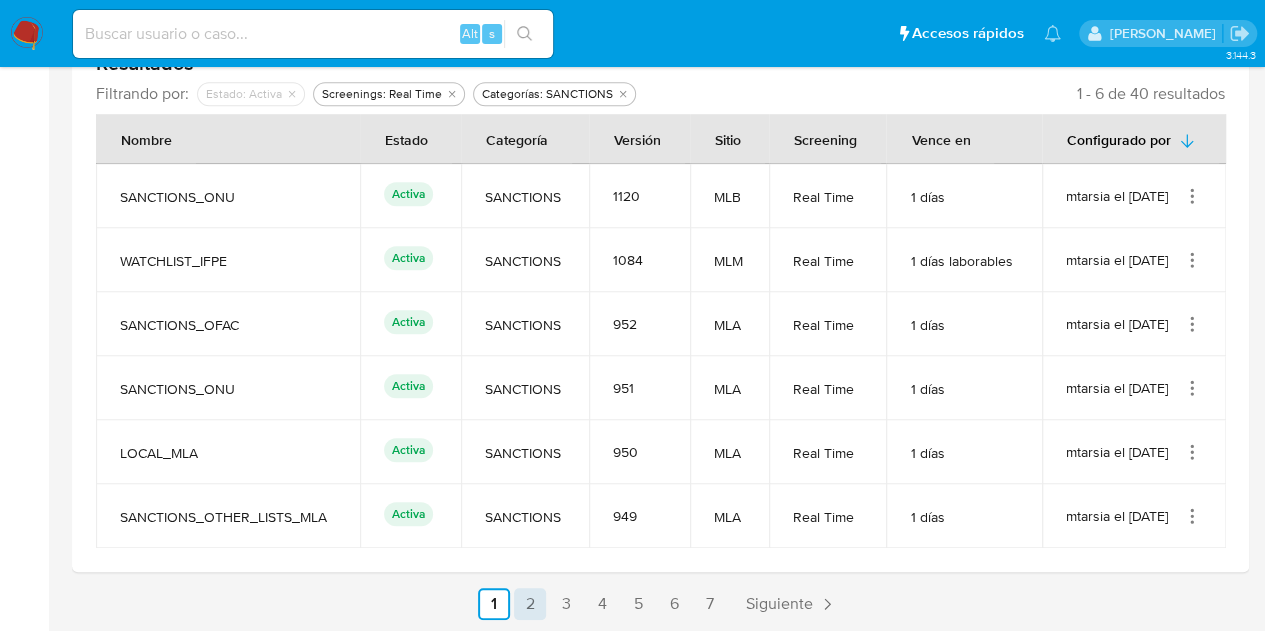click on "2" at bounding box center (530, 604) 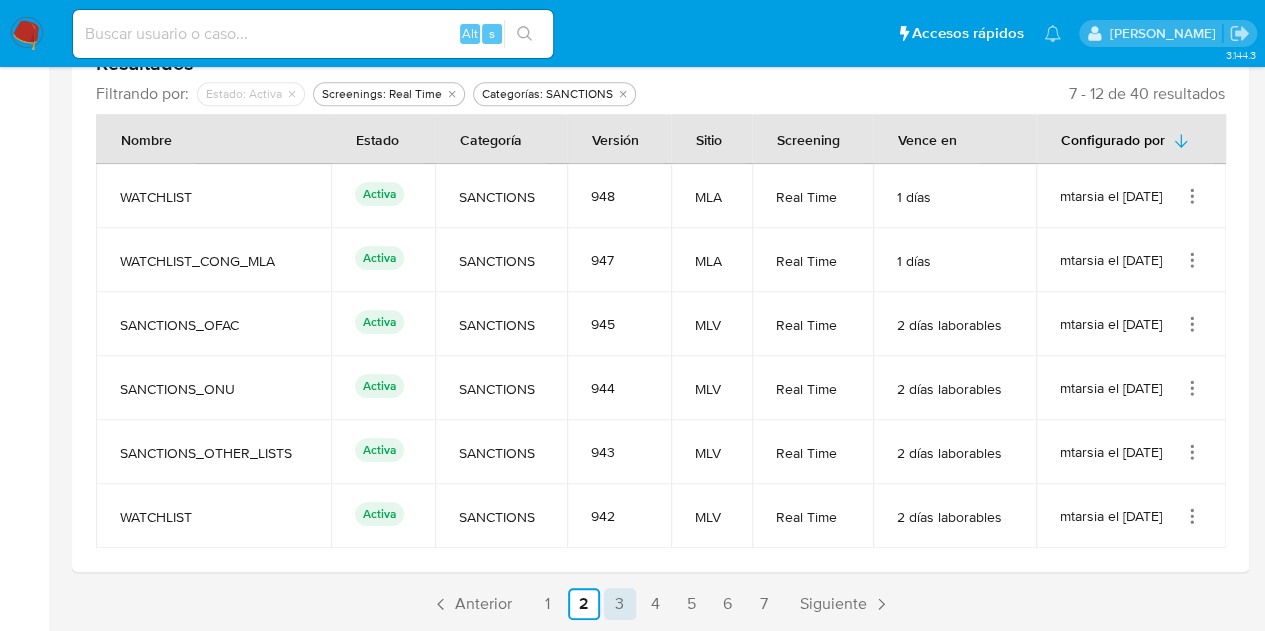 click on "3" at bounding box center (620, 604) 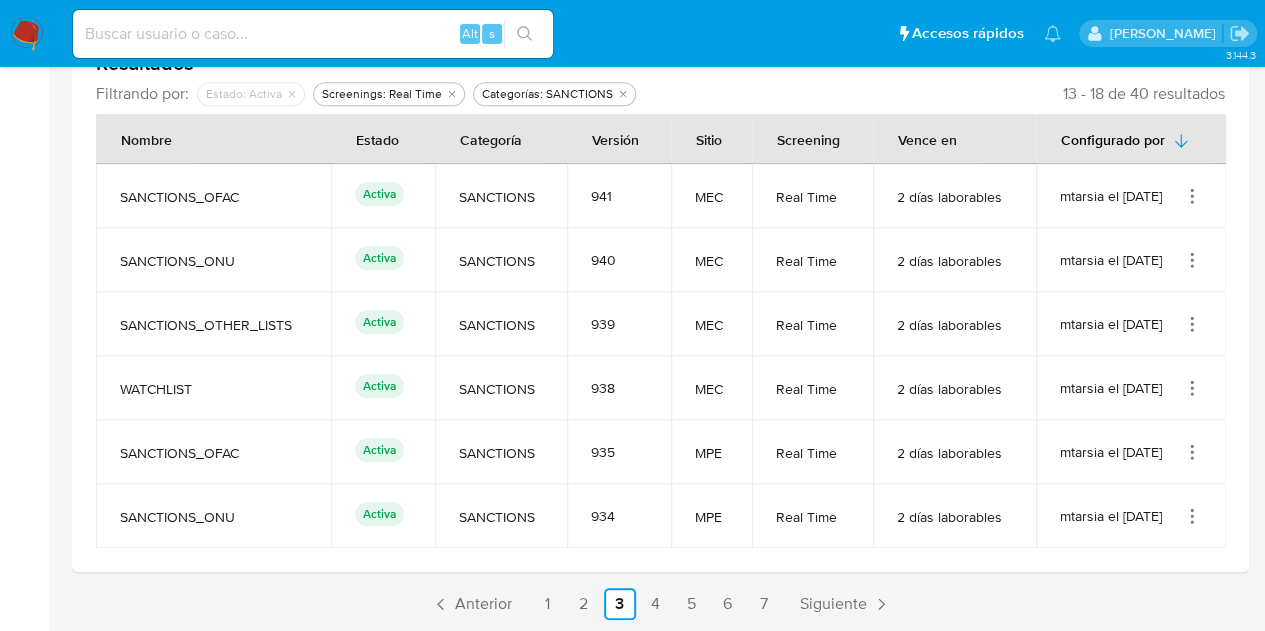 click on "Anterior 1 2 3 4 5 6 7 Siguiente" at bounding box center (660, 604) 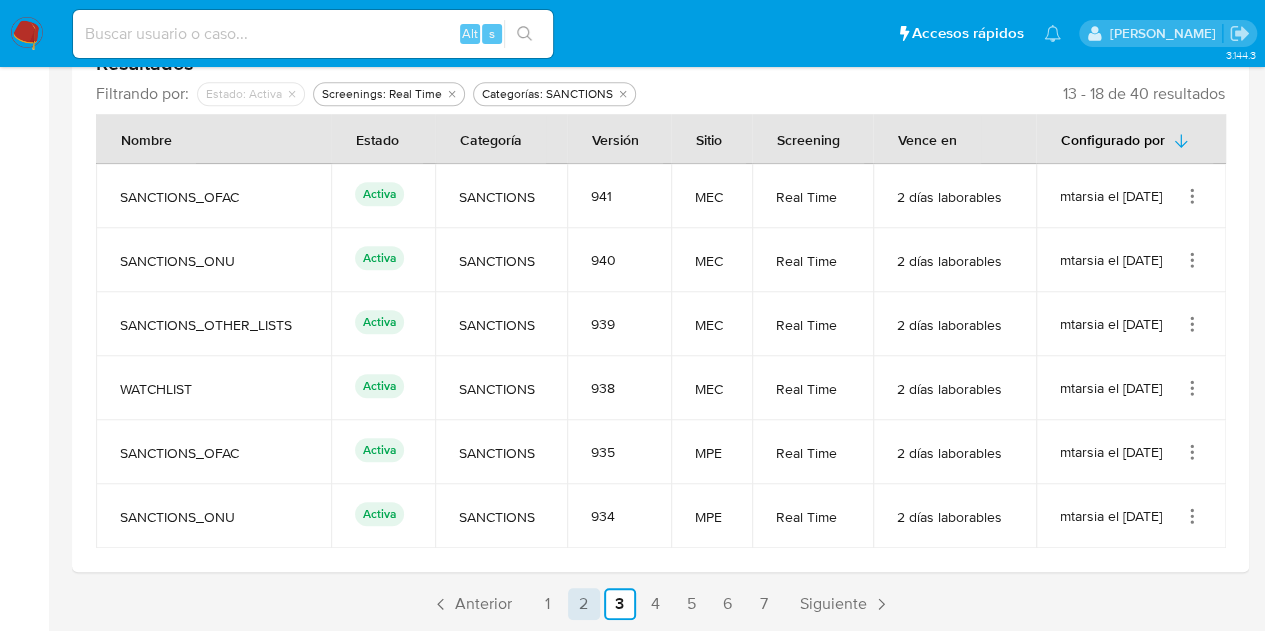 click on "2" at bounding box center [584, 604] 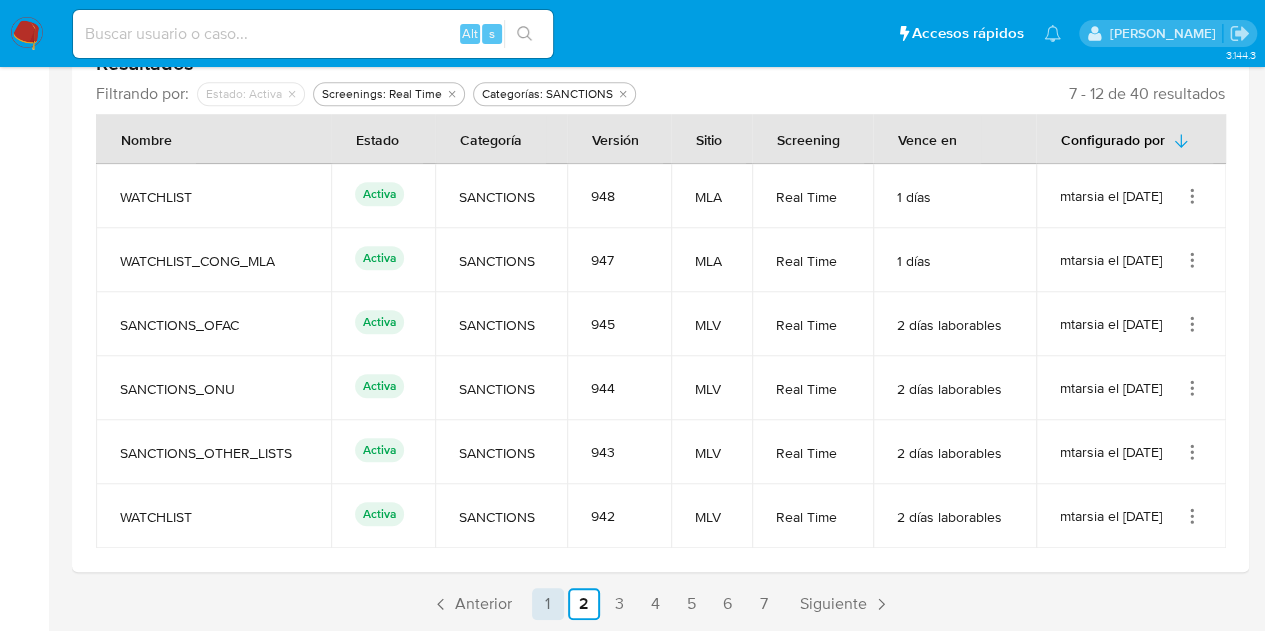 click on "1" at bounding box center (548, 604) 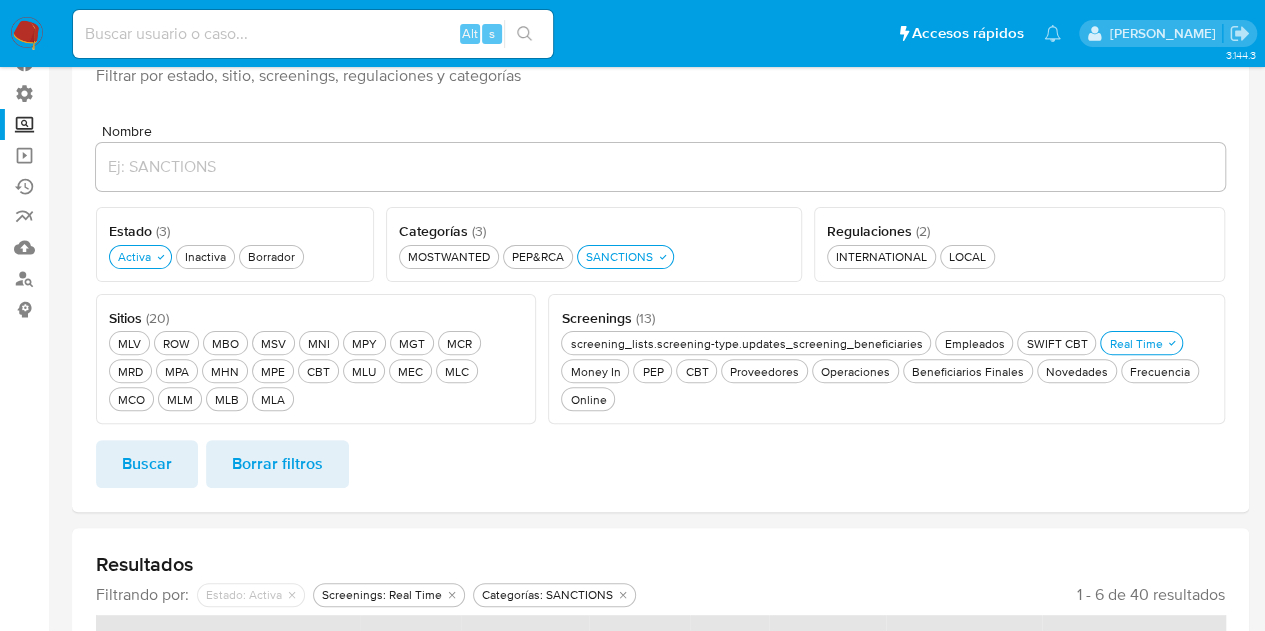 scroll, scrollTop: 200, scrollLeft: 0, axis: vertical 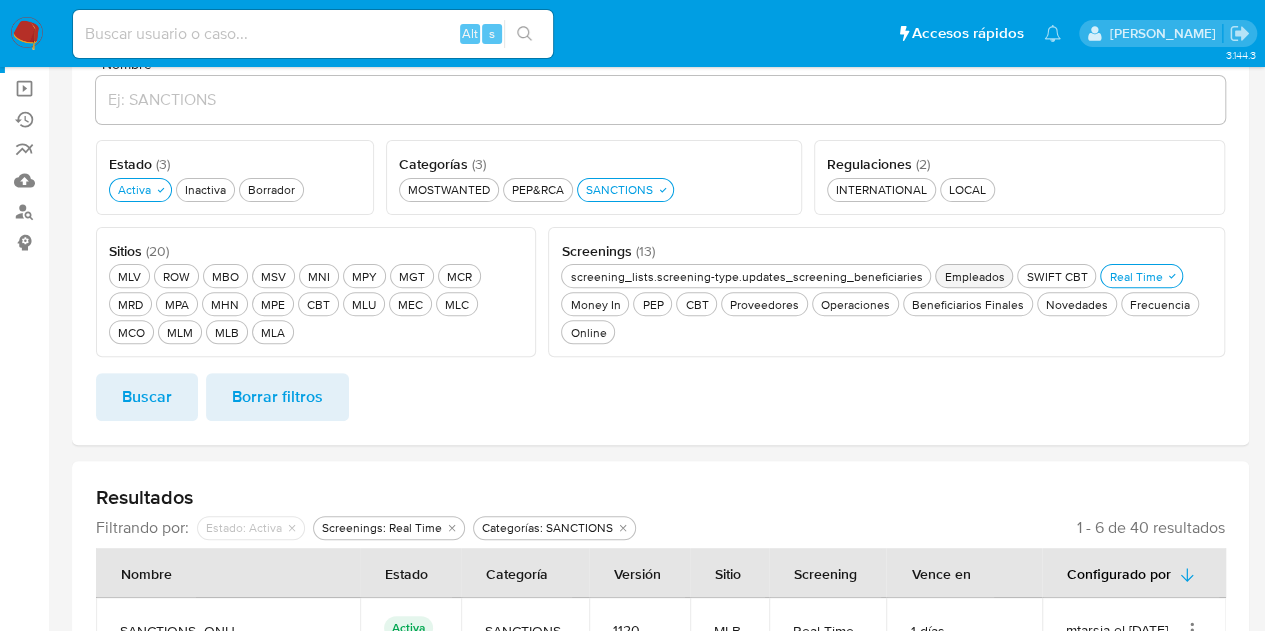 click on "Empleados Empleados" at bounding box center (974, 276) 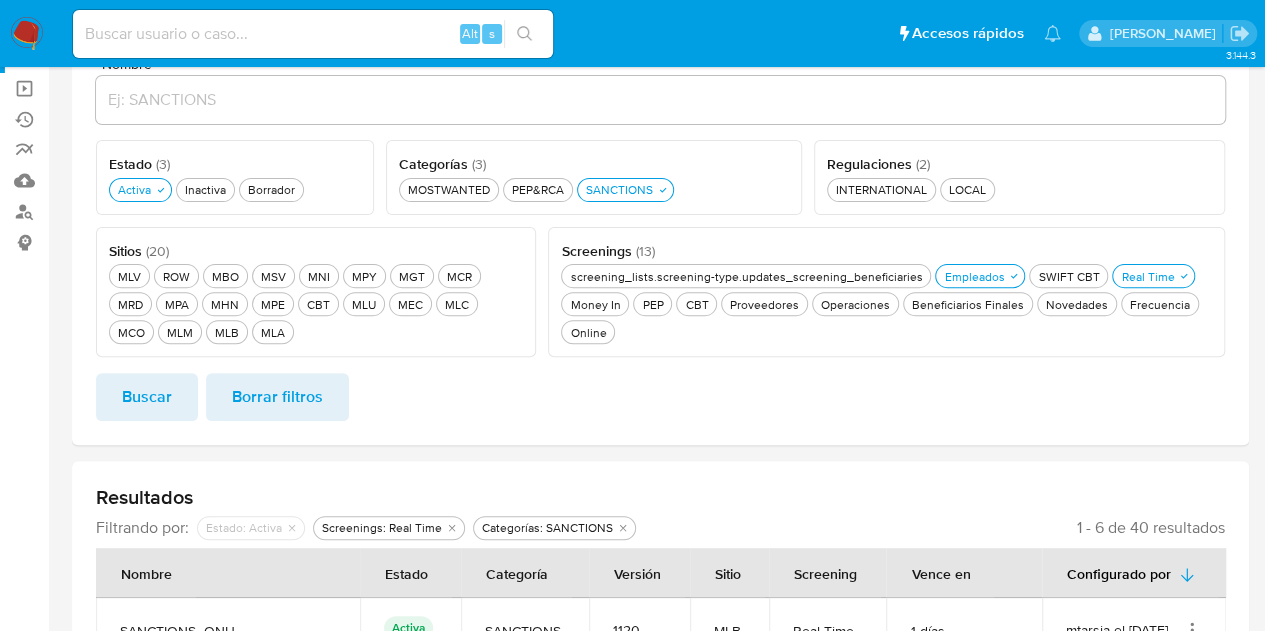 drag, startPoint x: 1161, startPoint y: 273, endPoint x: 1110, endPoint y: 291, distance: 54.08327 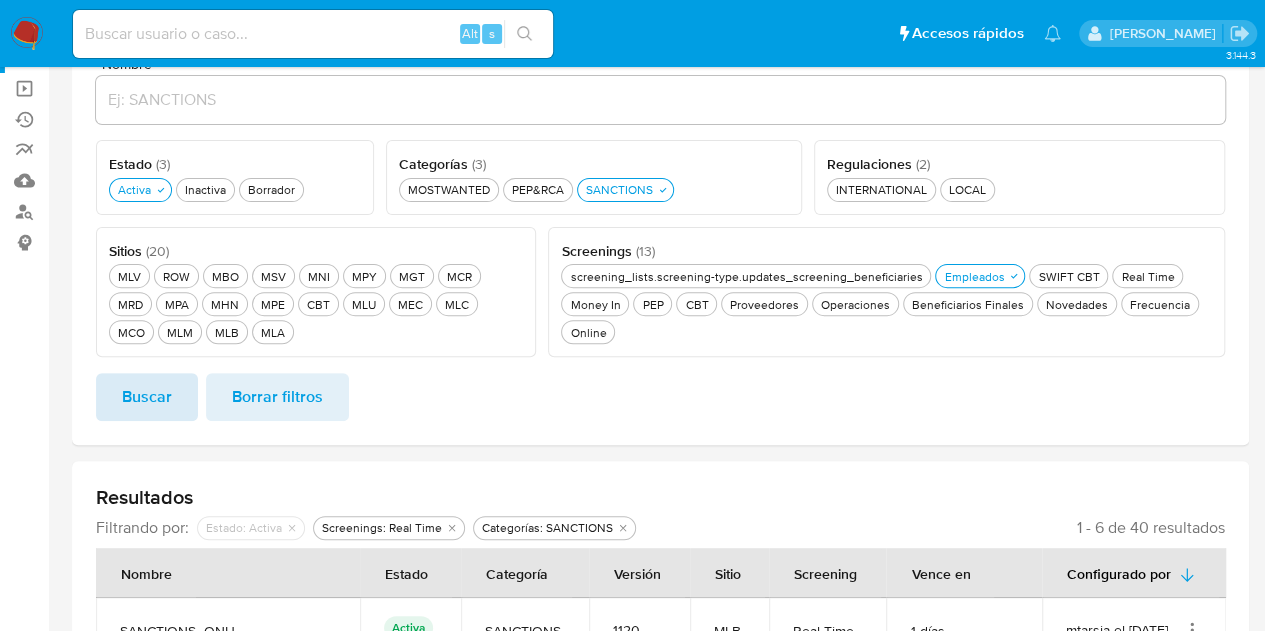 click on "Buscar" at bounding box center (147, 397) 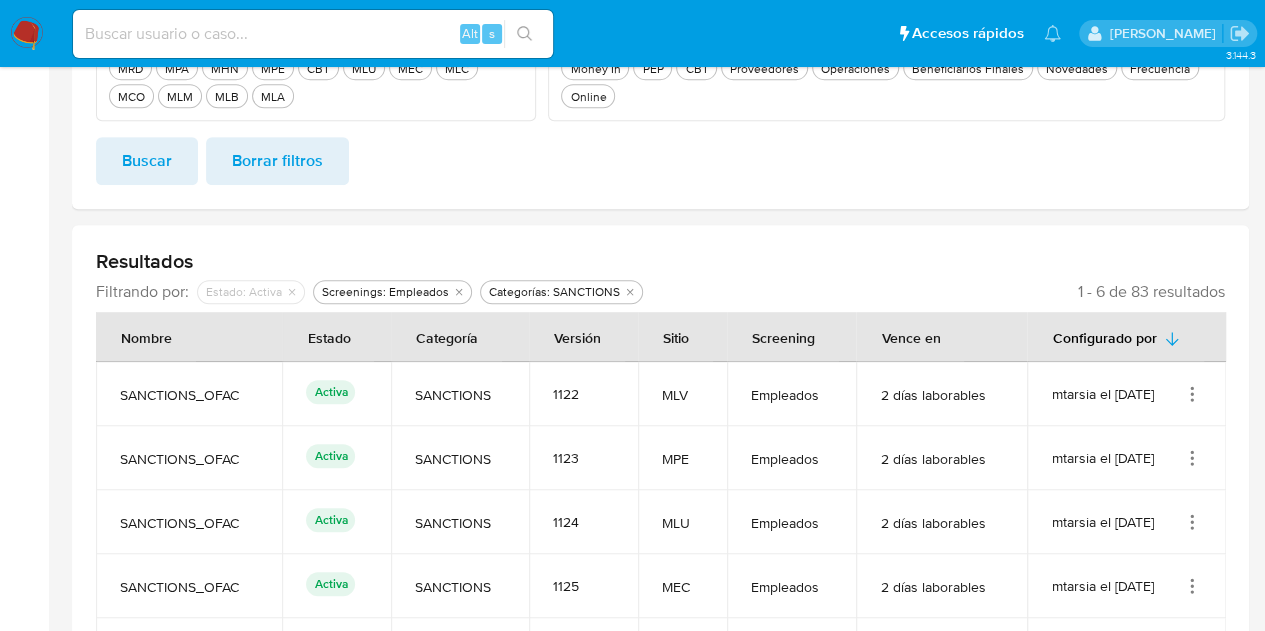 scroll, scrollTop: 434, scrollLeft: 0, axis: vertical 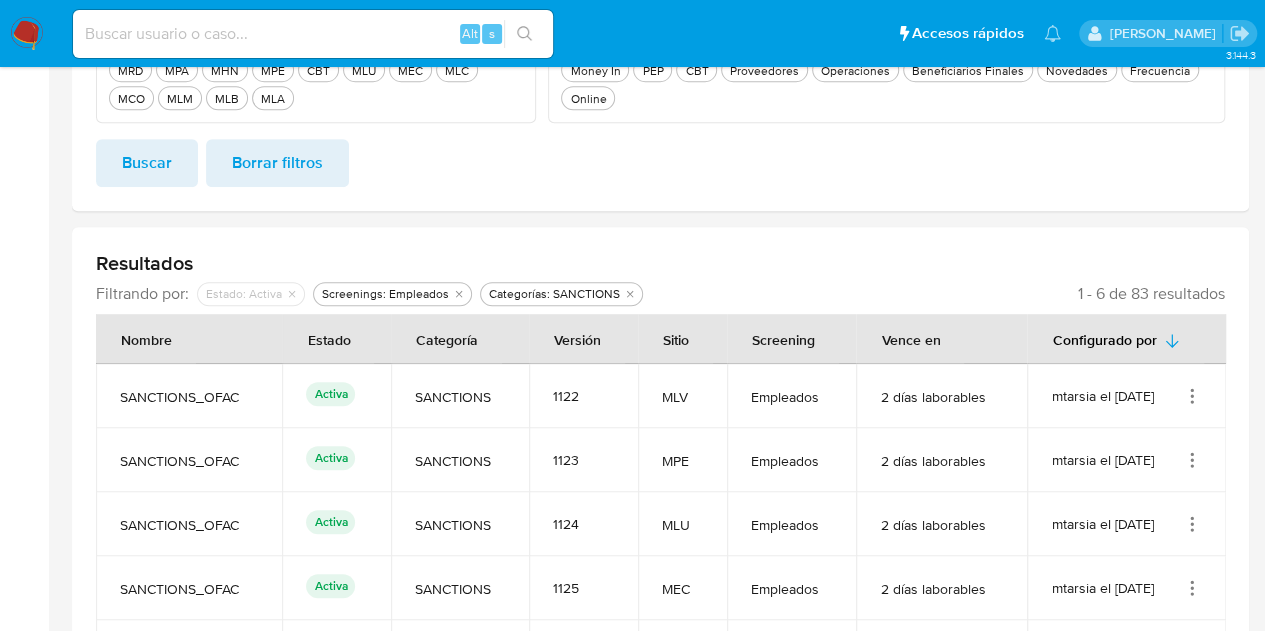 click 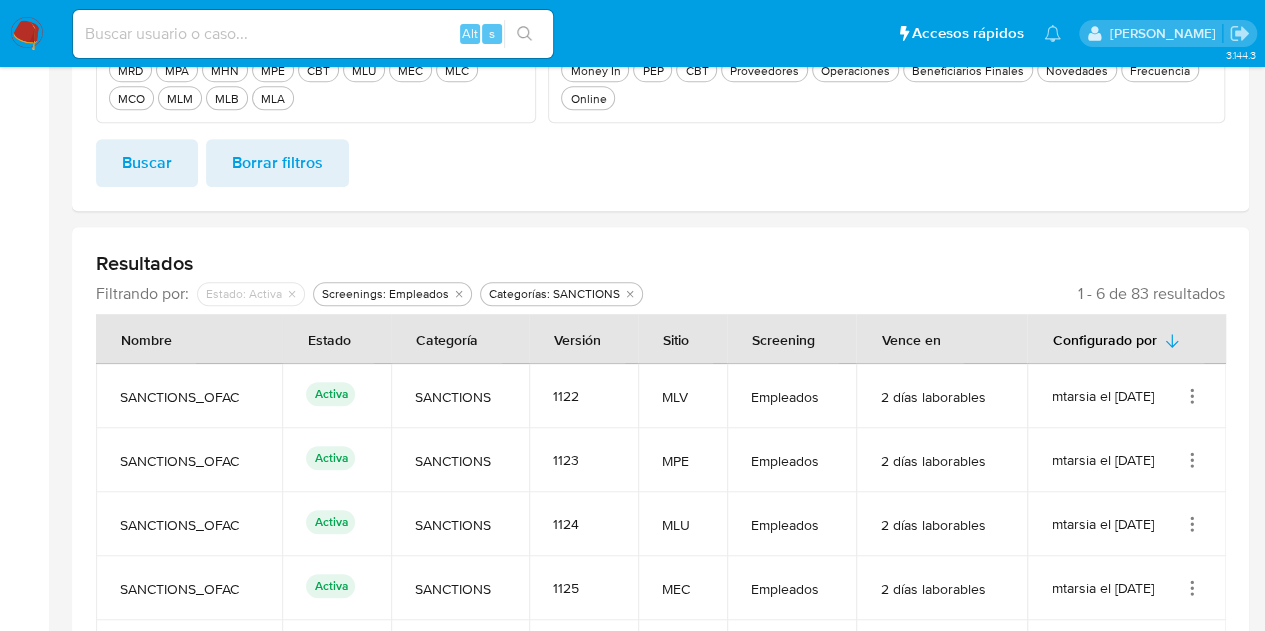 click on "2 días laborables" at bounding box center [941, 396] 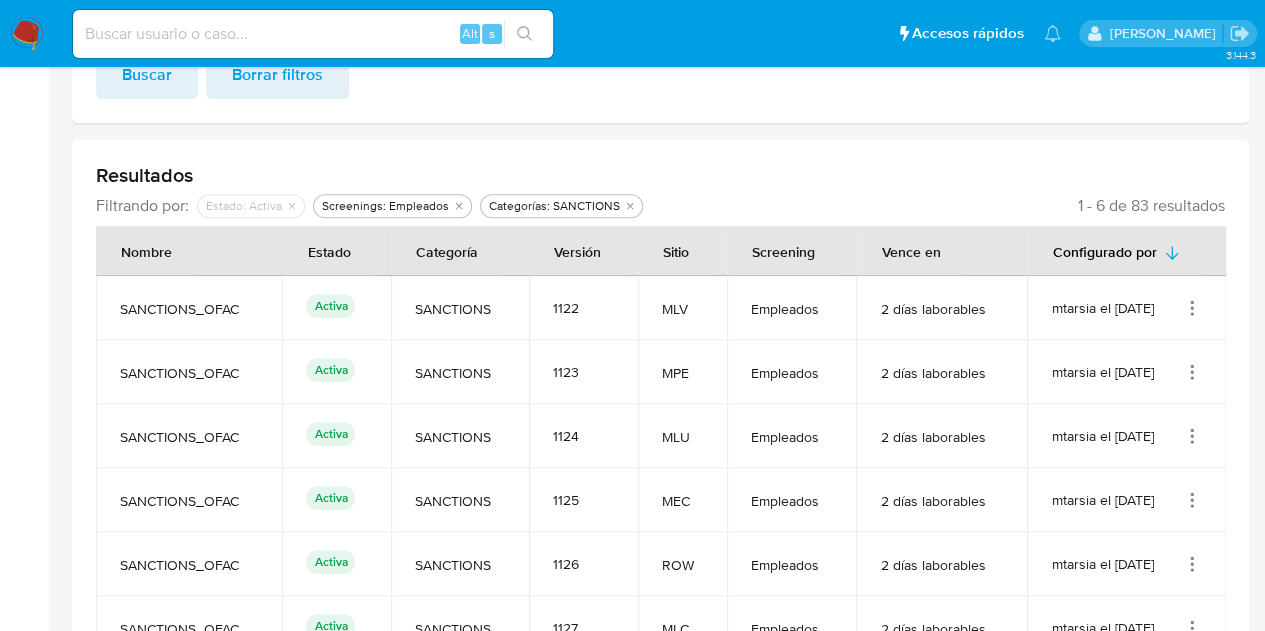 scroll, scrollTop: 634, scrollLeft: 0, axis: vertical 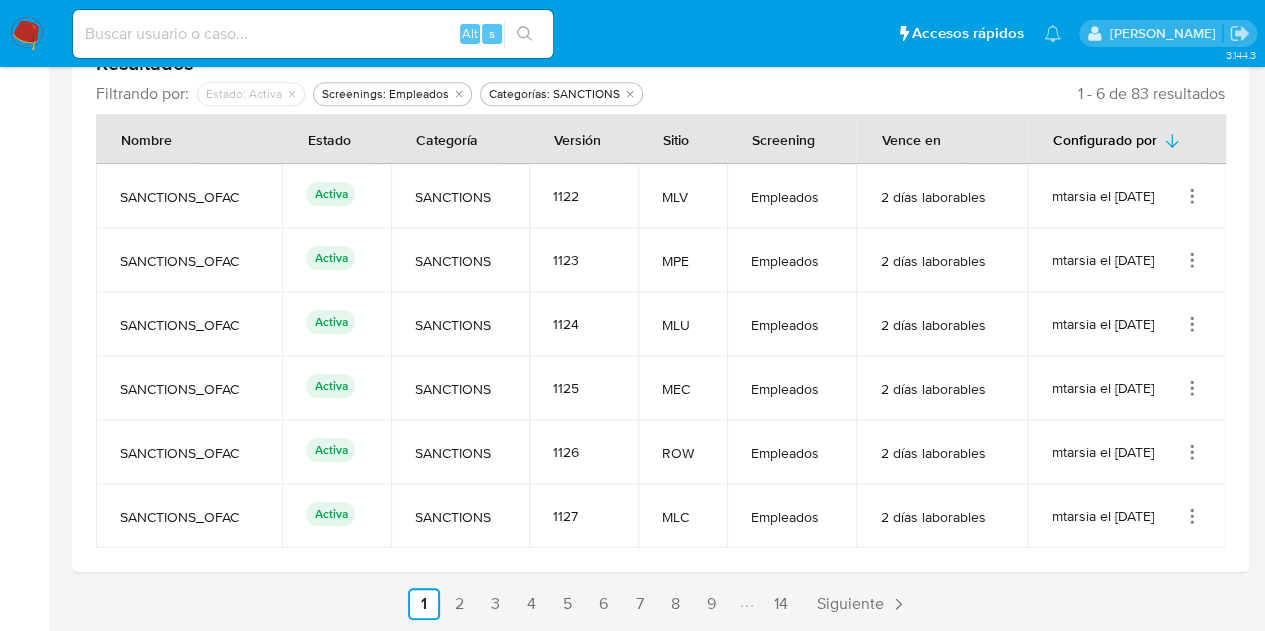 click 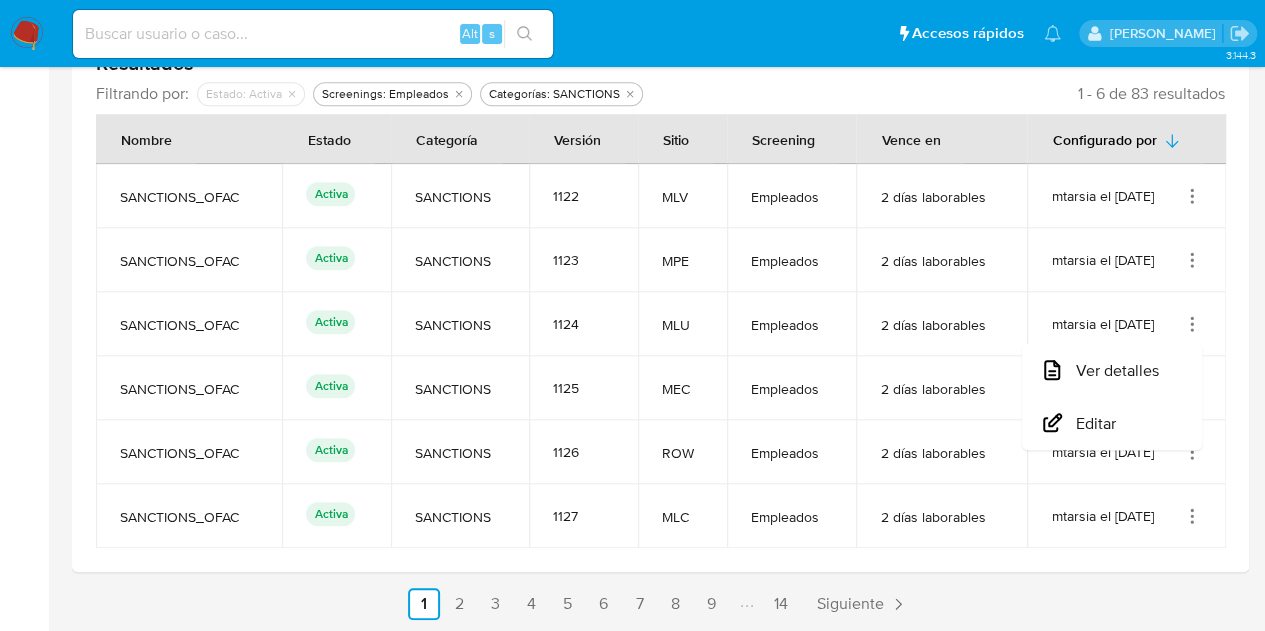 click on "mtarsia el 30/06/2025 Ver detalles Editar" at bounding box center (1126, 324) 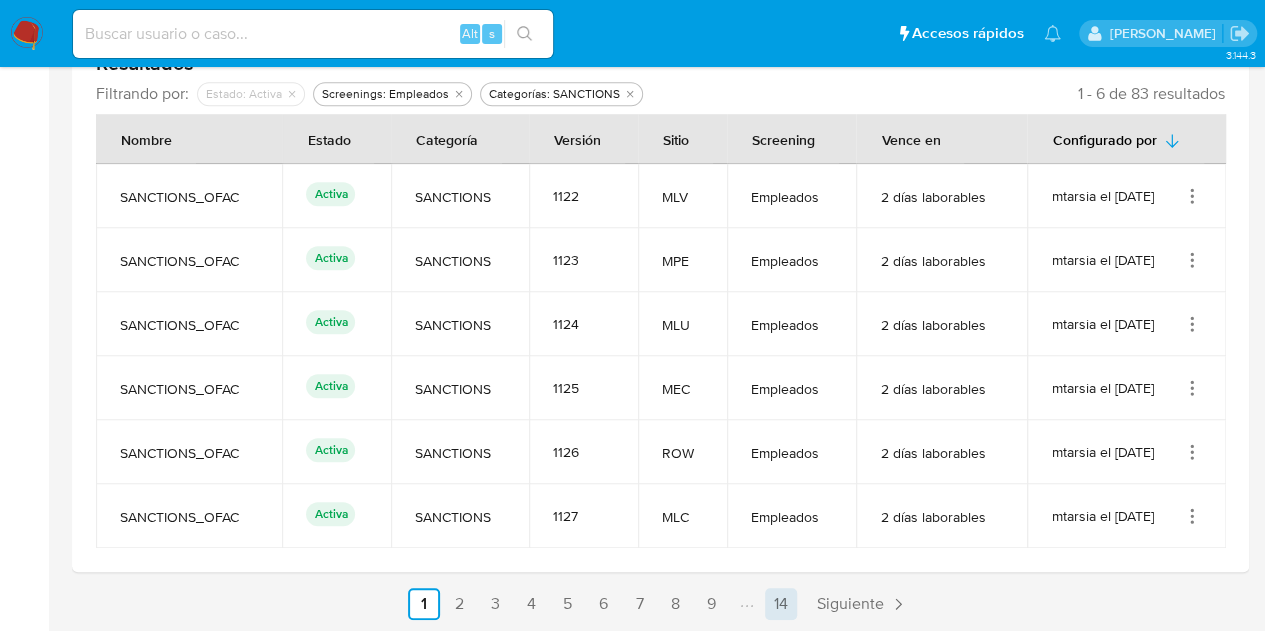 click on "14" at bounding box center [781, 604] 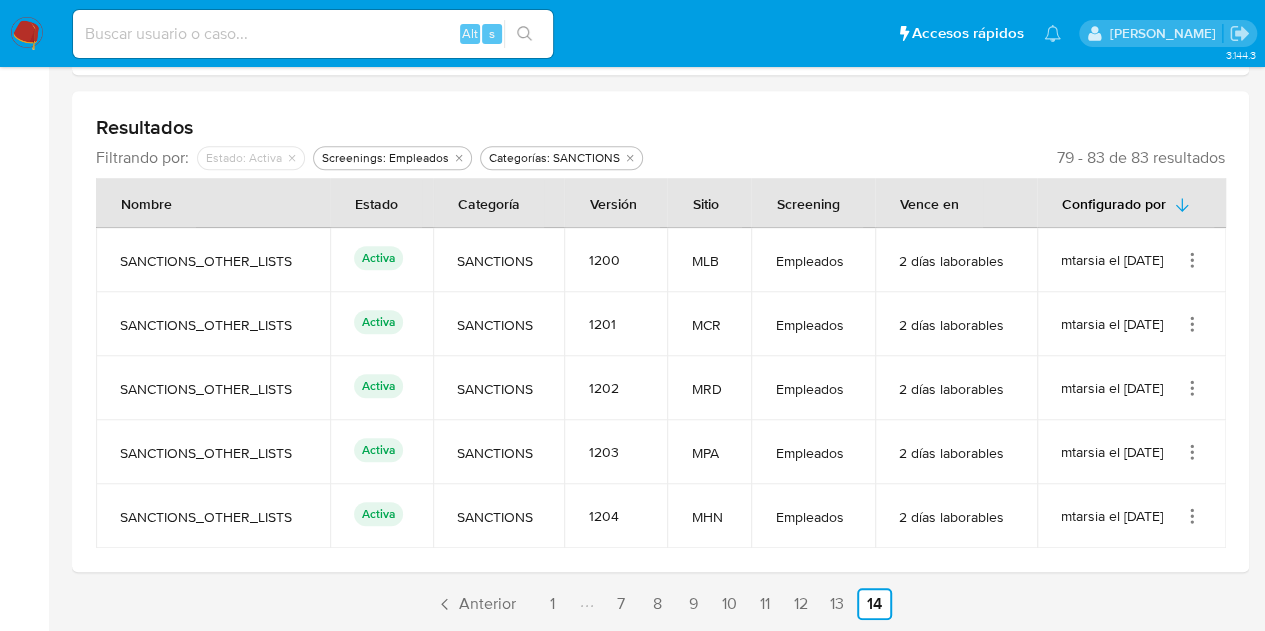 drag, startPoint x: 242, startPoint y: 337, endPoint x: 296, endPoint y: 329, distance: 54.589375 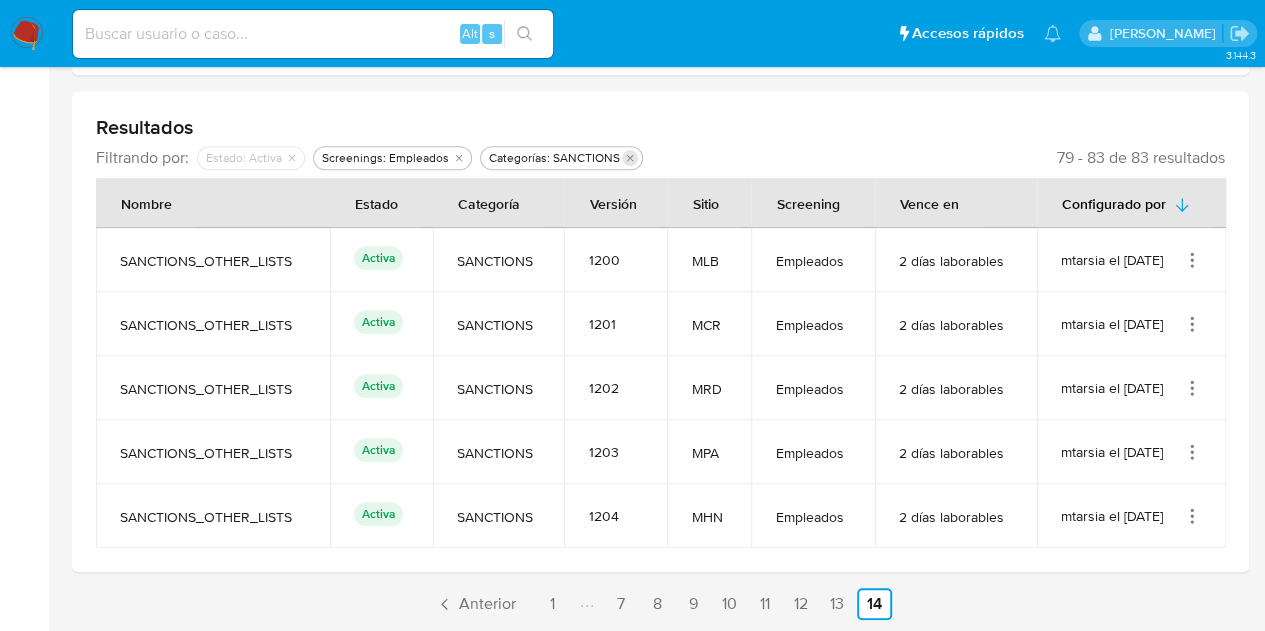 click 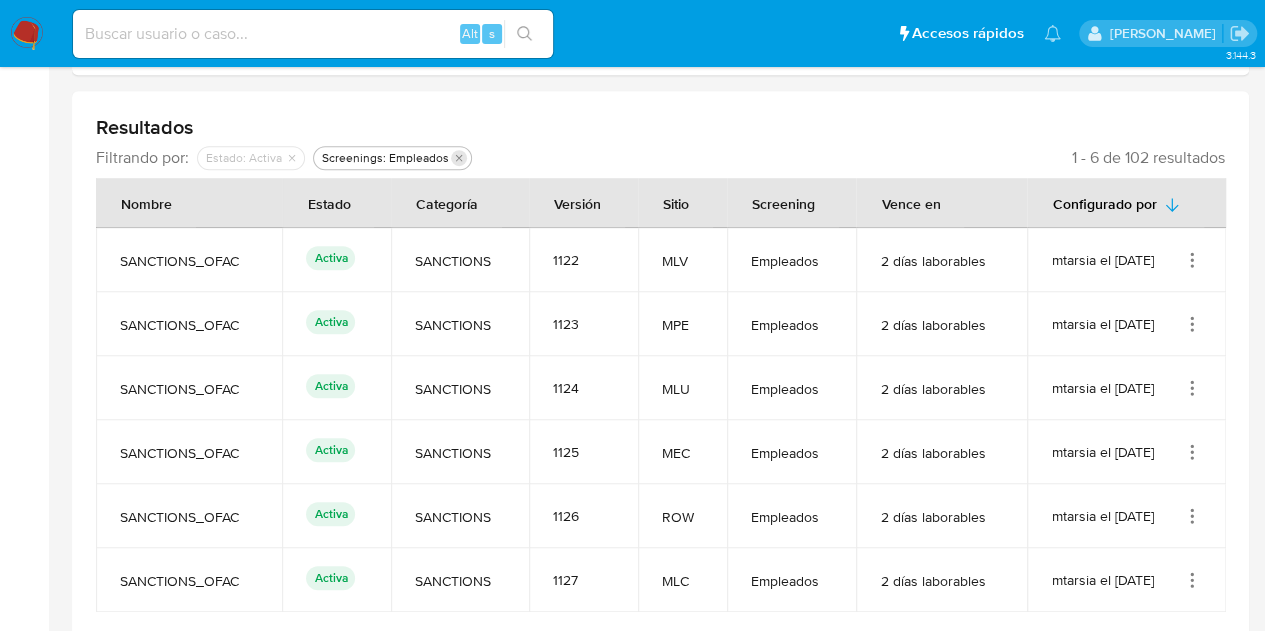 click 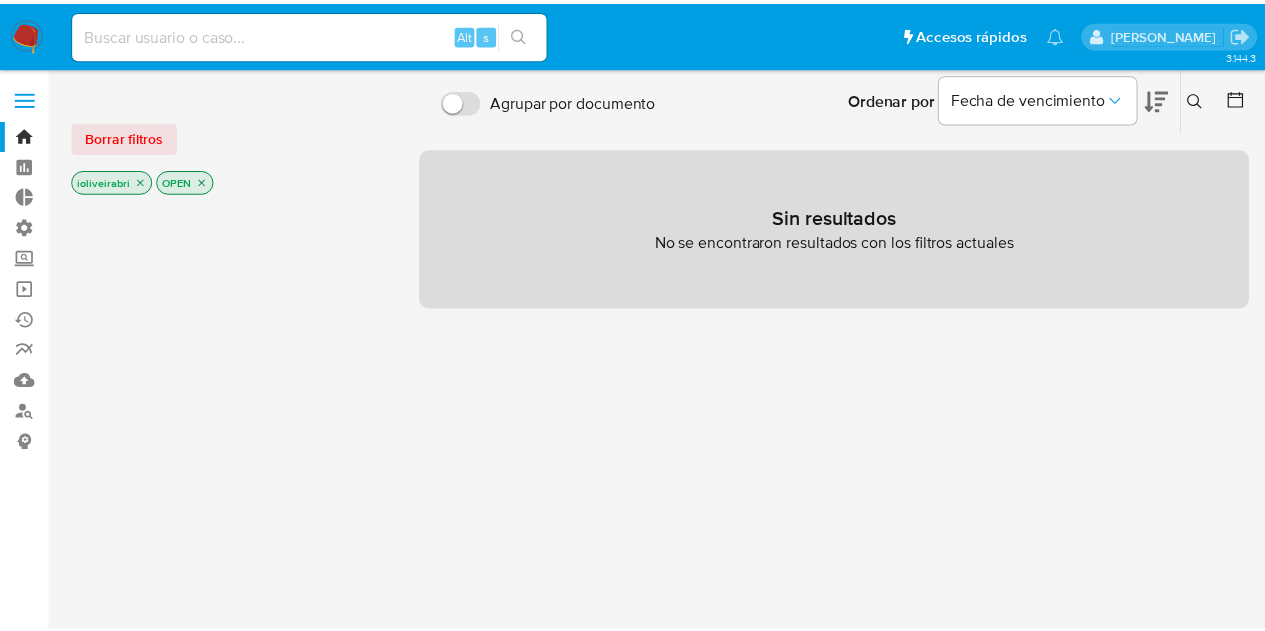 scroll, scrollTop: 0, scrollLeft: 0, axis: both 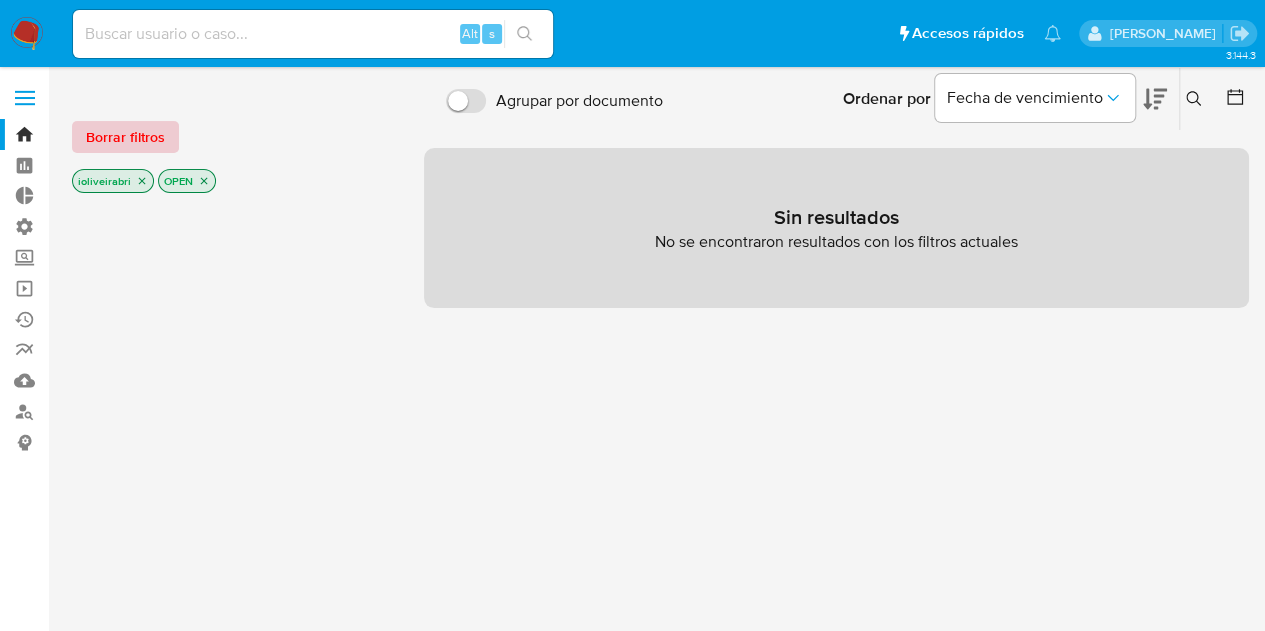 click on "Borrar filtros" at bounding box center [125, 137] 